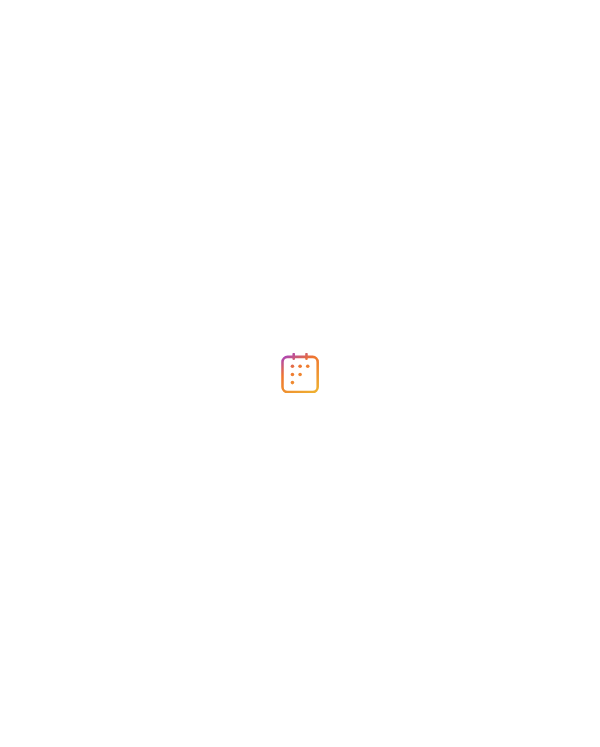 scroll, scrollTop: 0, scrollLeft: 0, axis: both 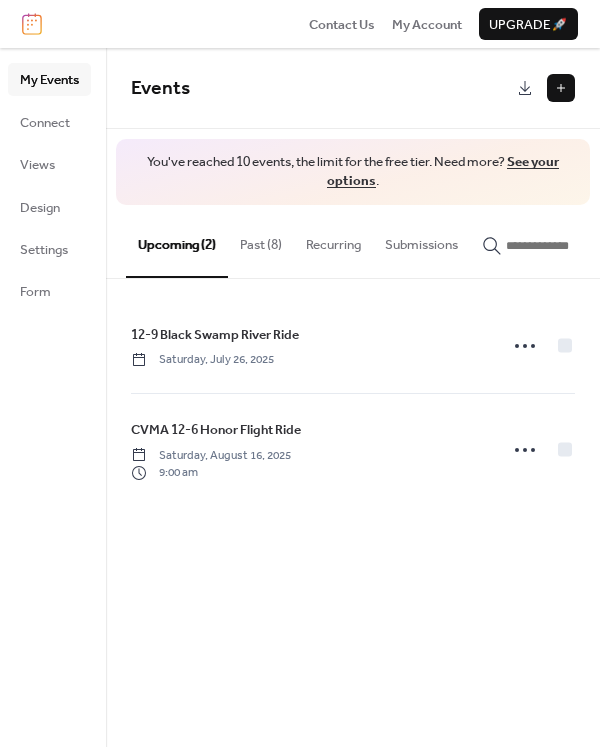 click on "Past (8)" at bounding box center (261, 240) 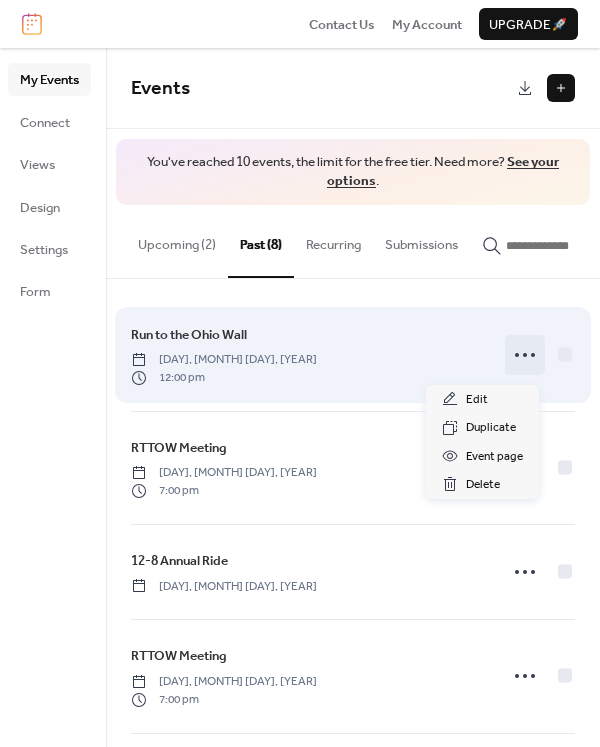 click 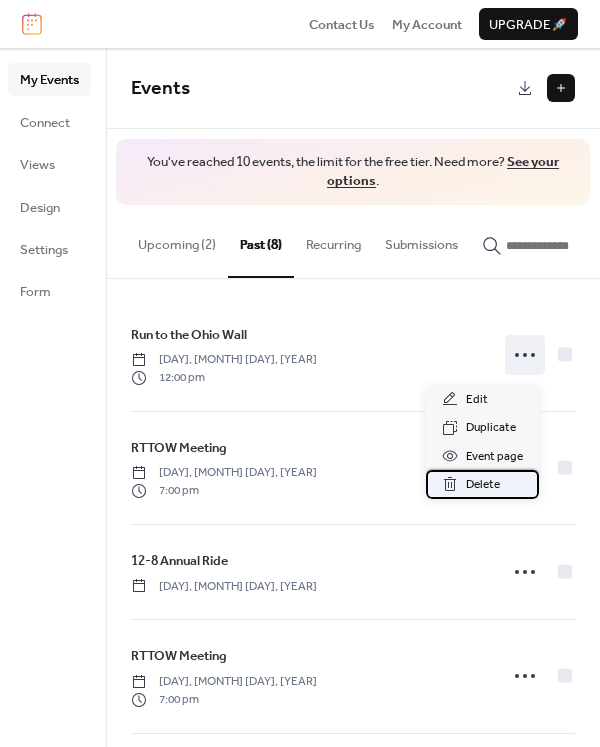 click on "Delete" at bounding box center [483, 485] 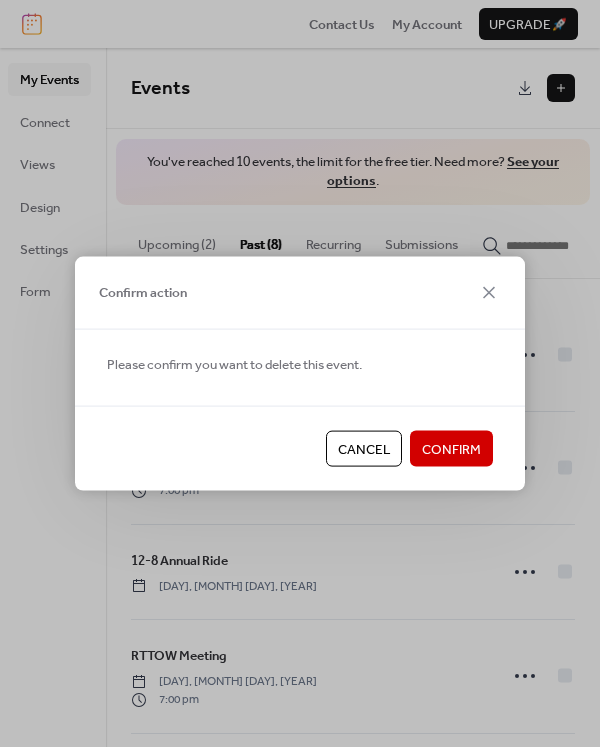 click on "Confirm" at bounding box center [451, 450] 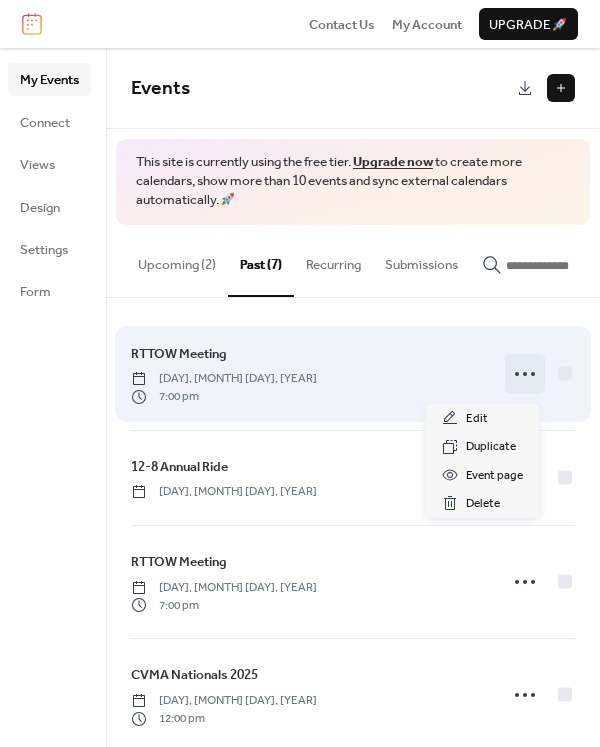 click 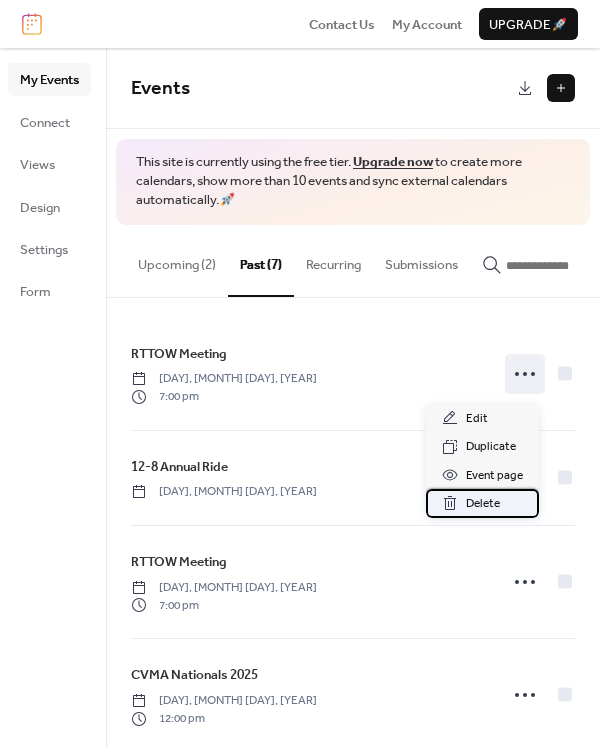 click on "Delete" at bounding box center [483, 504] 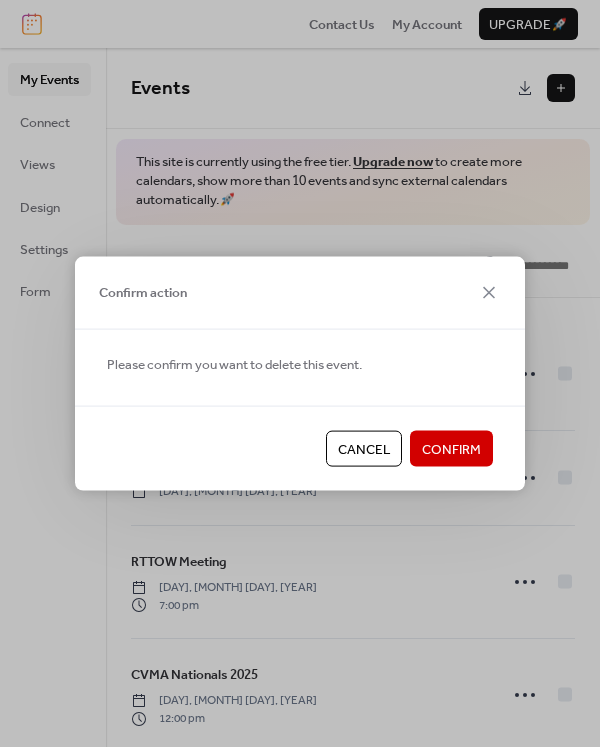 click on "Confirm" at bounding box center [451, 450] 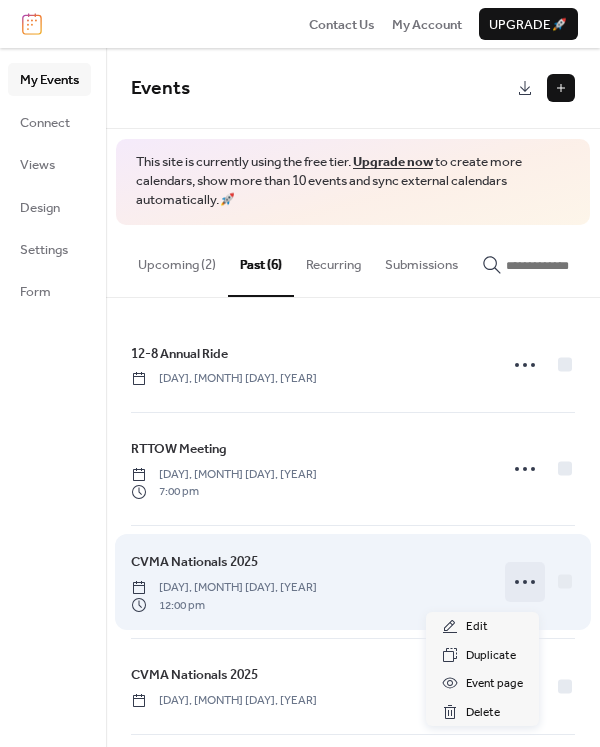 click 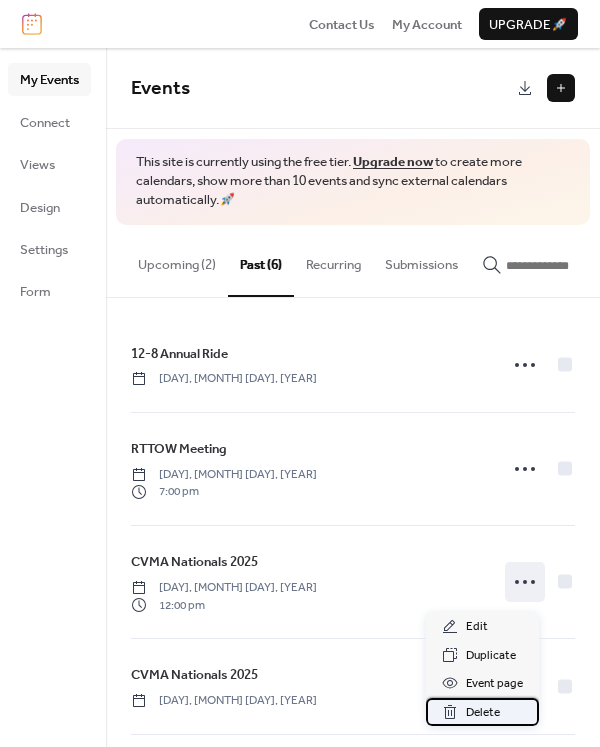 click on "Delete" at bounding box center [483, 713] 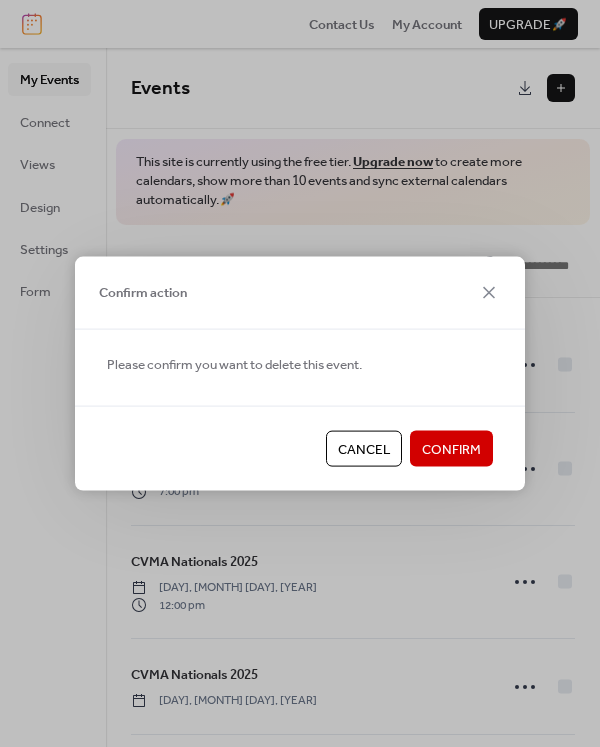 click on "Confirm" at bounding box center [451, 450] 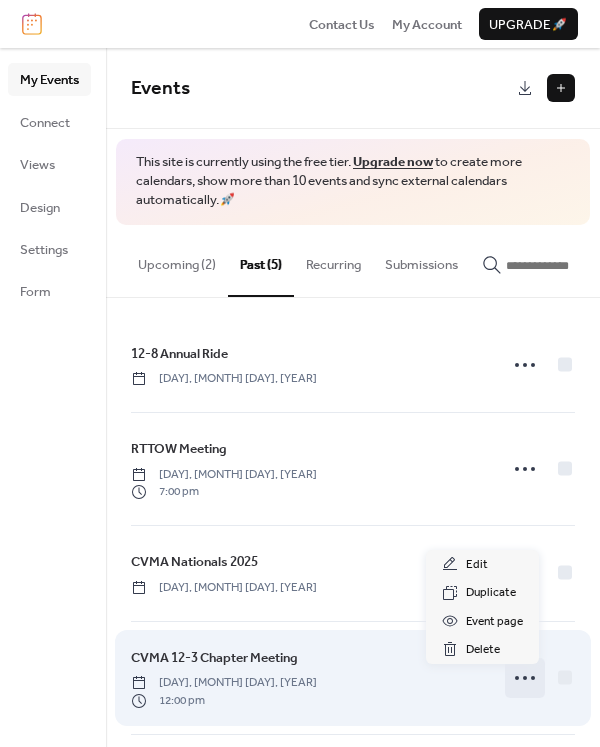 click 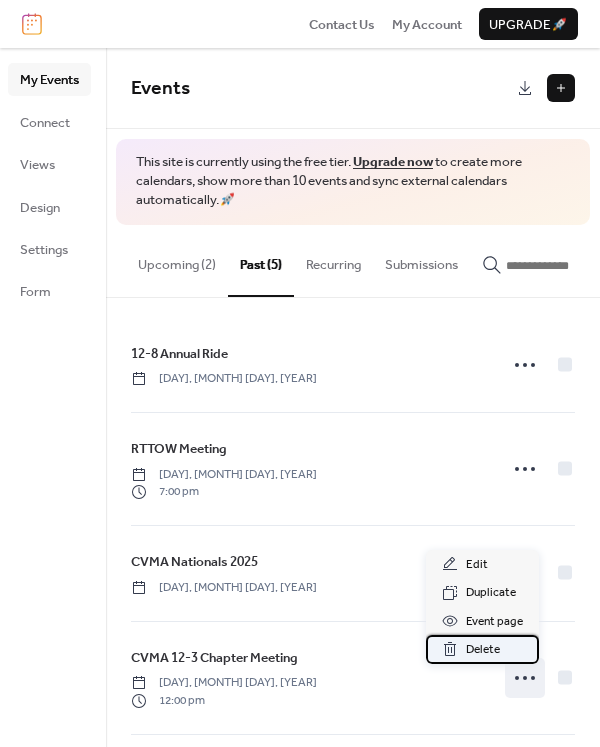 click on "Delete" at bounding box center [483, 650] 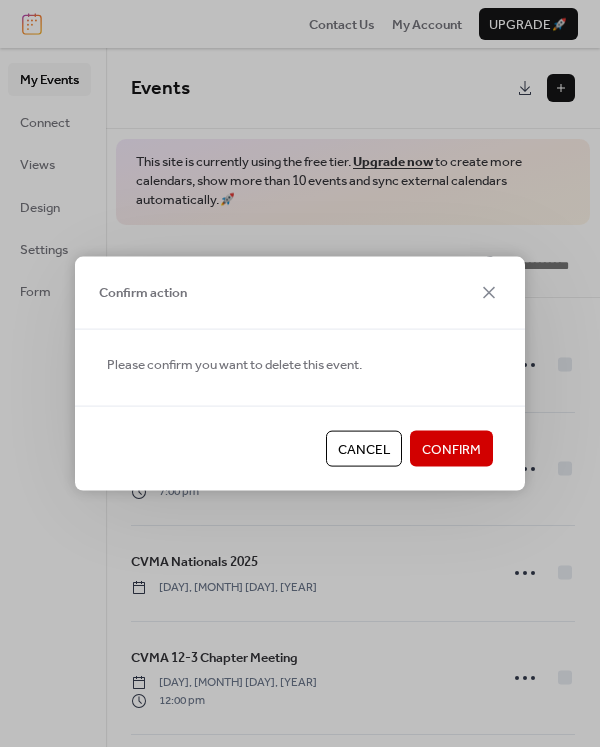 click on "Confirm" at bounding box center (451, 450) 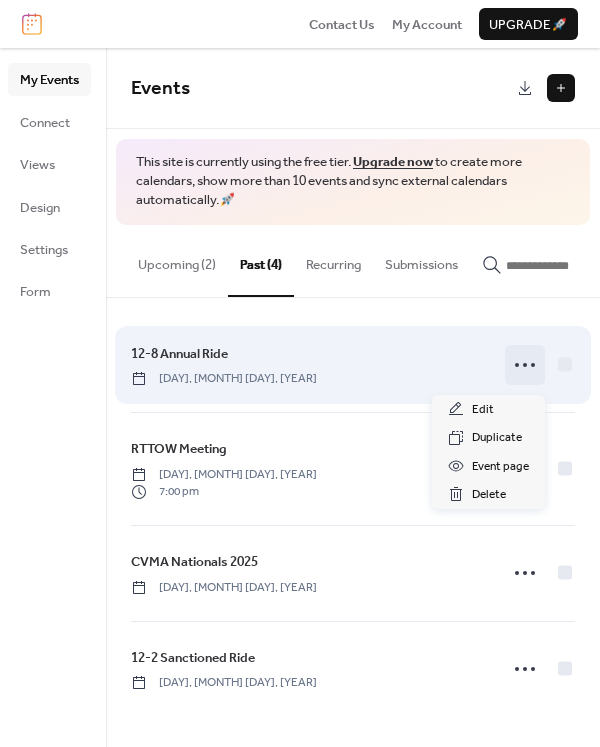 click 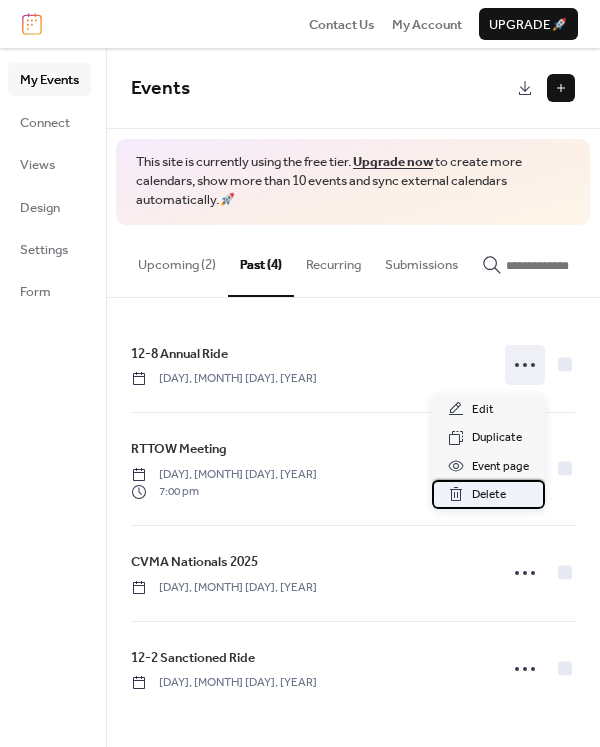 click on "Delete" at bounding box center [489, 495] 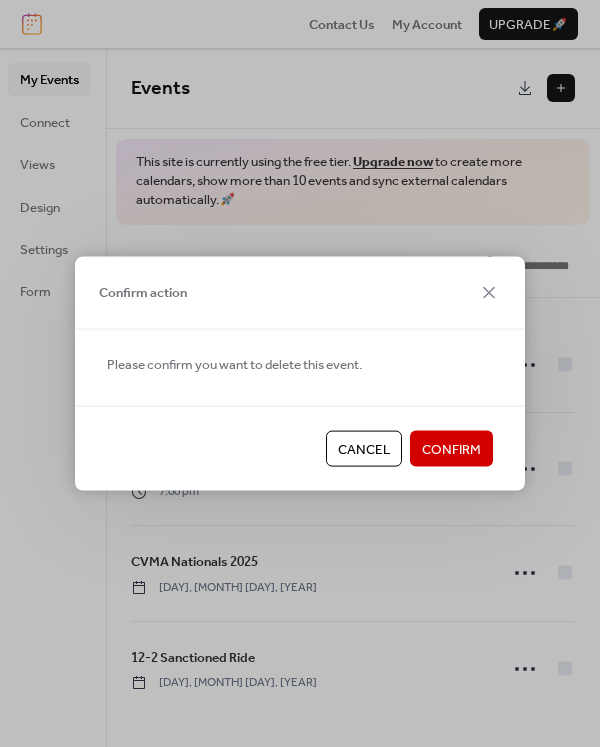click on "Confirm" at bounding box center (451, 450) 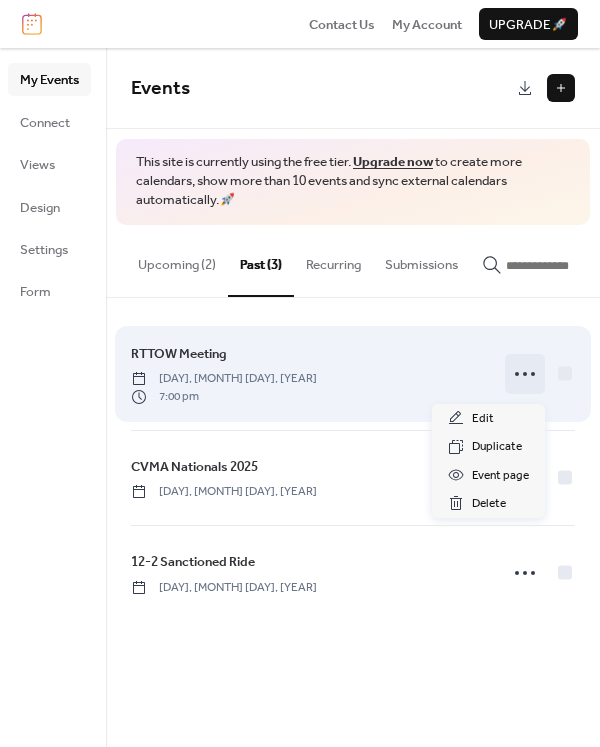 click 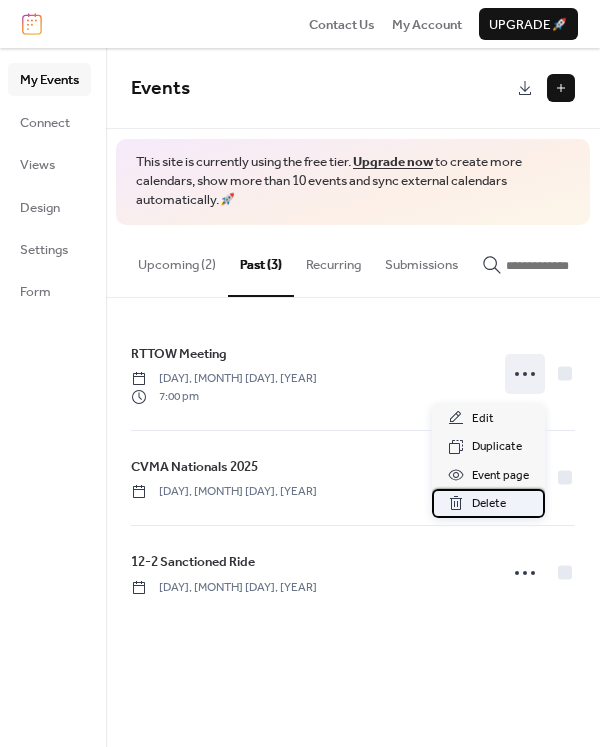 click on "Delete" at bounding box center (489, 504) 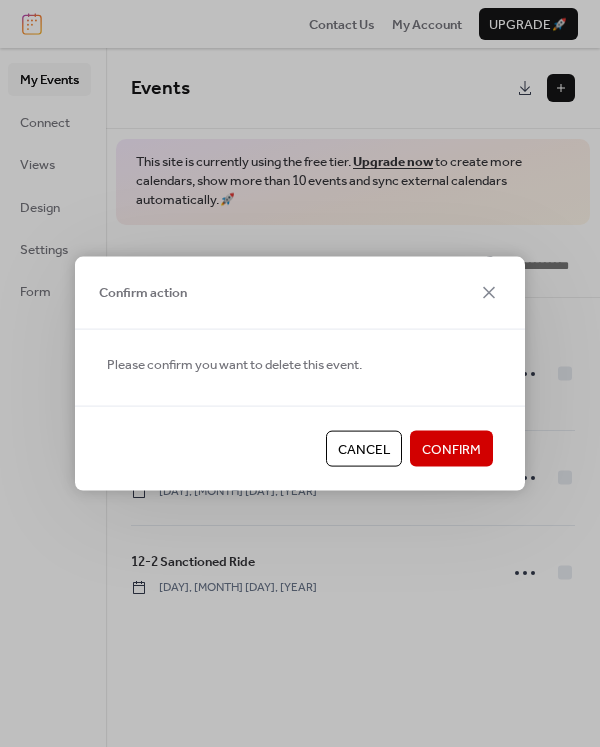 click on "Confirm" at bounding box center (451, 450) 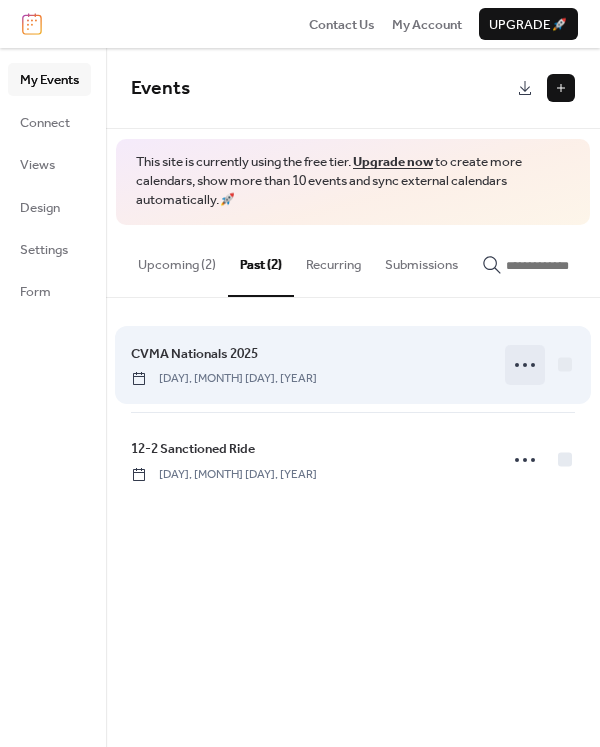 click 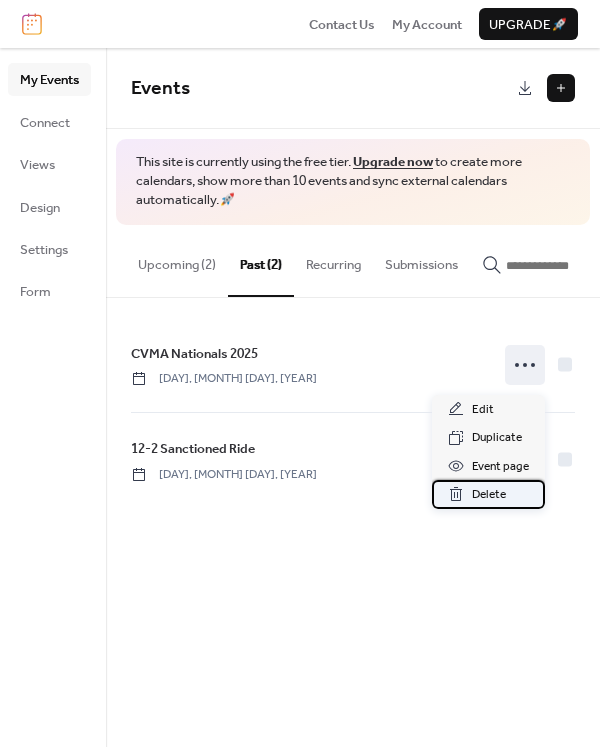 click on "Delete" at bounding box center (489, 495) 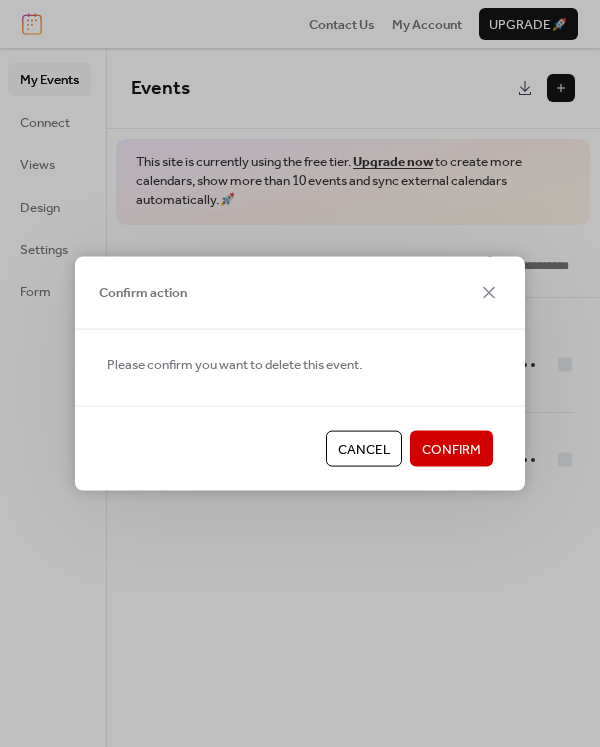 click on "Confirm" at bounding box center [451, 450] 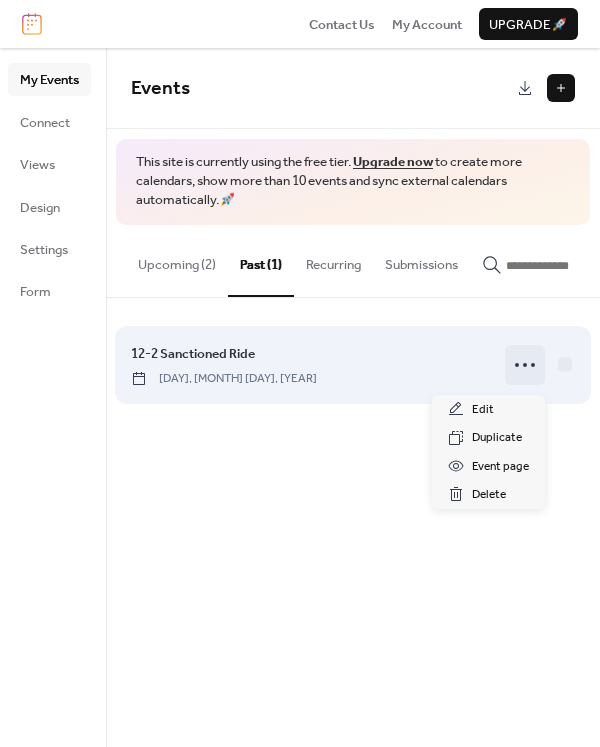 click 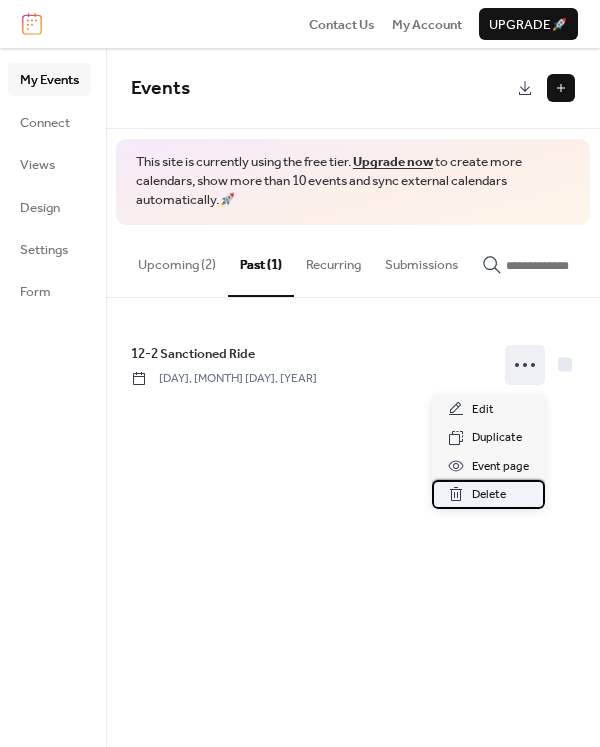 click on "Delete" at bounding box center [489, 495] 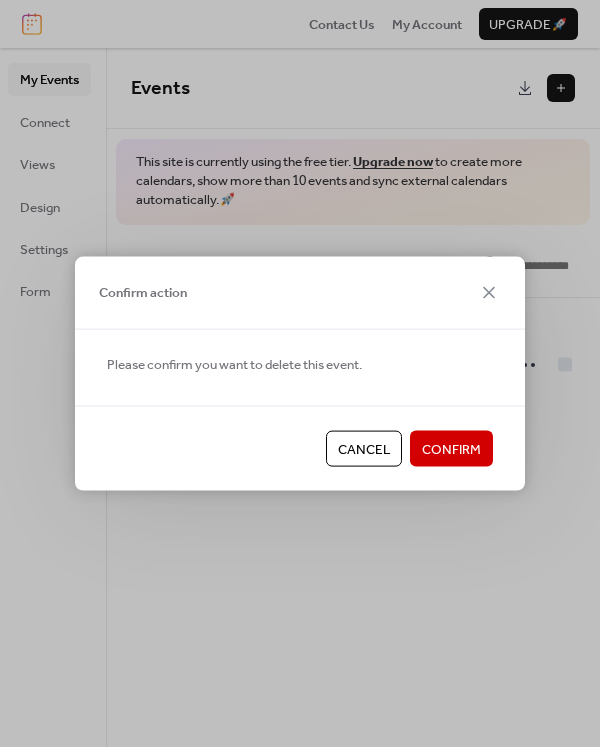 click on "Confirm" at bounding box center (451, 450) 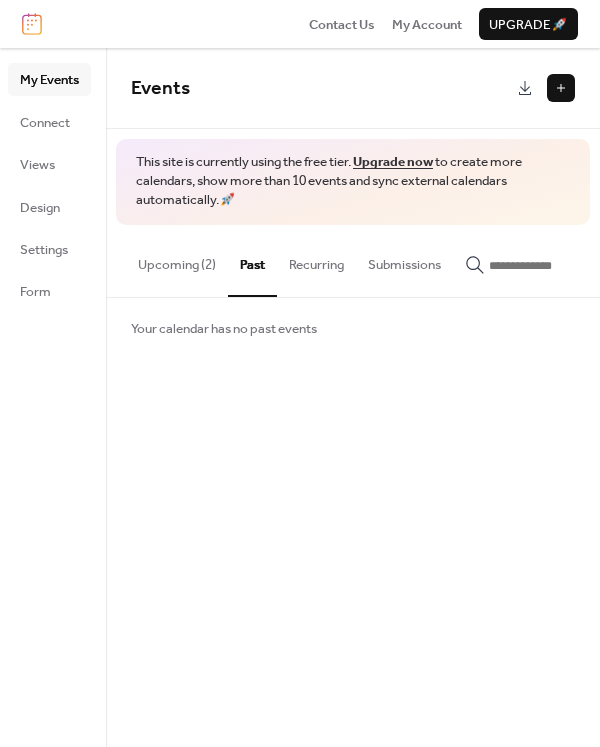 click on "Upcoming (2)" at bounding box center [177, 260] 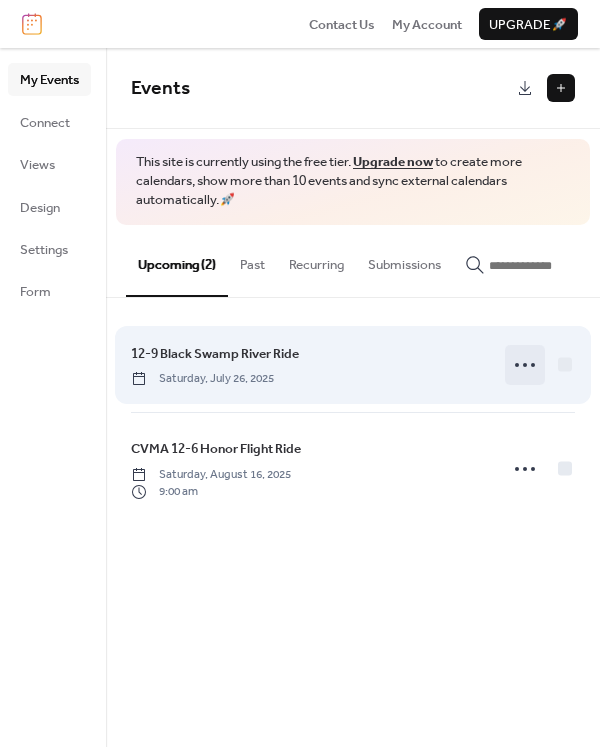 click 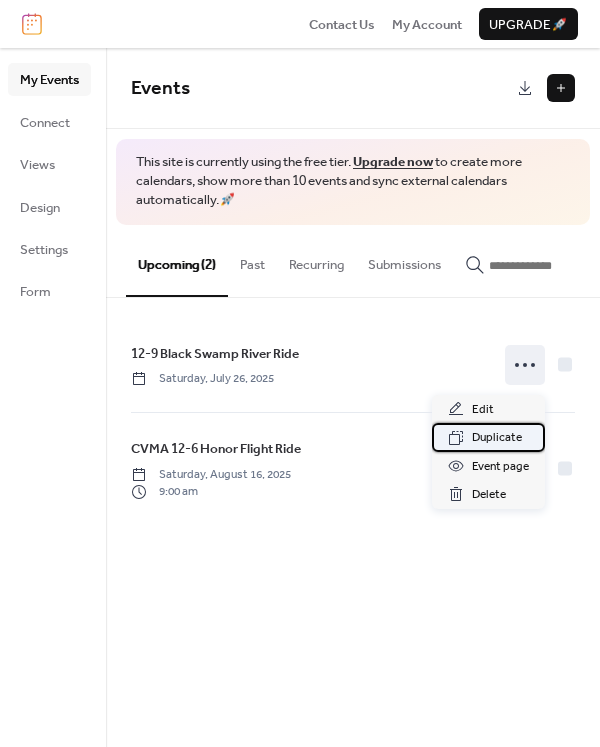 click on "Duplicate" at bounding box center [497, 438] 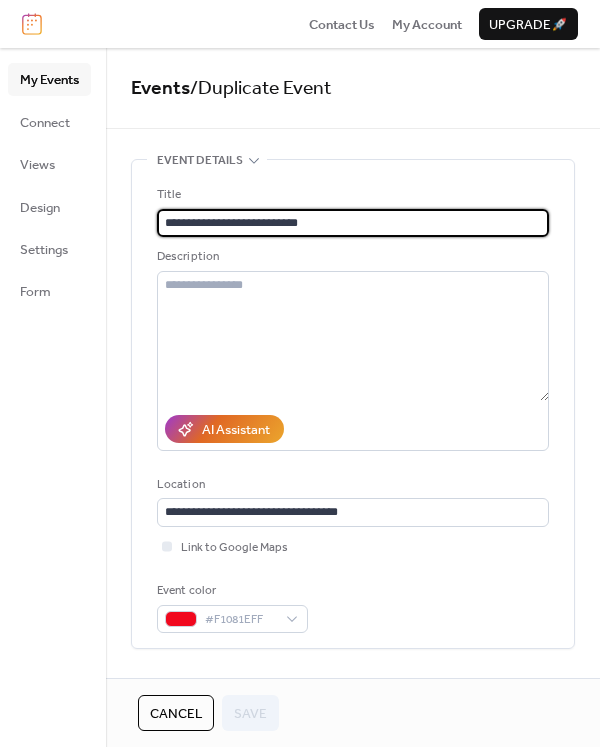 scroll, scrollTop: 1, scrollLeft: 0, axis: vertical 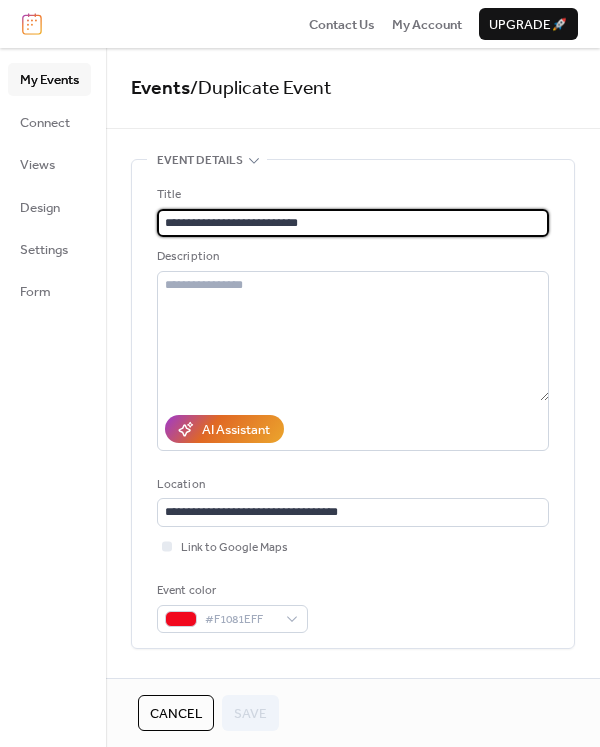 drag, startPoint x: 351, startPoint y: 224, endPoint x: -48, endPoint y: 265, distance: 401.10098 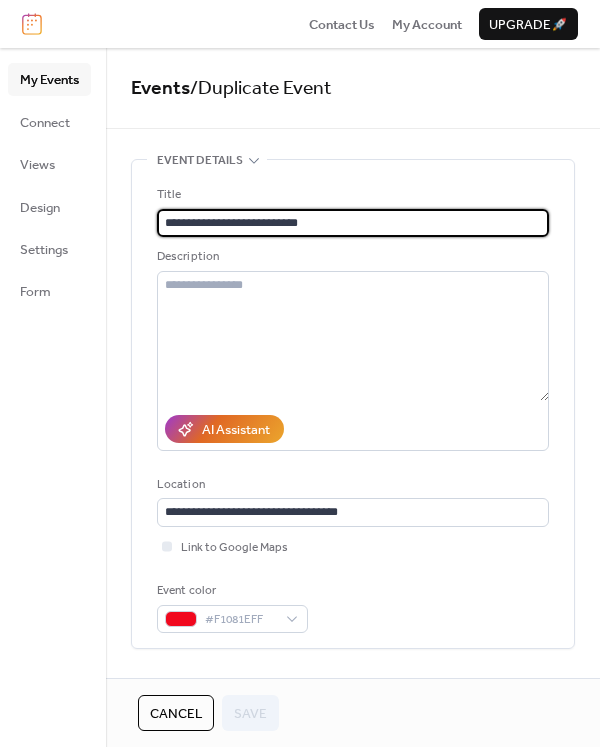 paste 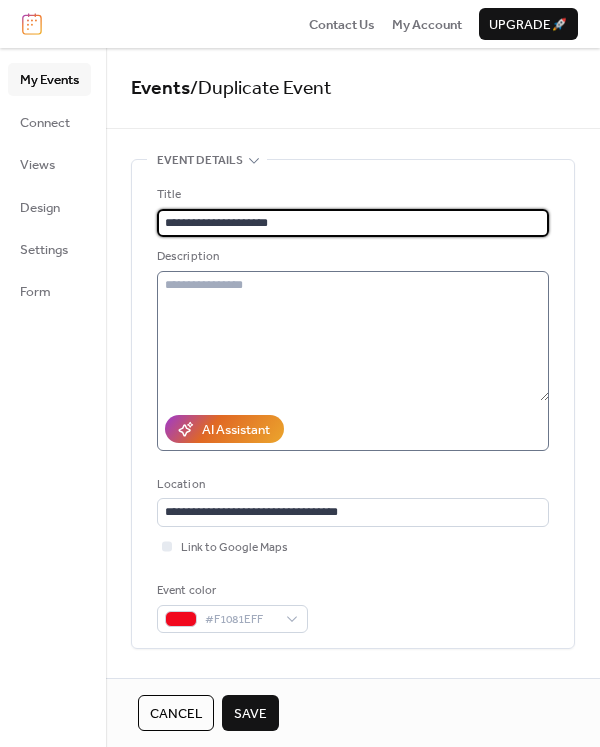 type on "**********" 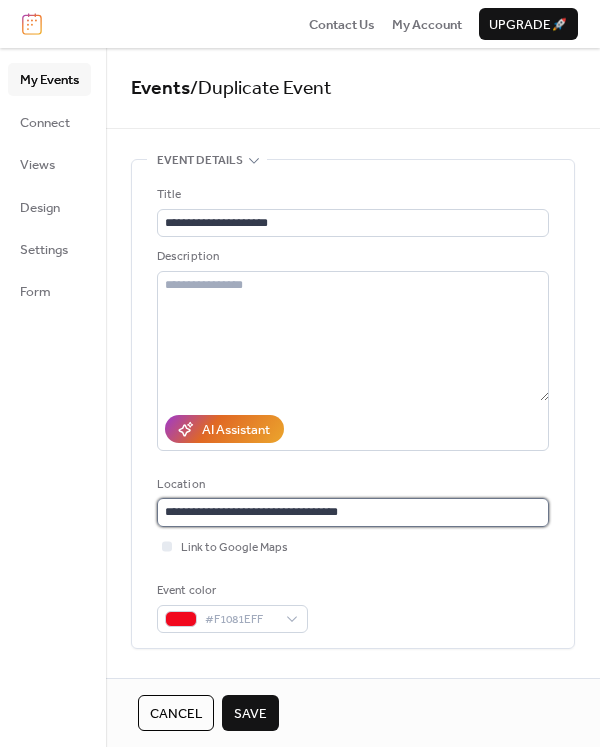 click on "**********" at bounding box center [353, 512] 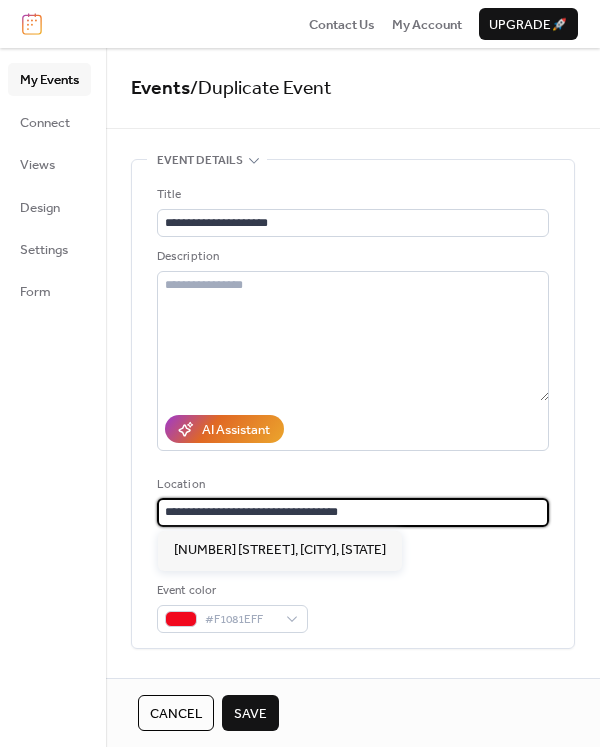 scroll, scrollTop: 1, scrollLeft: 0, axis: vertical 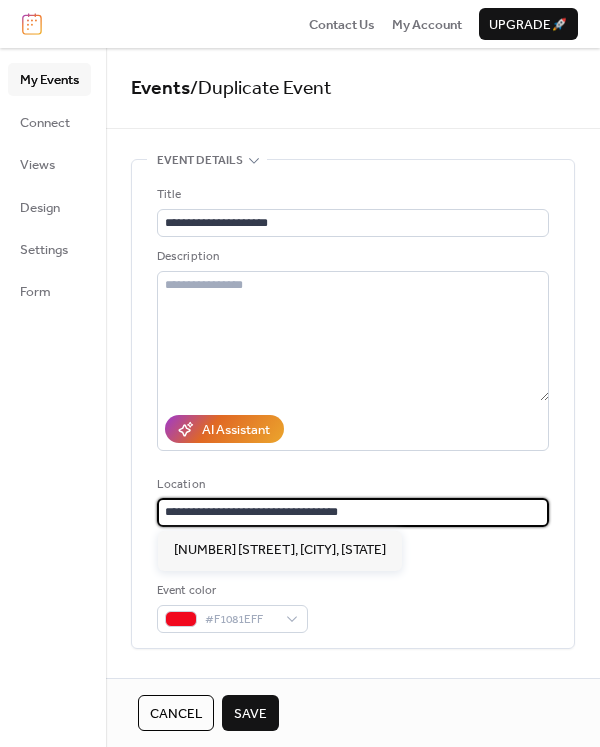 drag, startPoint x: 398, startPoint y: 510, endPoint x: -300, endPoint y: 529, distance: 698.25854 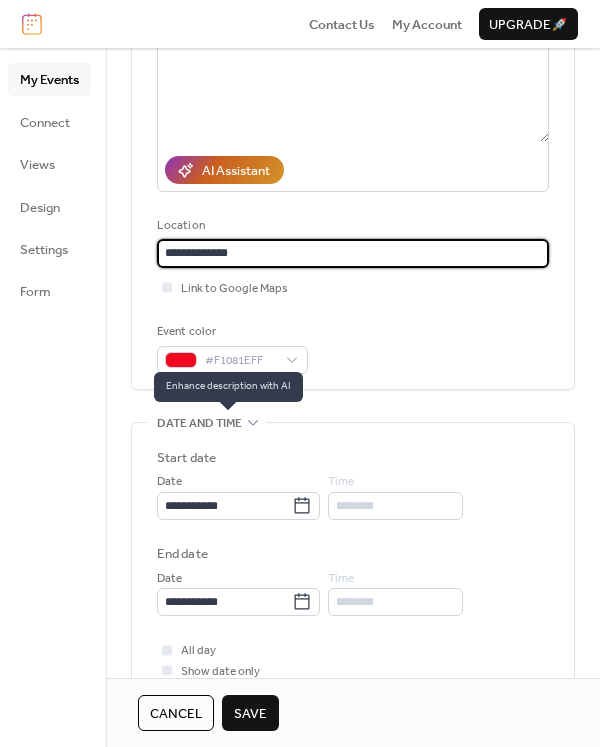 scroll, scrollTop: 300, scrollLeft: 0, axis: vertical 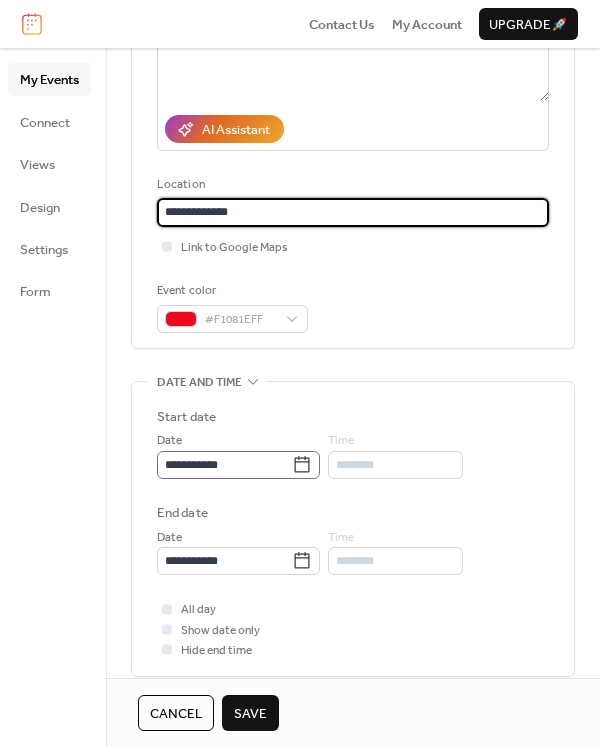 type on "**********" 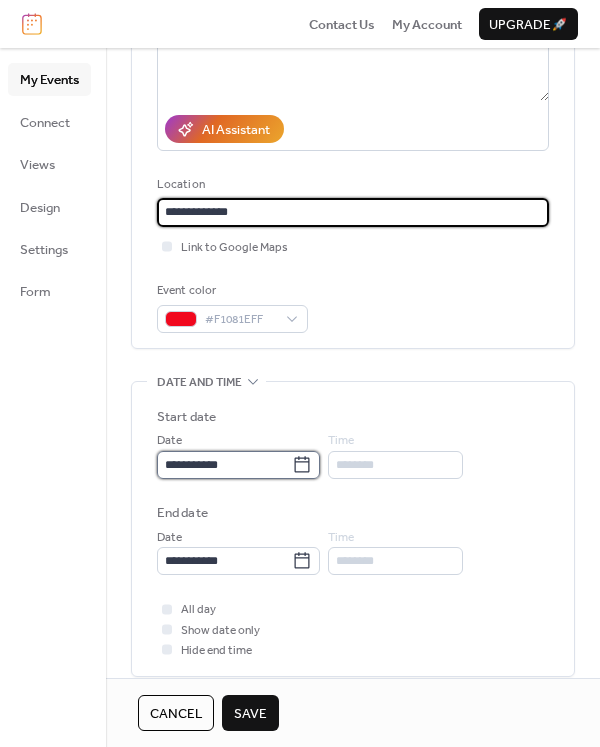 click on "**********" at bounding box center (224, 465) 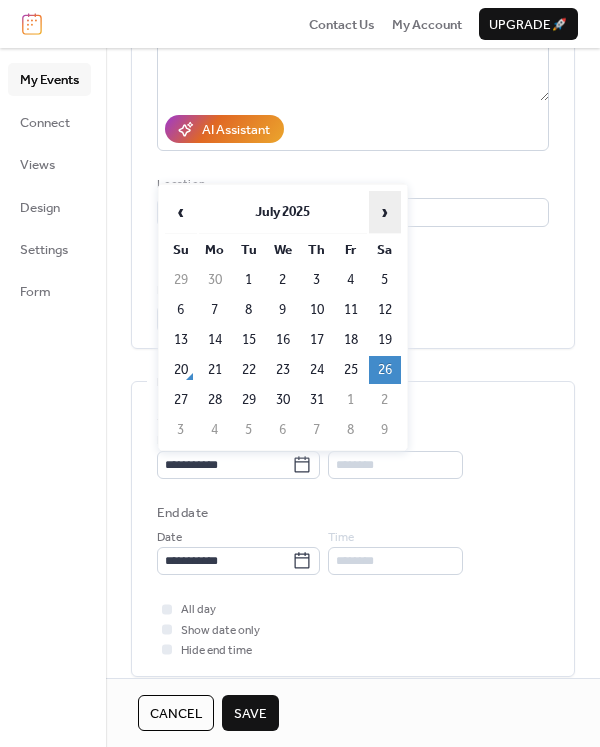 click on "›" at bounding box center [385, 212] 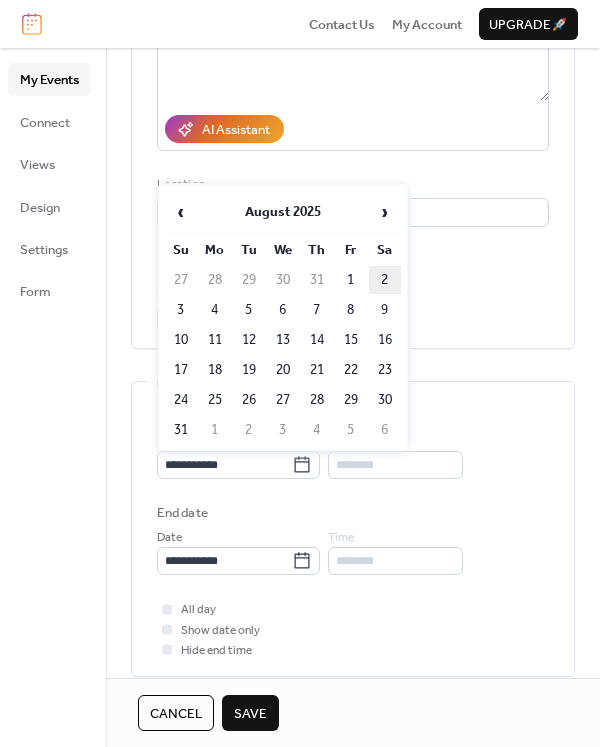 click on "2" at bounding box center [385, 280] 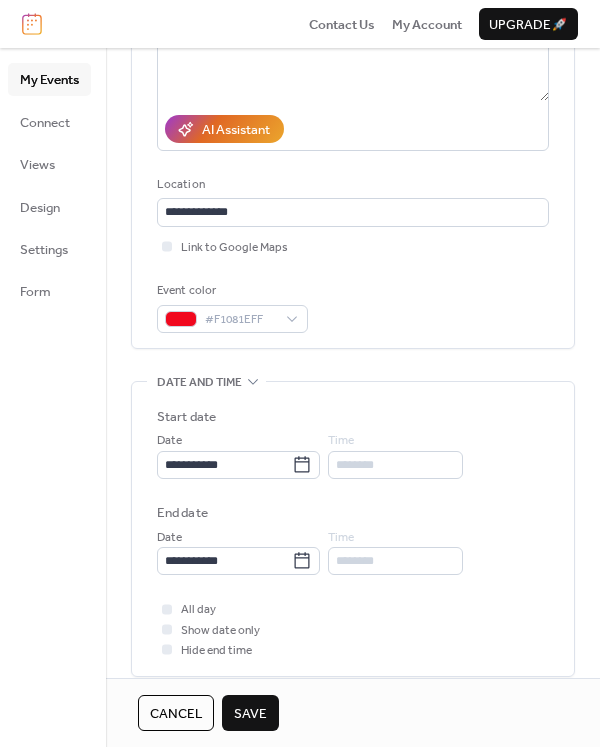 click on "Save" at bounding box center [250, 714] 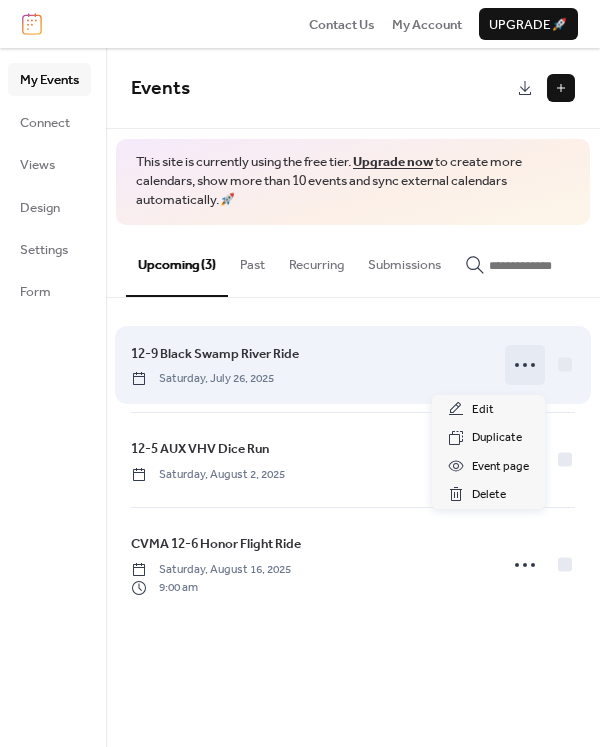 click 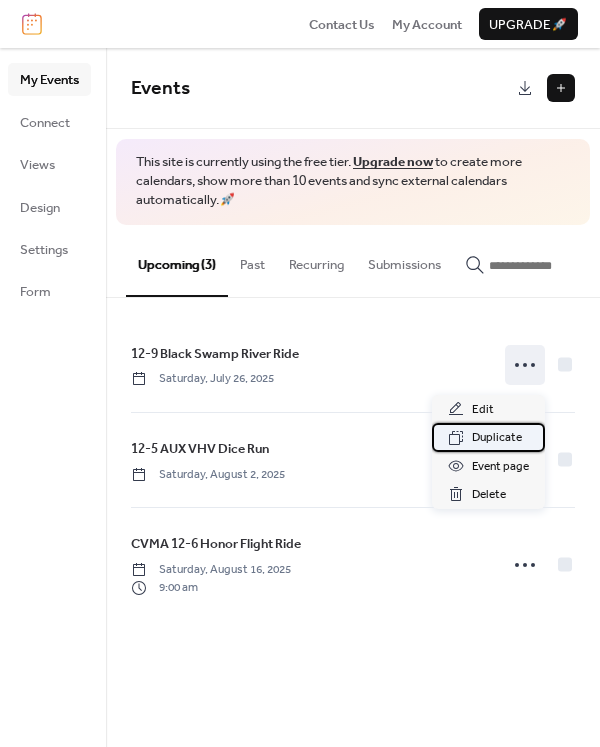 click on "Duplicate" at bounding box center [497, 438] 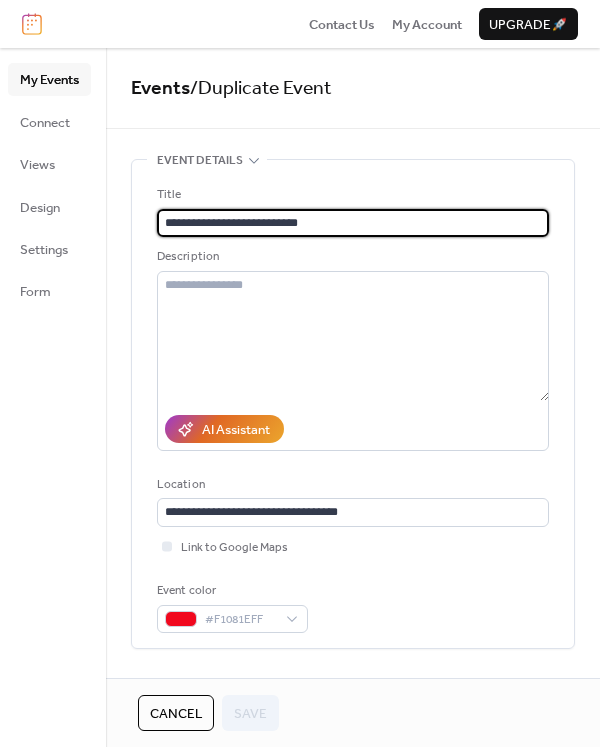 click on "**********" at bounding box center (353, 223) 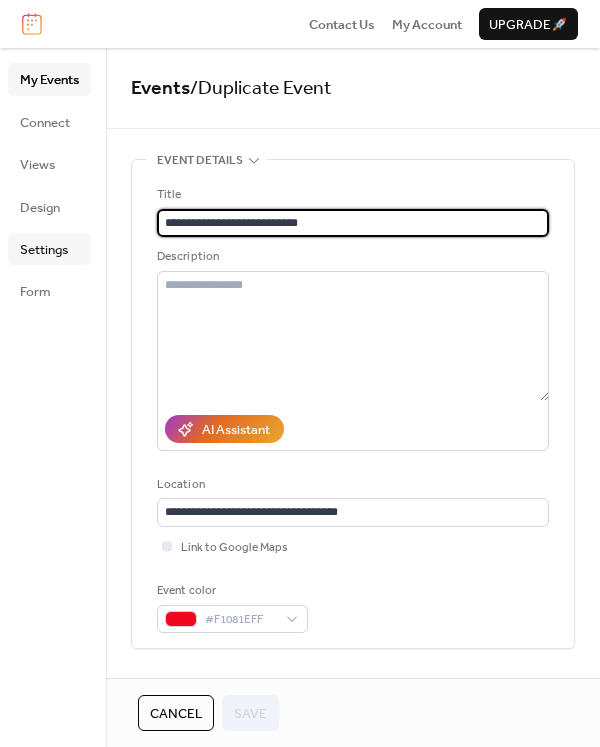 scroll, scrollTop: 1, scrollLeft: 0, axis: vertical 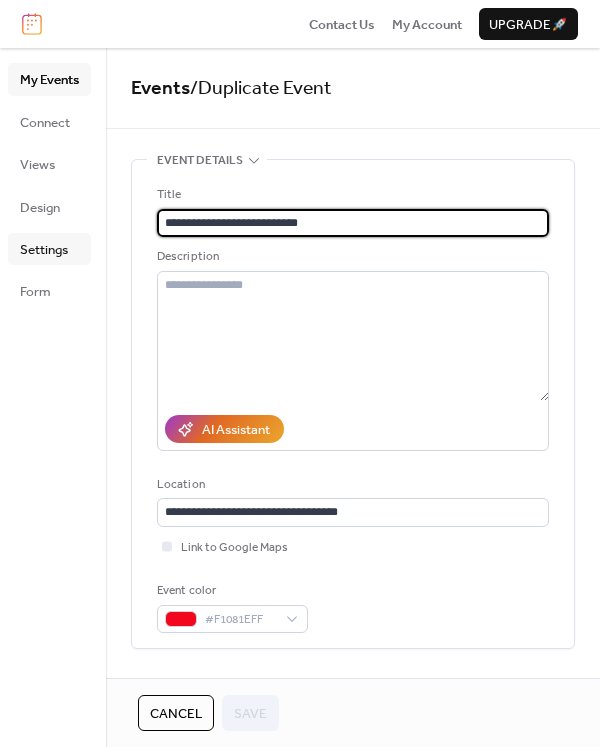 drag, startPoint x: 355, startPoint y: 215, endPoint x: 30, endPoint y: 237, distance: 325.74377 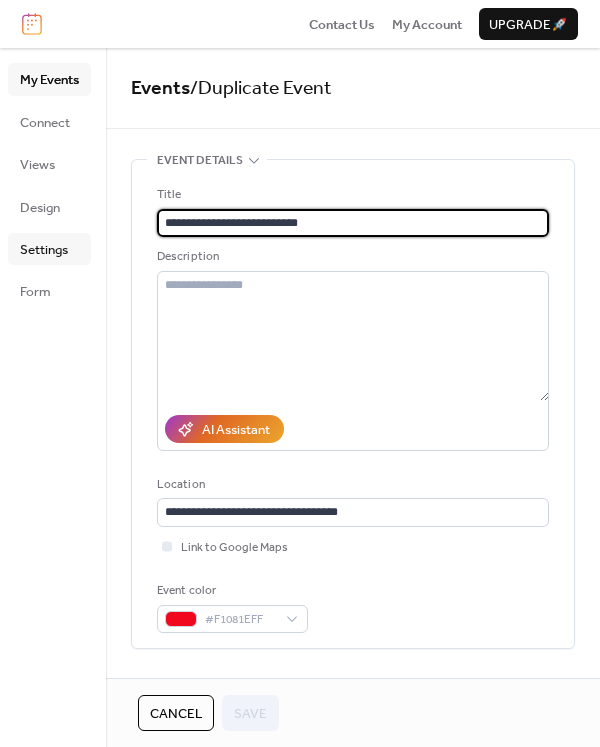 paste 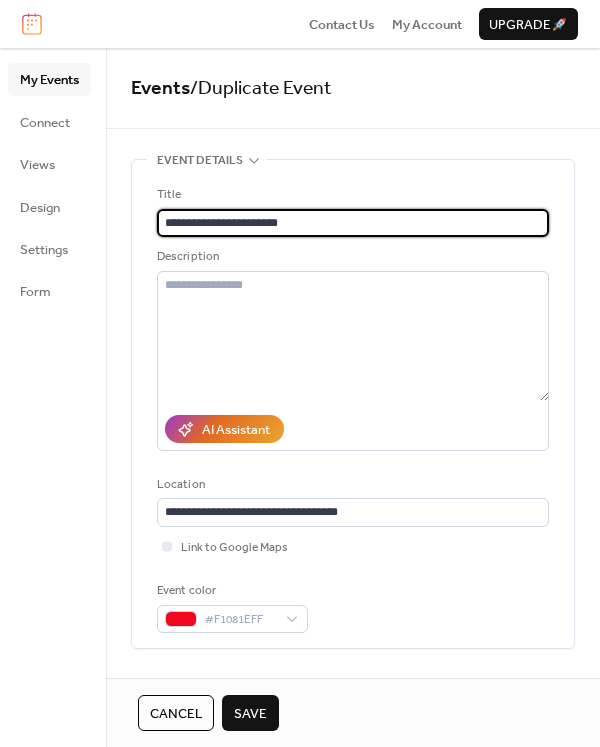 click on "**********" at bounding box center (349, 223) 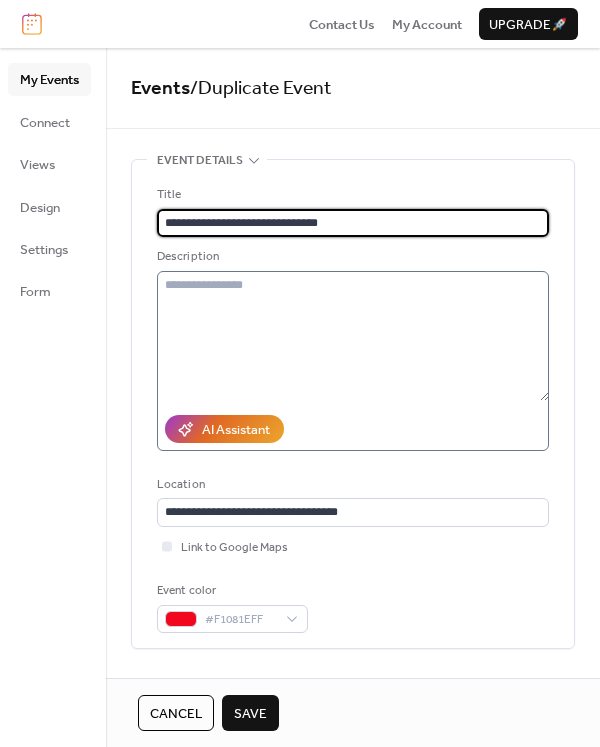 type on "**********" 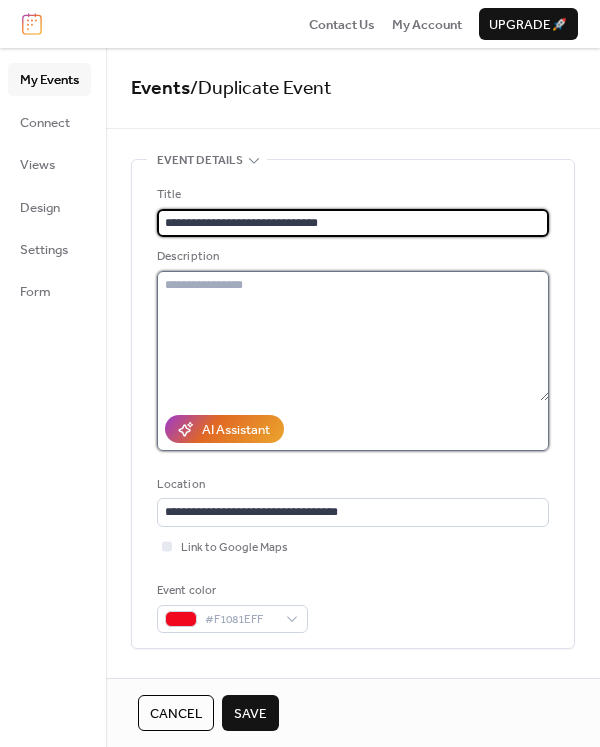 scroll, scrollTop: 0, scrollLeft: 0, axis: both 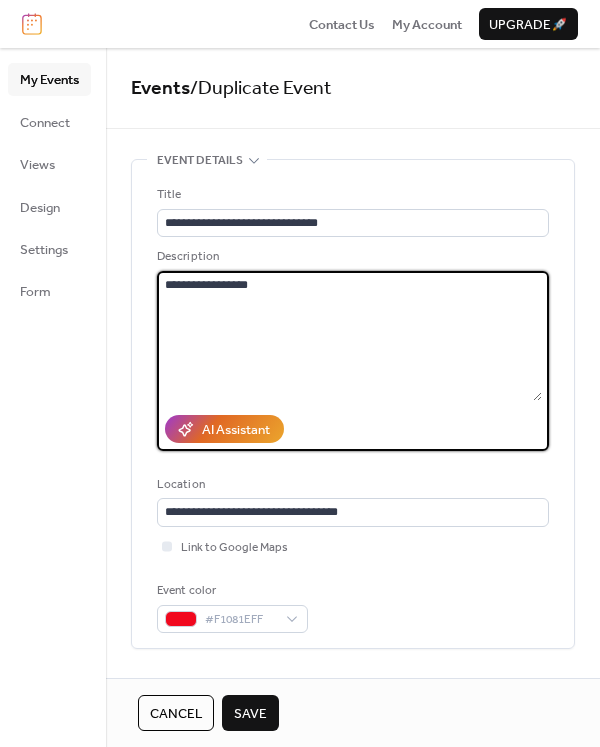 type on "**********" 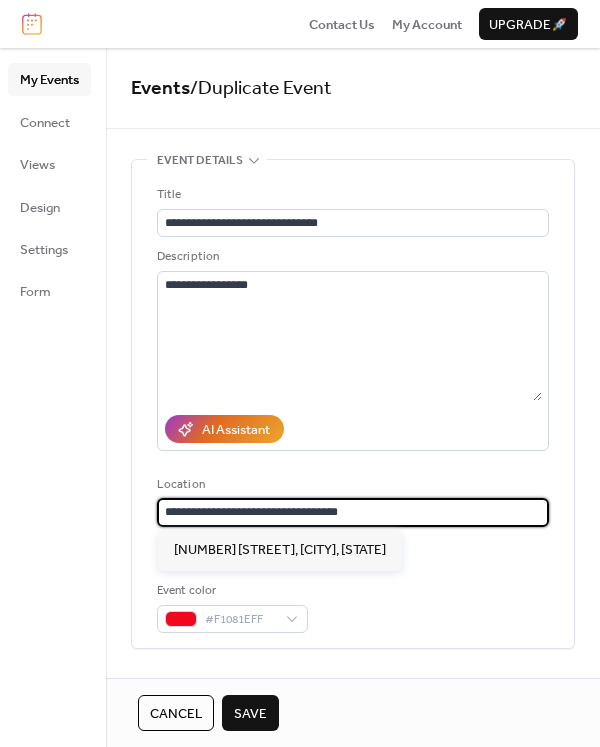 click on "**********" at bounding box center [353, 512] 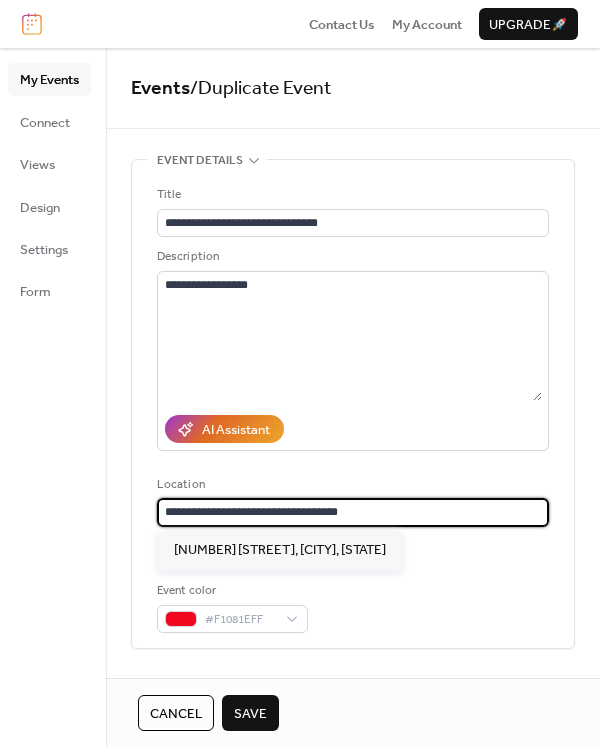 drag, startPoint x: 376, startPoint y: 508, endPoint x: -226, endPoint y: 524, distance: 602.2126 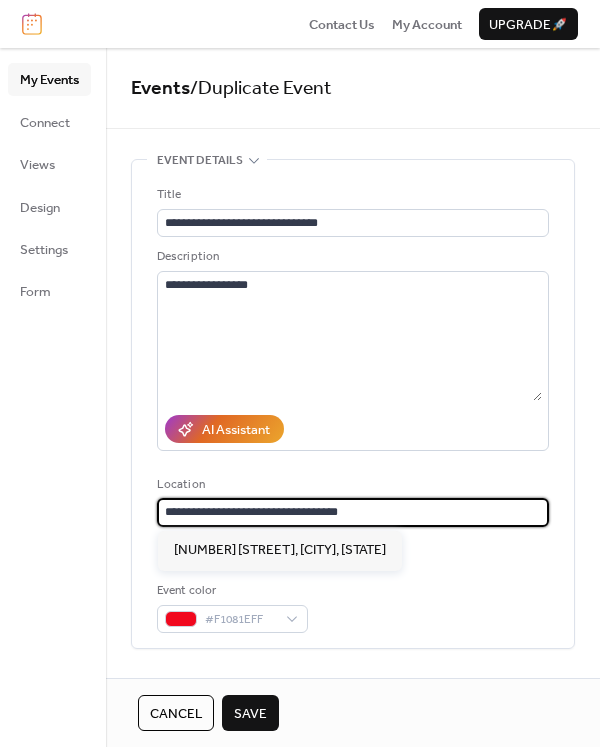 paste 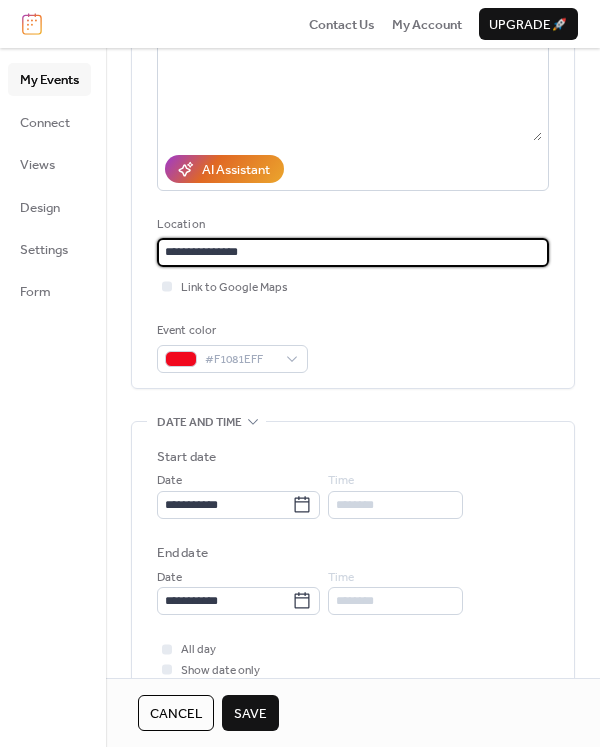 scroll, scrollTop: 300, scrollLeft: 0, axis: vertical 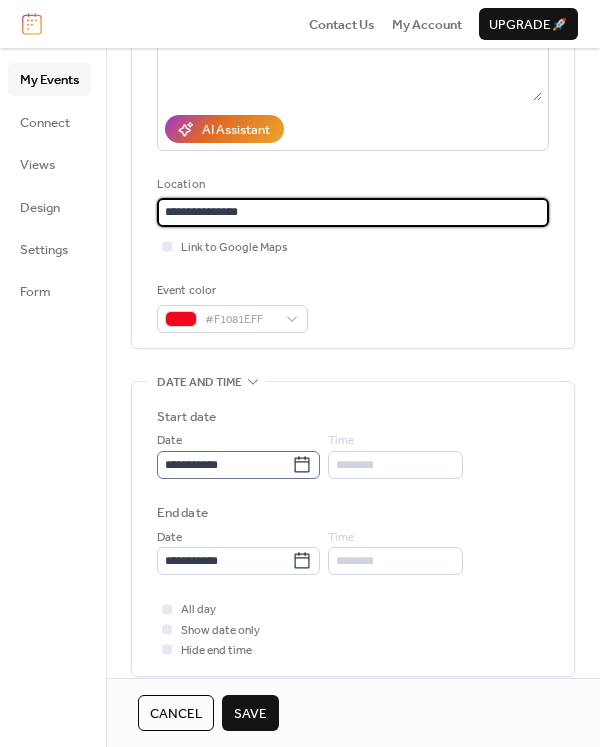 type on "**********" 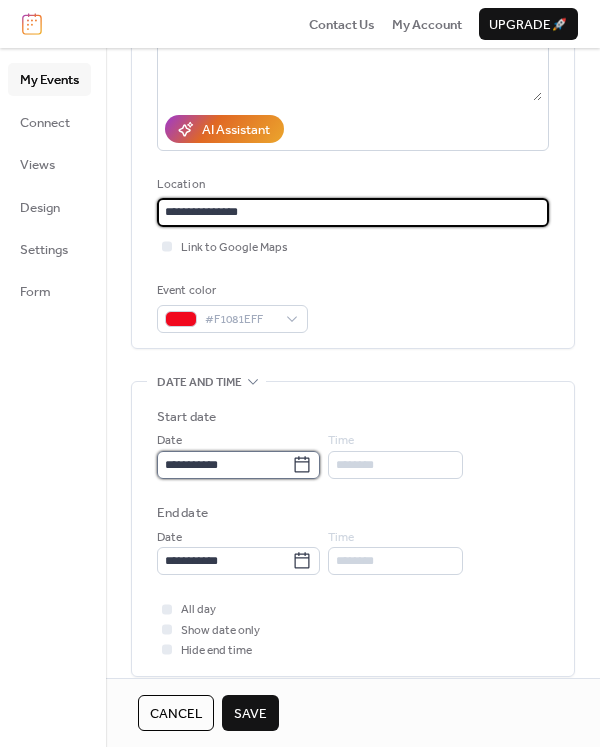 click on "**********" at bounding box center (224, 465) 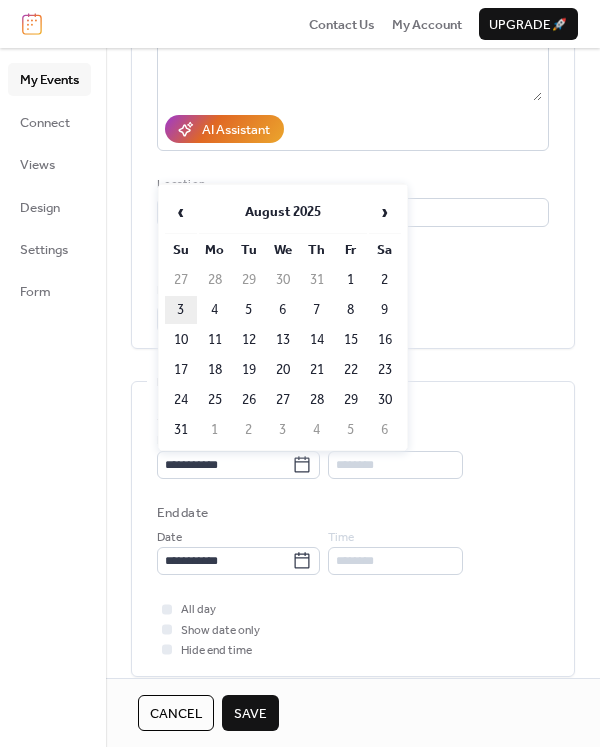 click on "3" at bounding box center [181, 310] 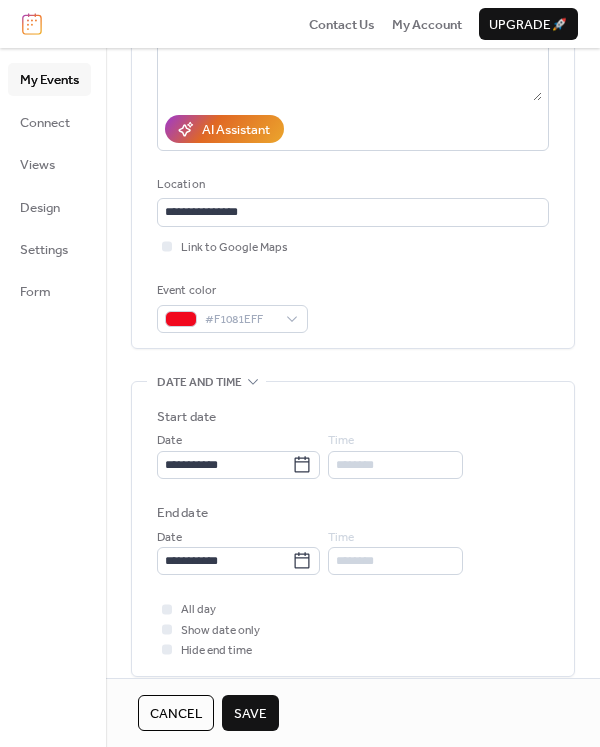 click on "Save" at bounding box center [250, 714] 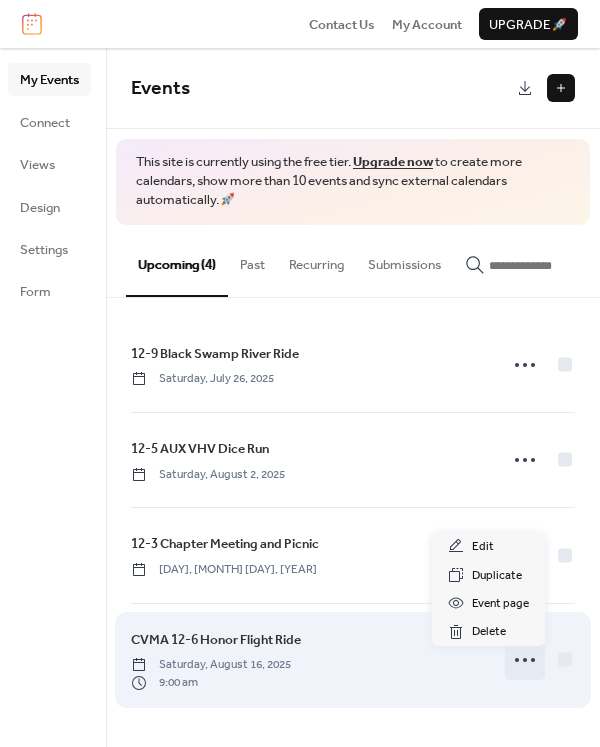 click 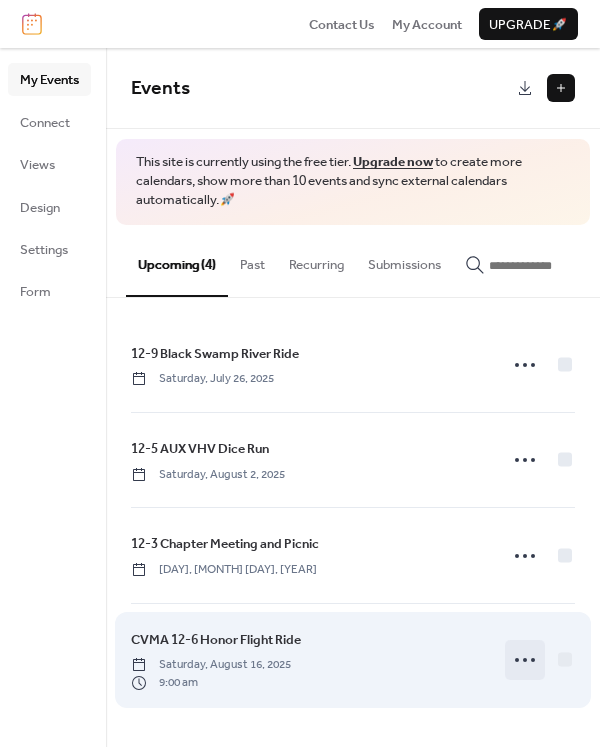 click 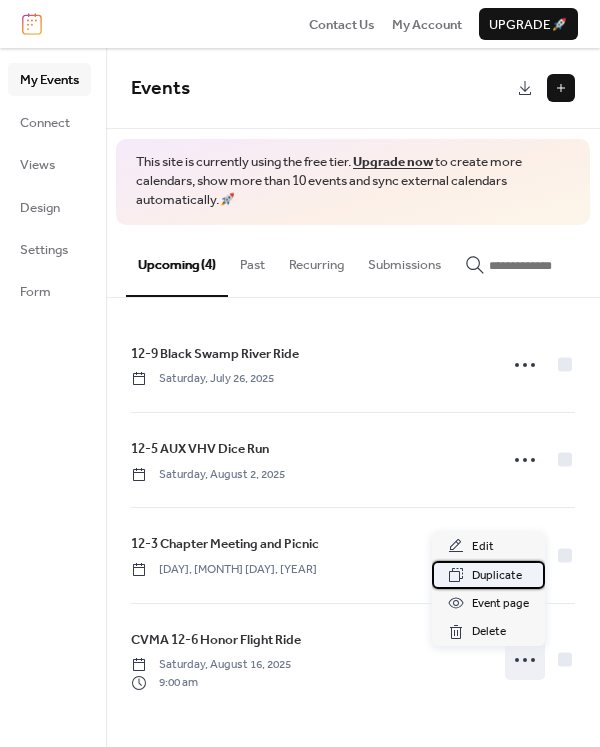 click on "Duplicate" at bounding box center (497, 576) 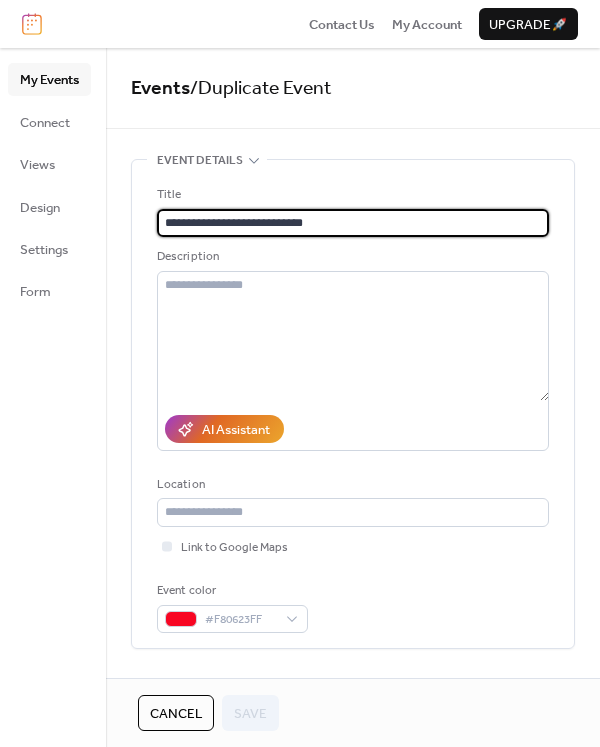 click on "**********" at bounding box center [353, 223] 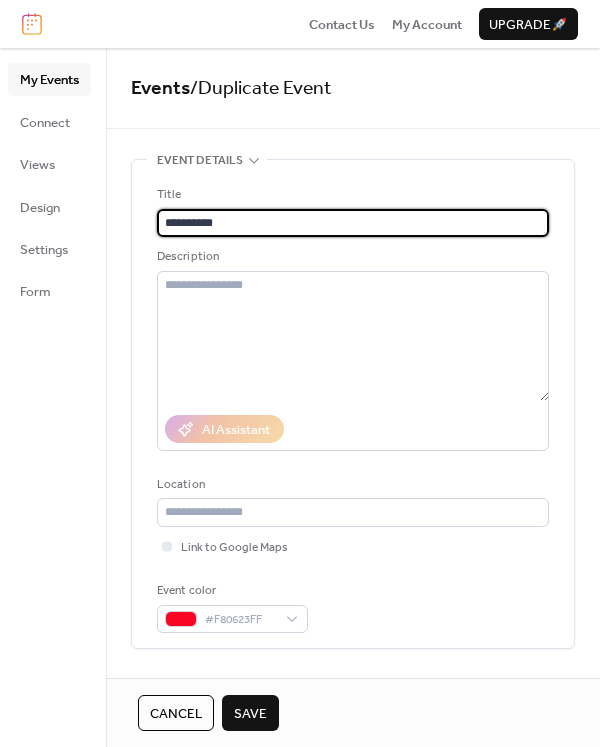 type on "**********" 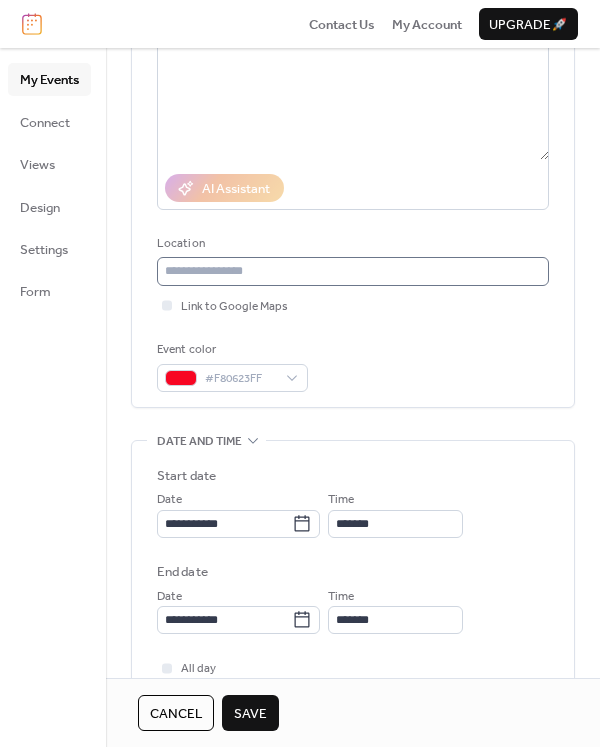 scroll, scrollTop: 300, scrollLeft: 0, axis: vertical 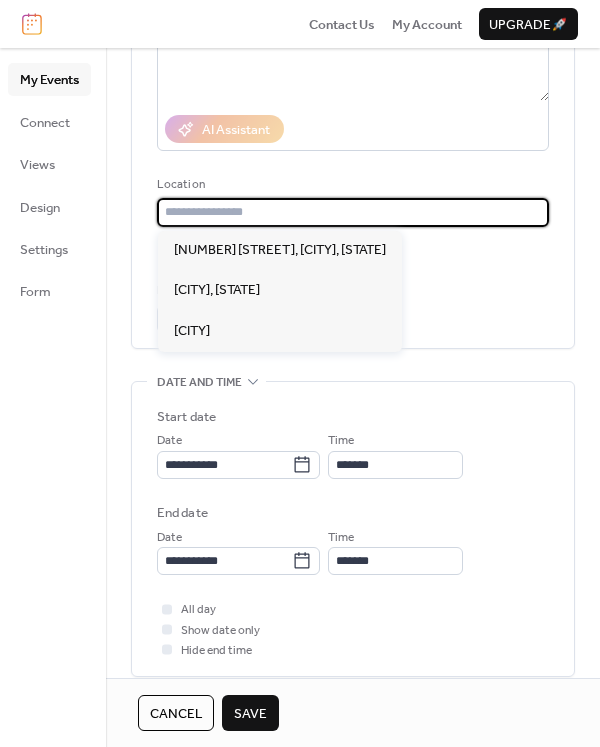 click at bounding box center [353, 212] 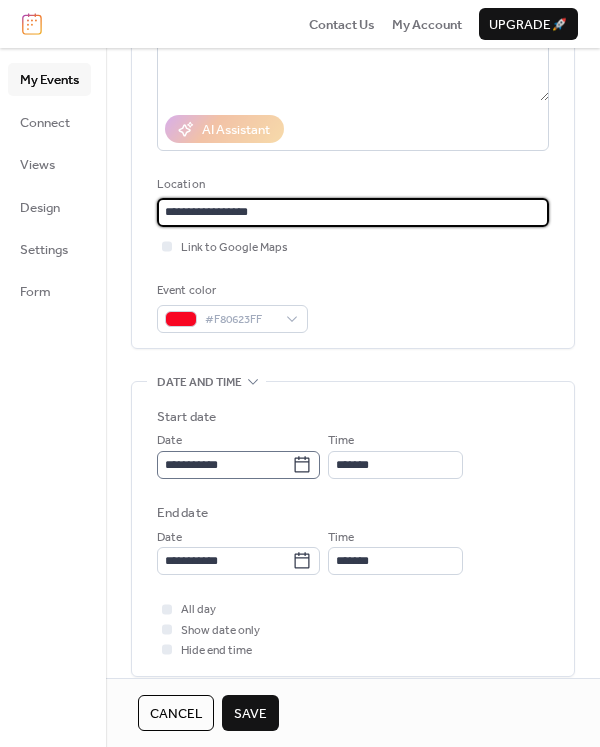 type on "**********" 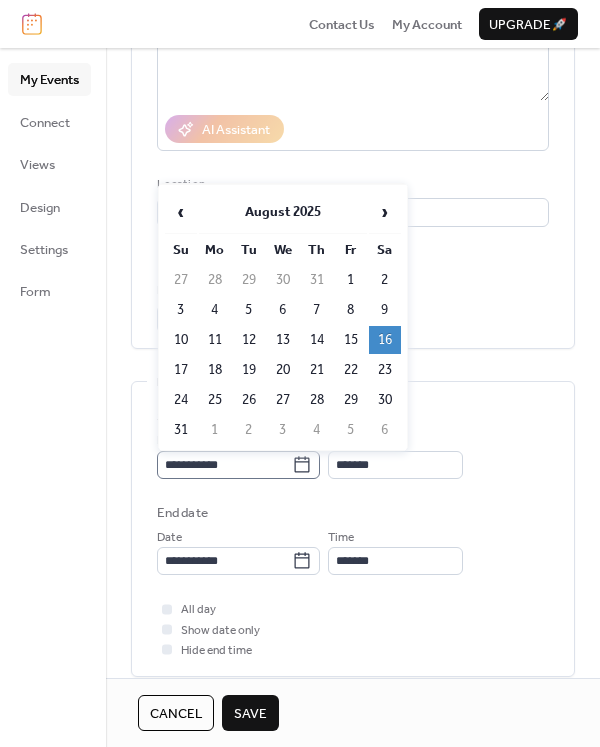 click 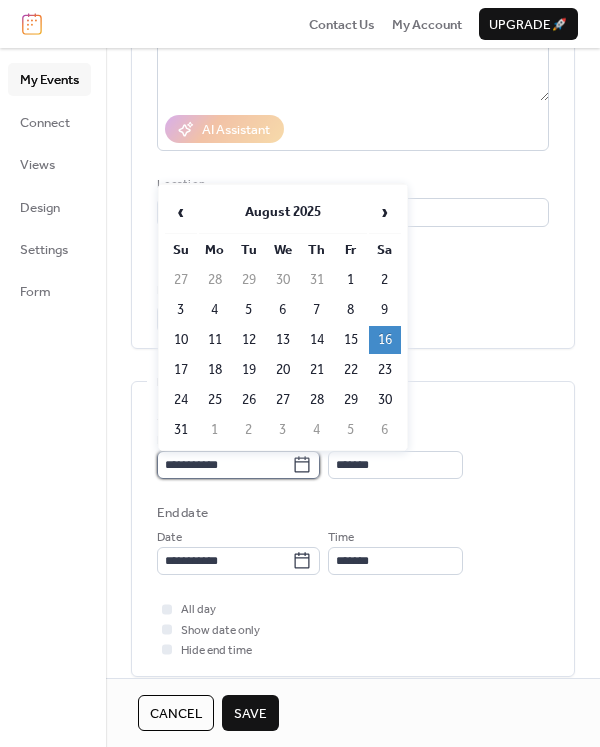 click on "**********" at bounding box center [224, 465] 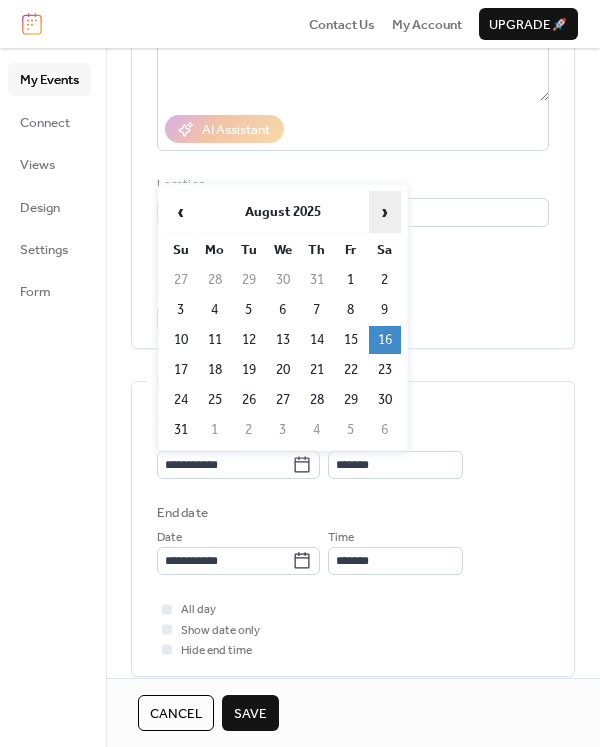 click on "›" at bounding box center [385, 212] 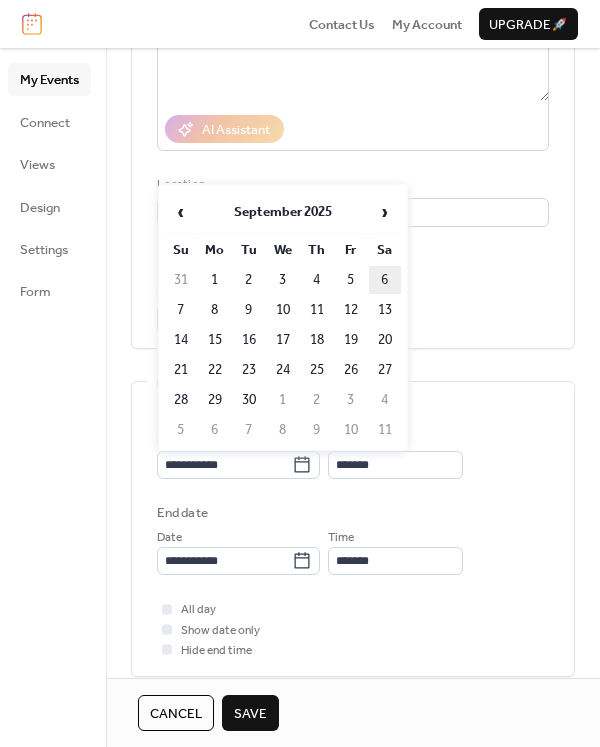 click on "6" at bounding box center [385, 280] 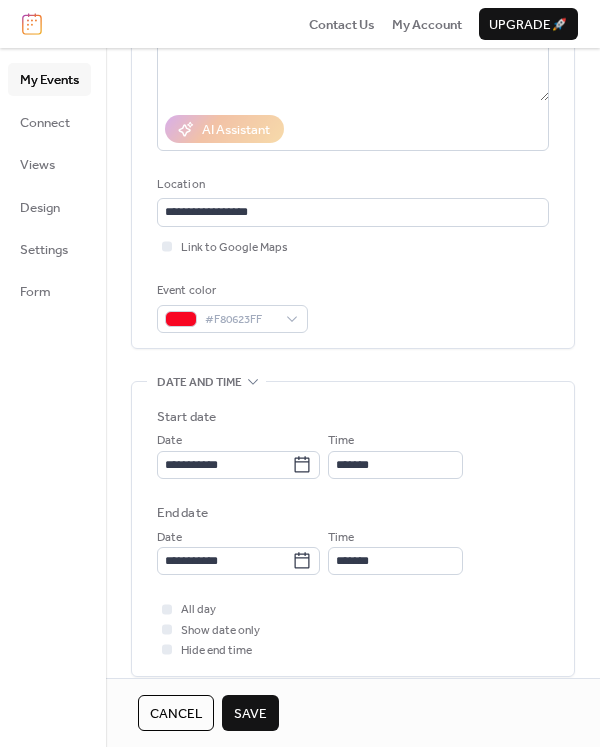 type on "**********" 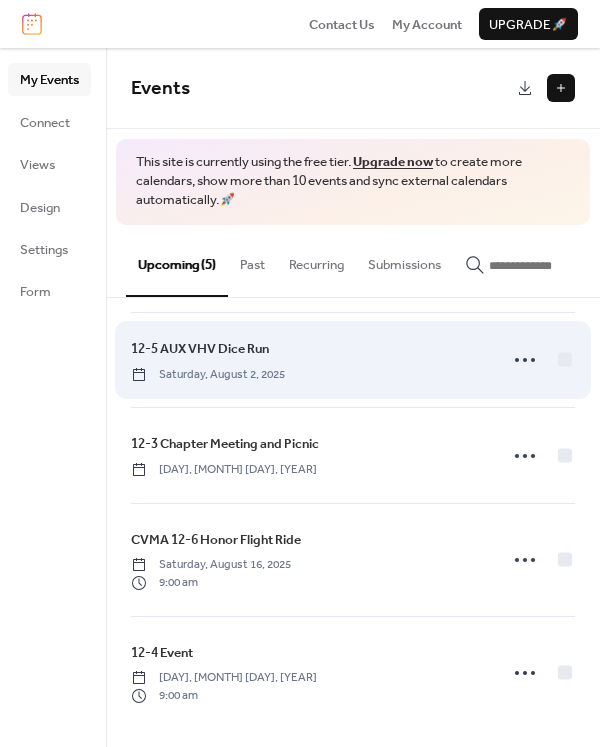 scroll, scrollTop: 108, scrollLeft: 0, axis: vertical 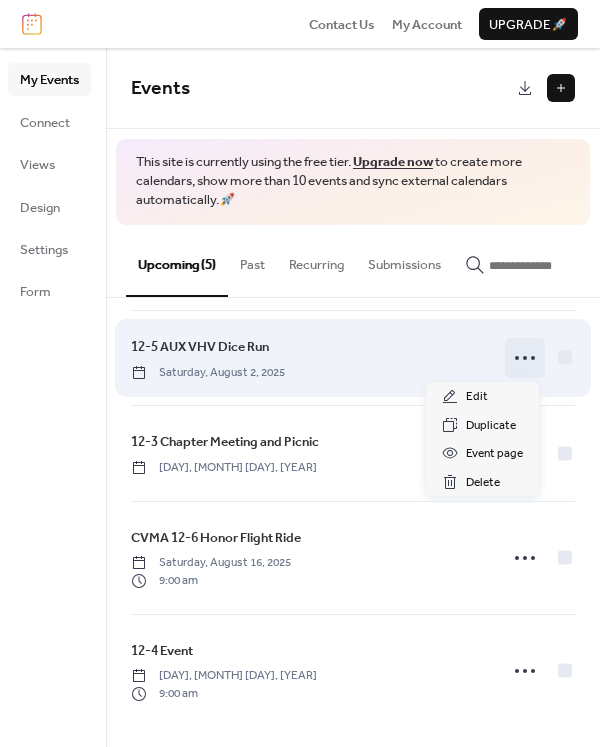 click 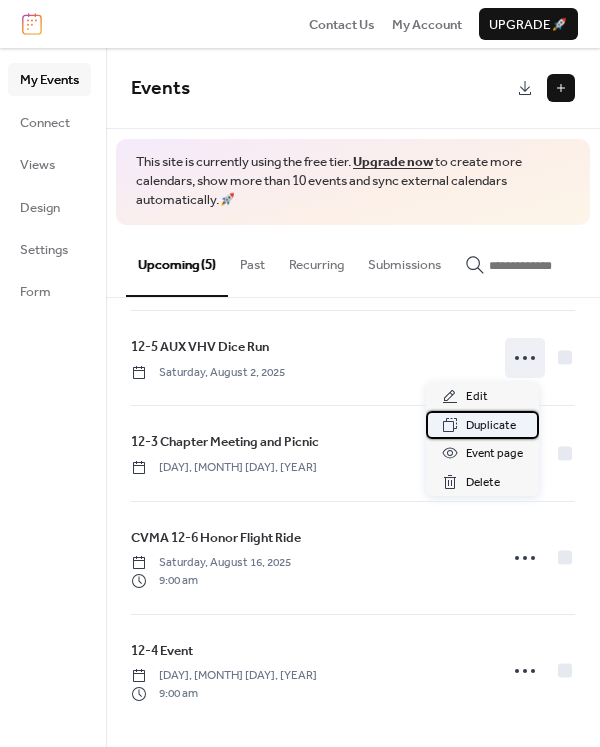 click on "Duplicate" at bounding box center (491, 426) 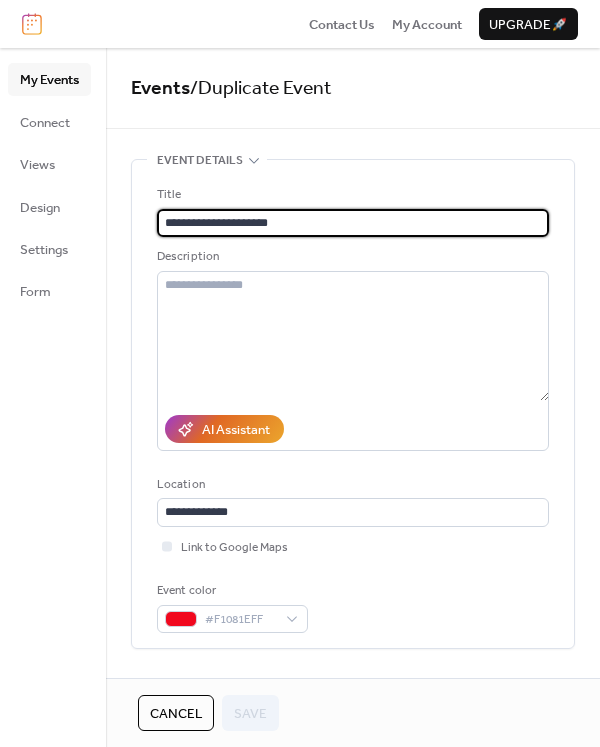 drag, startPoint x: 304, startPoint y: 227, endPoint x: 65, endPoint y: 225, distance: 239.00836 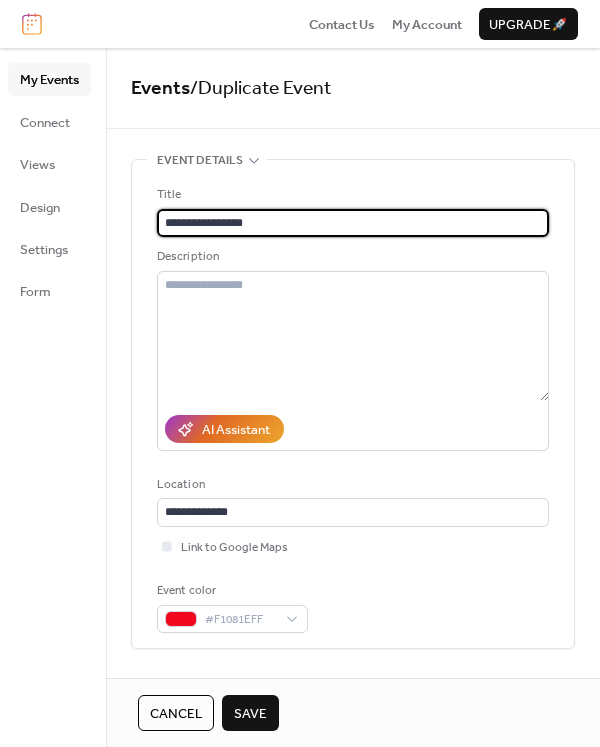 type on "**********" 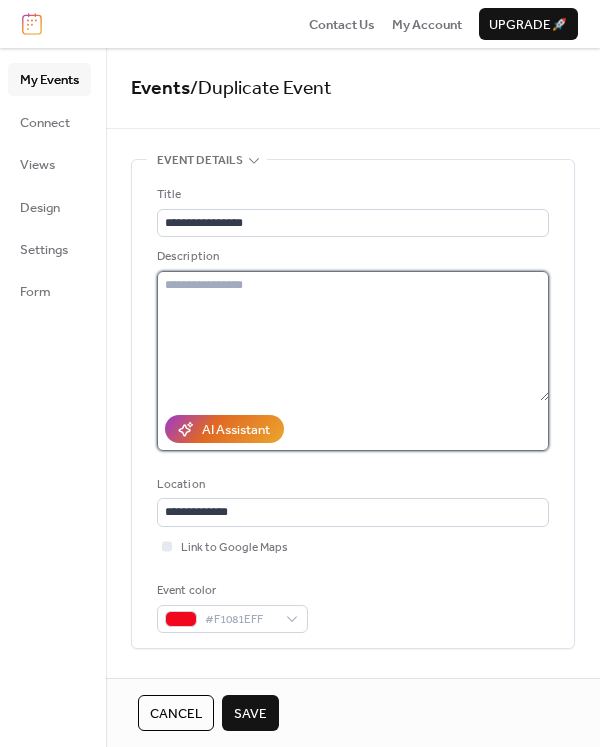 click at bounding box center [353, 336] 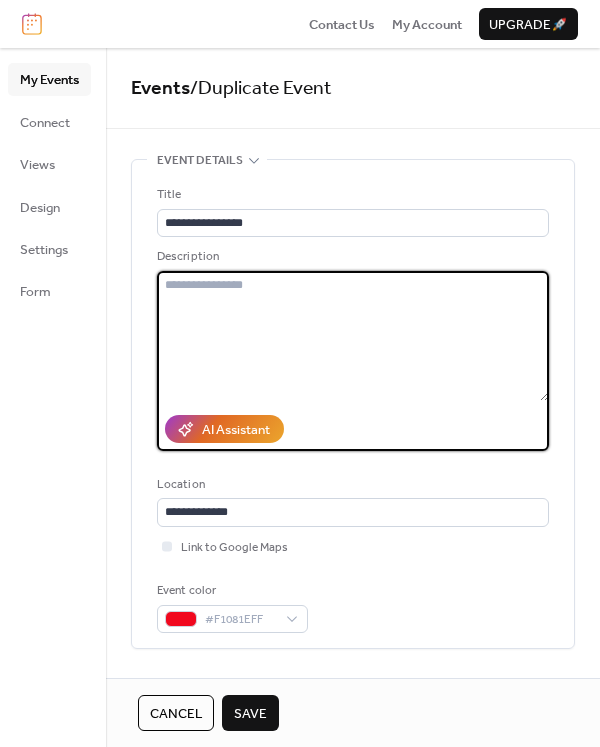 paste on "**********" 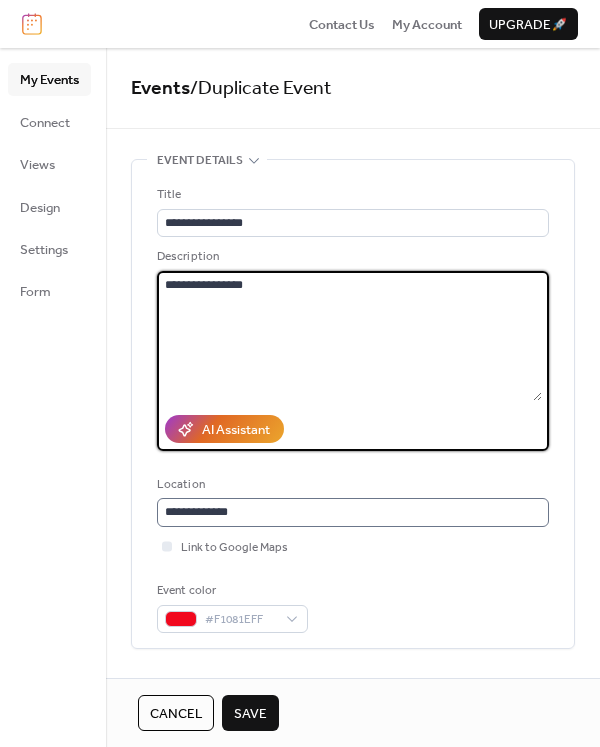 type on "**********" 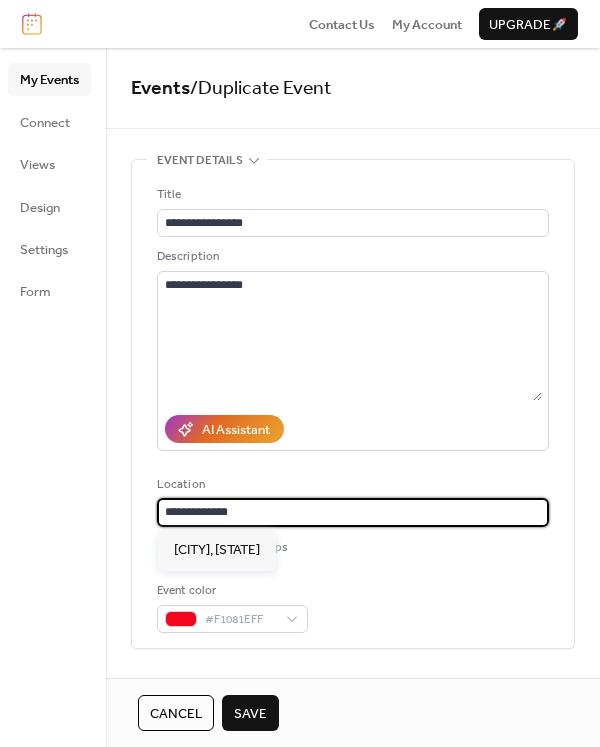 drag, startPoint x: 249, startPoint y: 520, endPoint x: -94, endPoint y: 509, distance: 343.17633 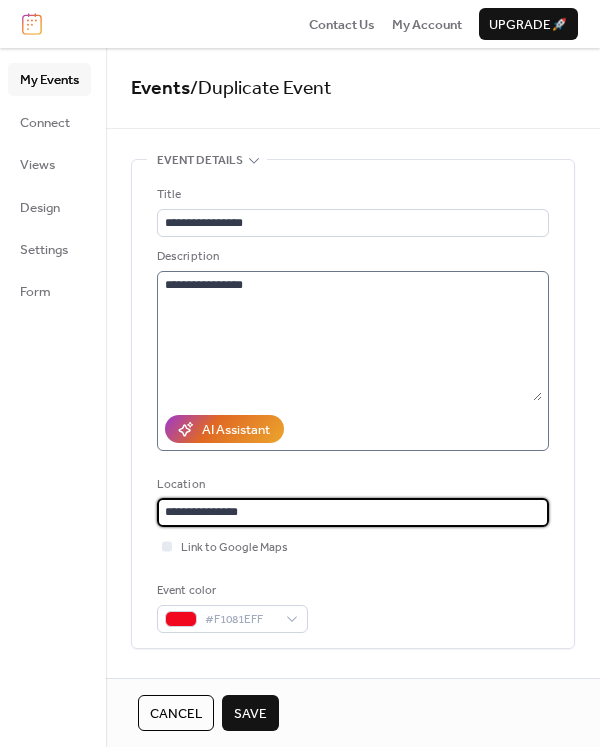 type on "**********" 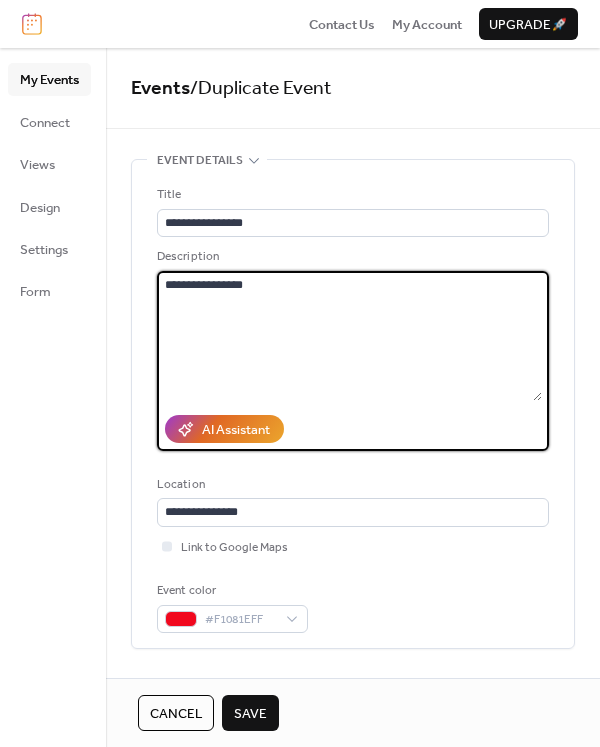 click on "**********" at bounding box center (349, 336) 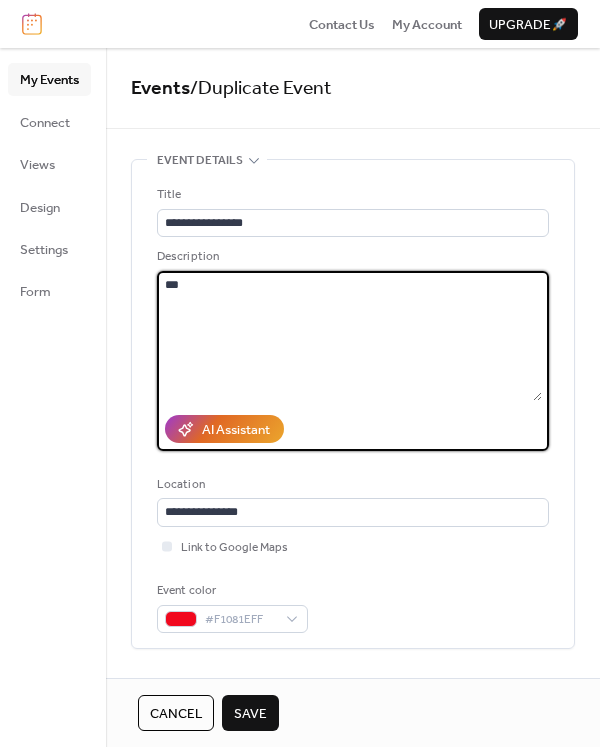 type on "*" 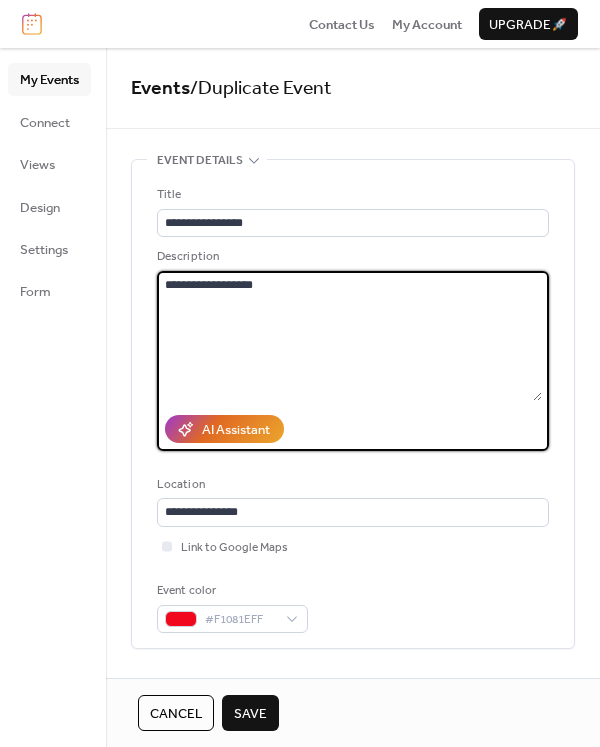 type on "**********" 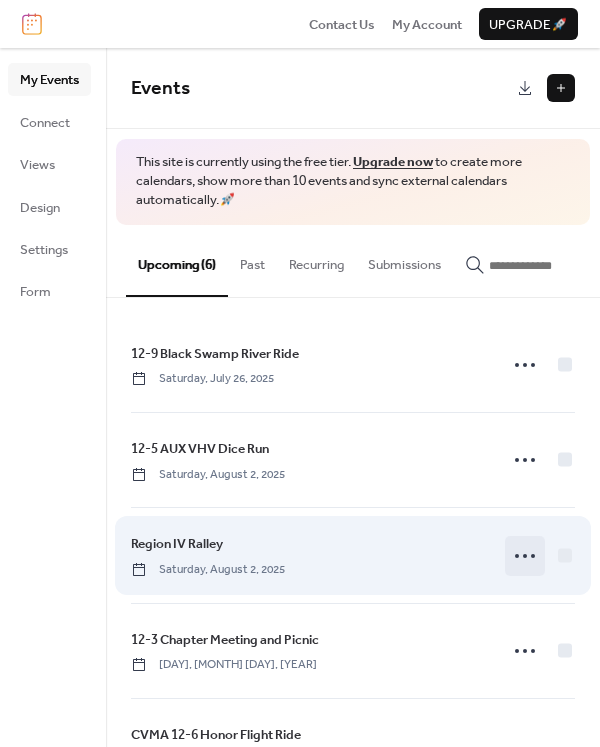 click 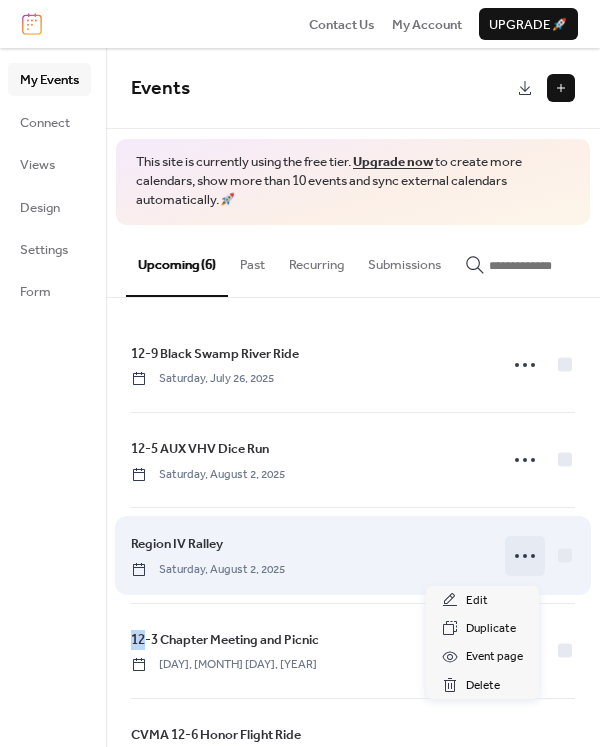 click 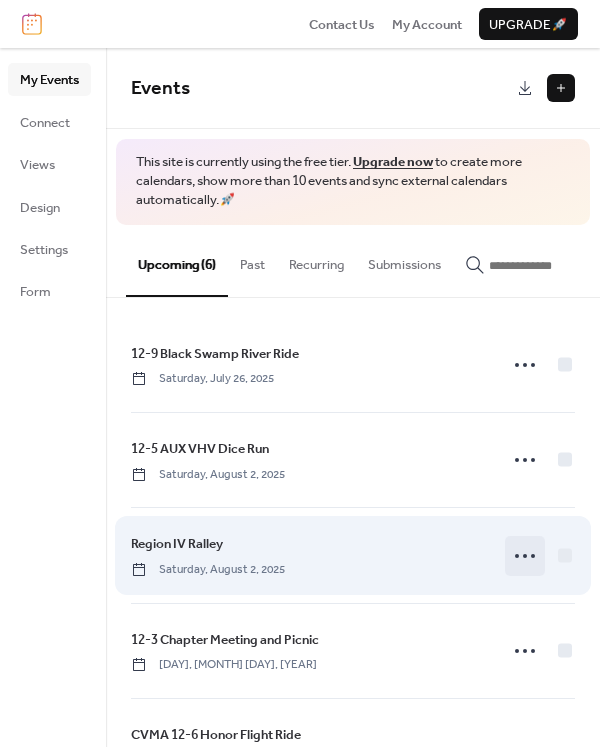 click 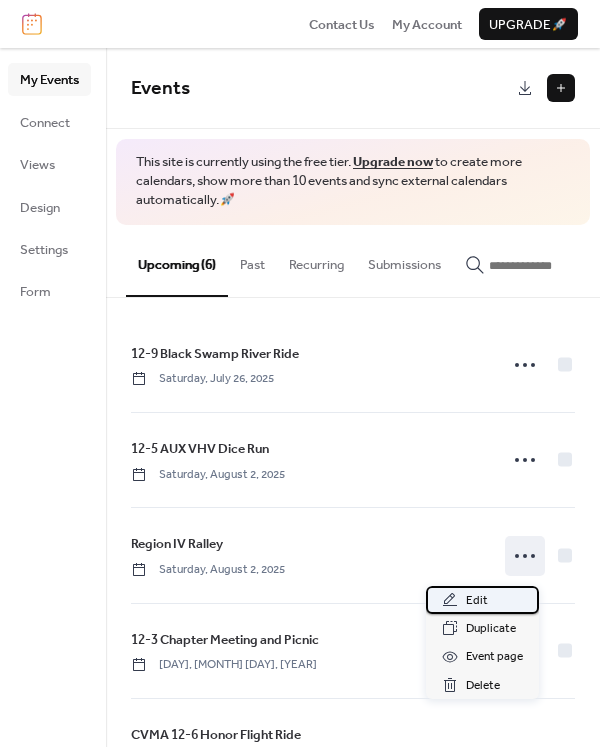 click on "Edit" at bounding box center (482, 600) 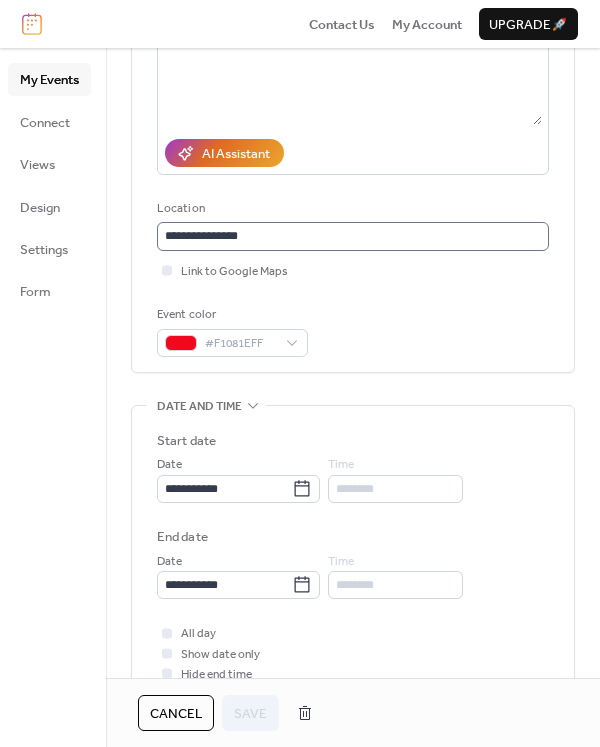 scroll, scrollTop: 300, scrollLeft: 0, axis: vertical 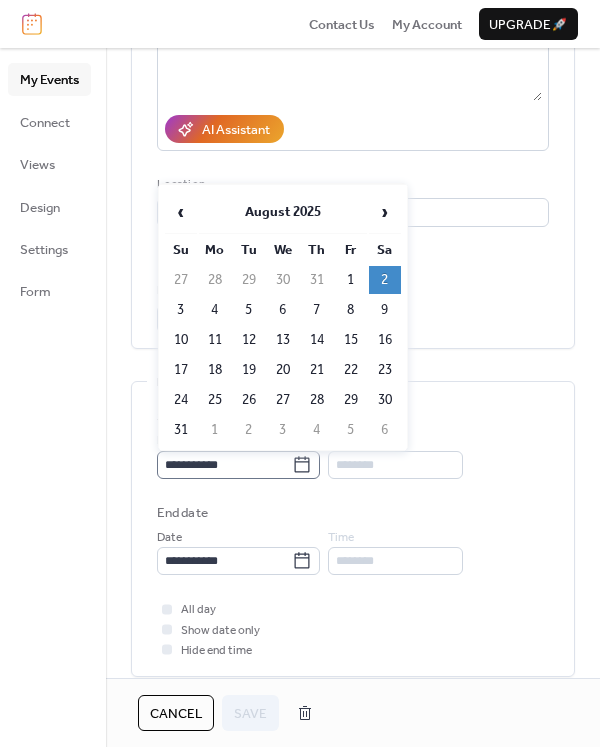 click 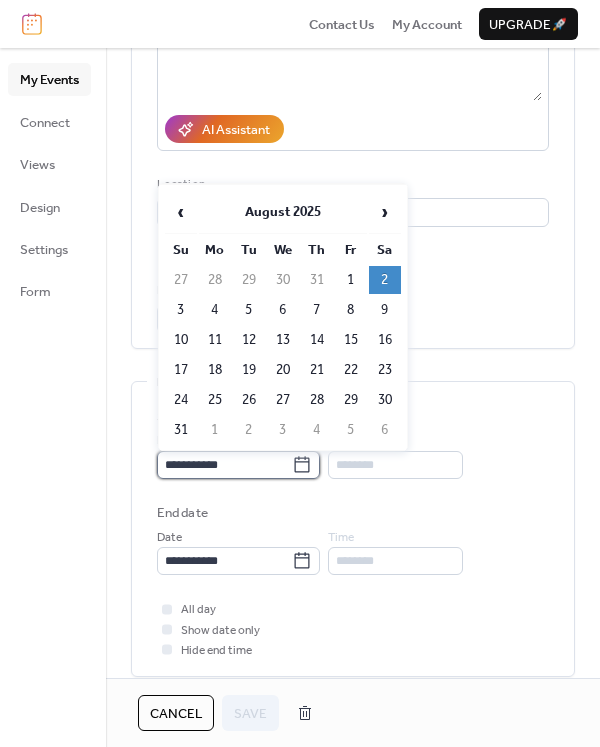 click on "**********" at bounding box center [224, 465] 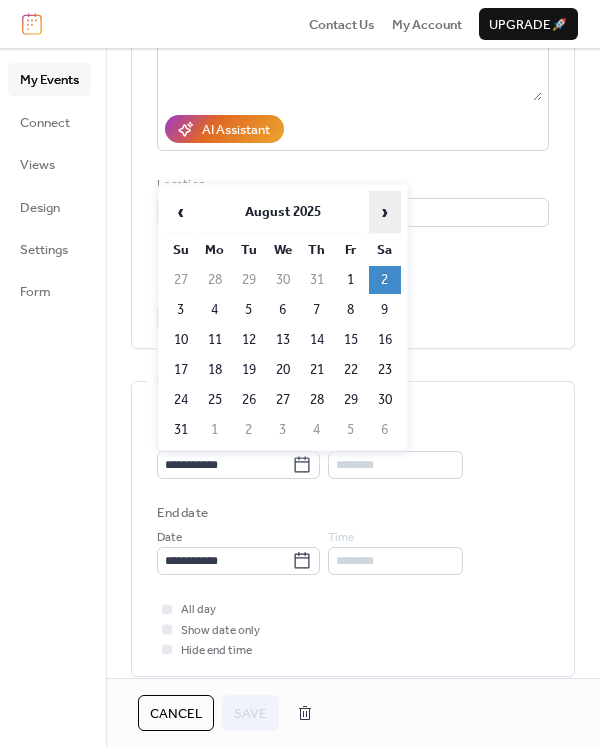 click on "›" at bounding box center (385, 212) 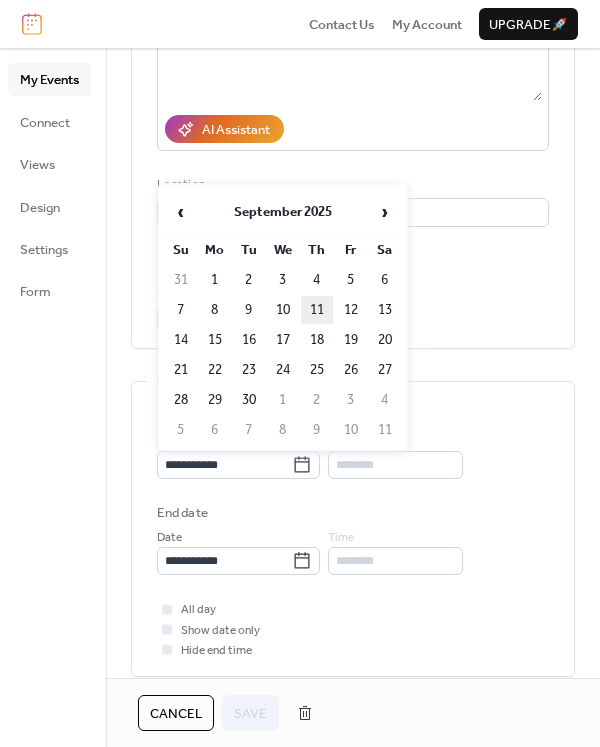click on "11" at bounding box center [317, 310] 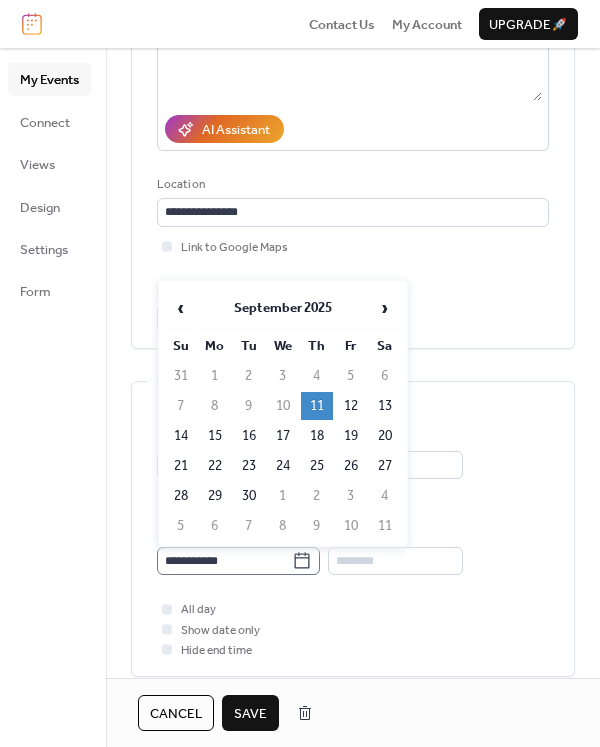 click 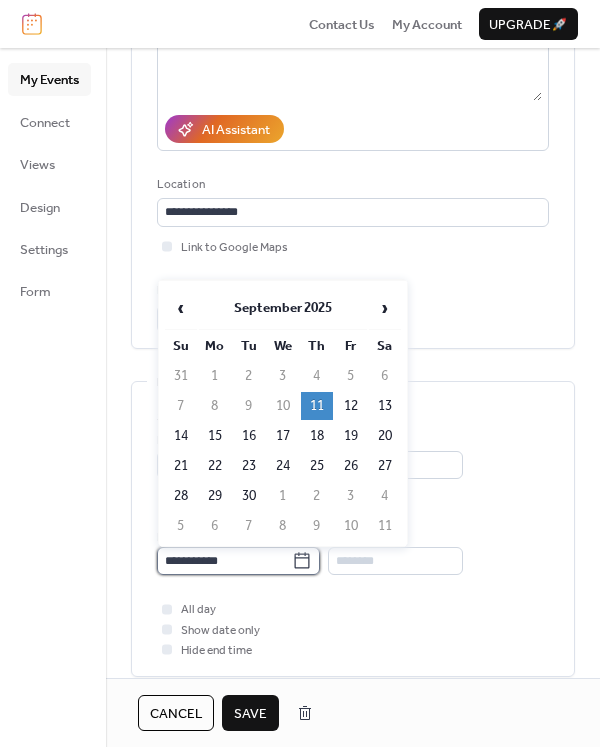 click on "**********" at bounding box center (224, 561) 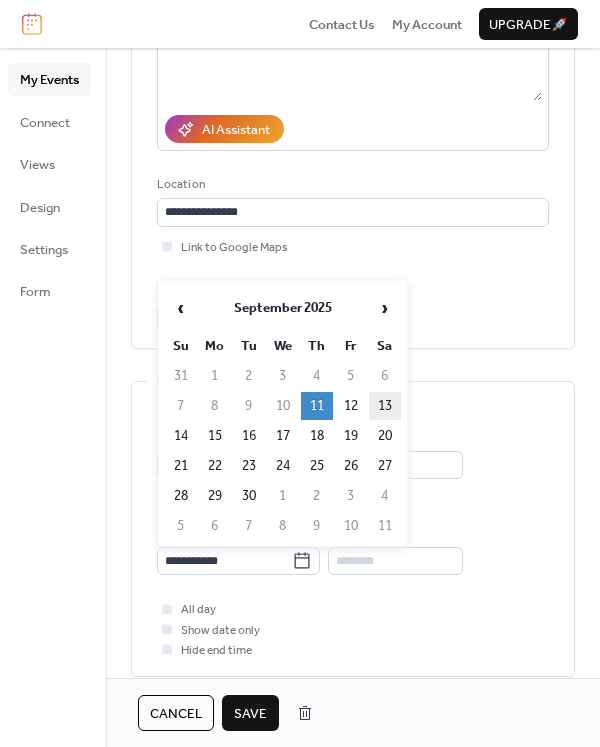 click on "13" at bounding box center (385, 406) 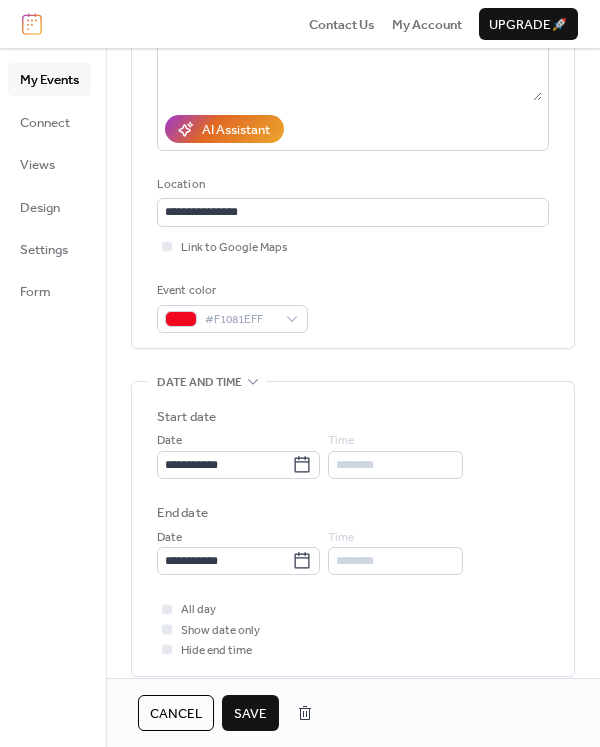 click on "Save" at bounding box center [250, 714] 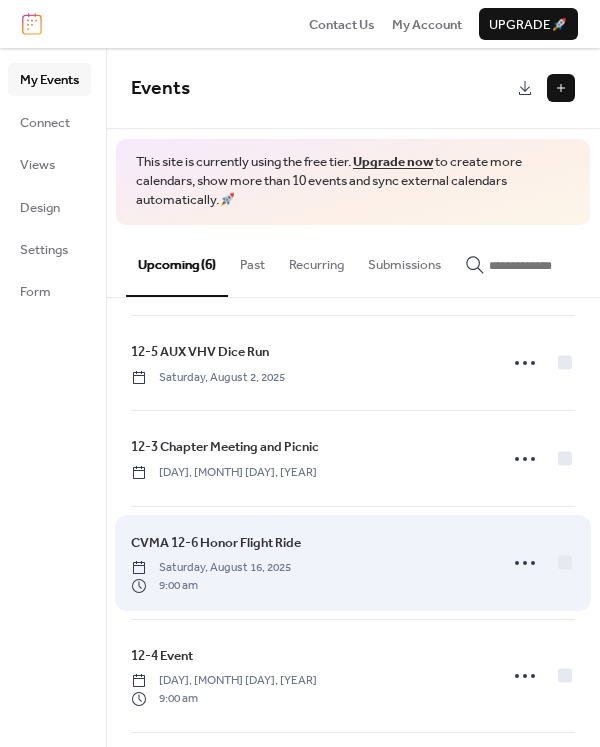 scroll, scrollTop: 0, scrollLeft: 0, axis: both 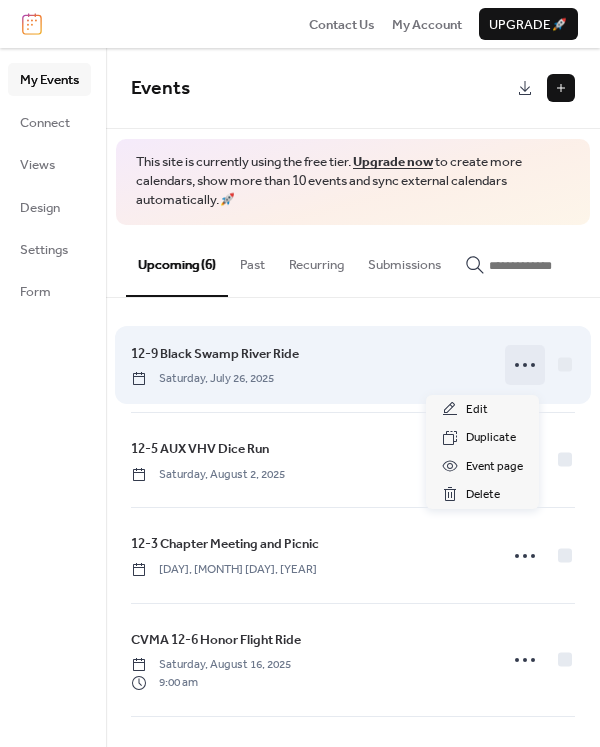 click 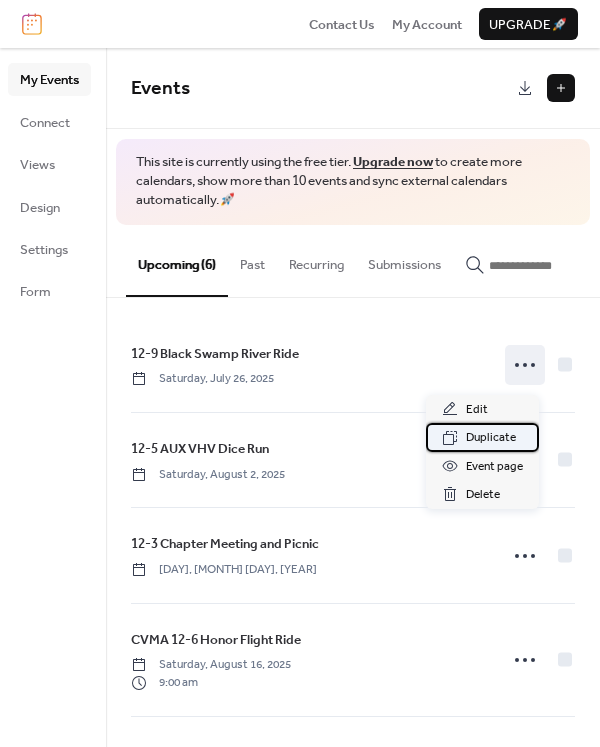click on "Duplicate" at bounding box center (491, 438) 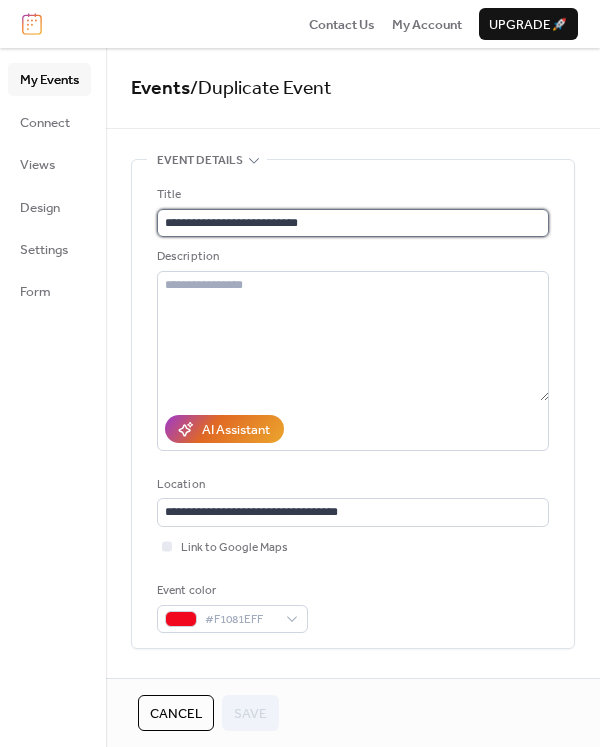 click on "**********" at bounding box center (353, 223) 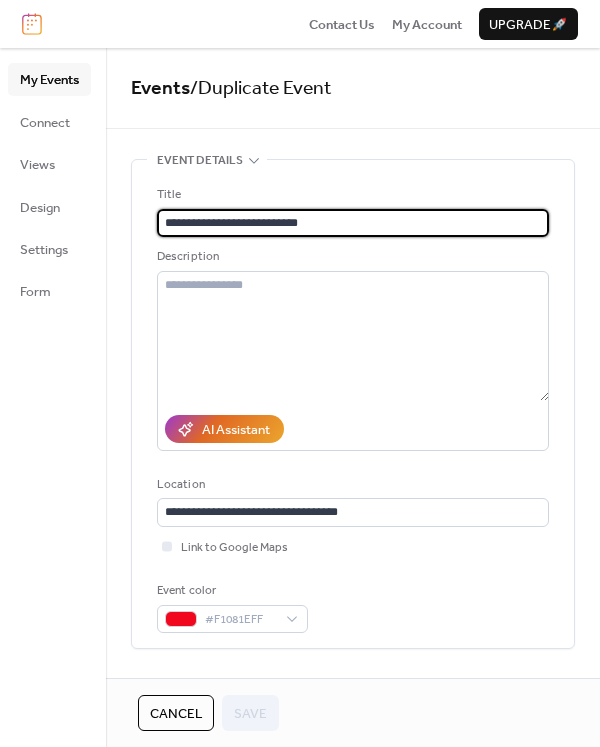 scroll, scrollTop: 1, scrollLeft: 0, axis: vertical 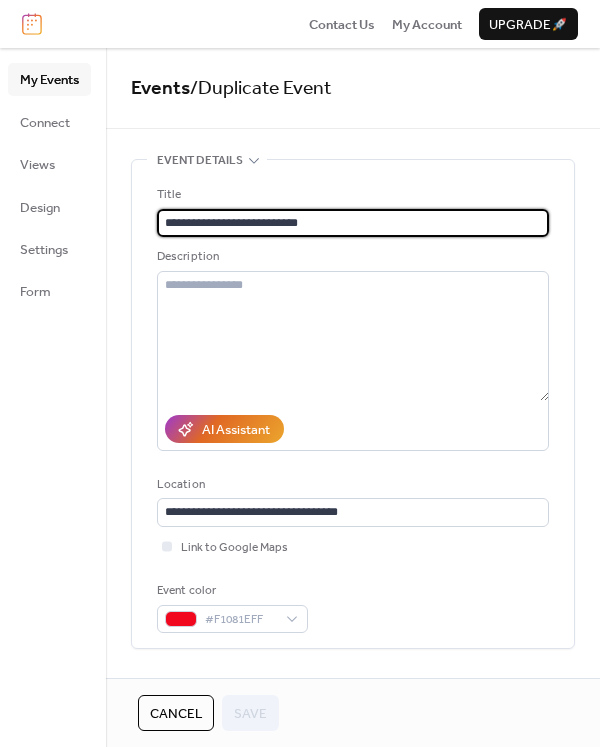 drag, startPoint x: 390, startPoint y: 214, endPoint x: -87, endPoint y: 245, distance: 478.0063 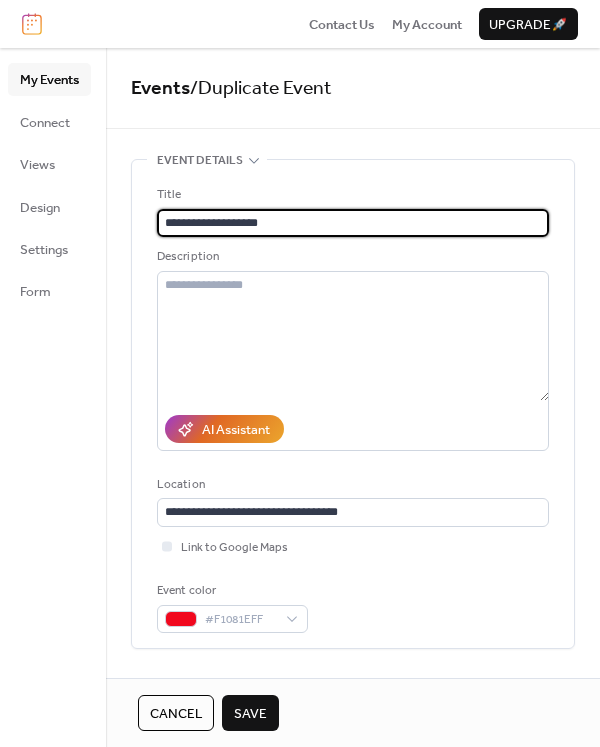 click on "**********" at bounding box center [349, 223] 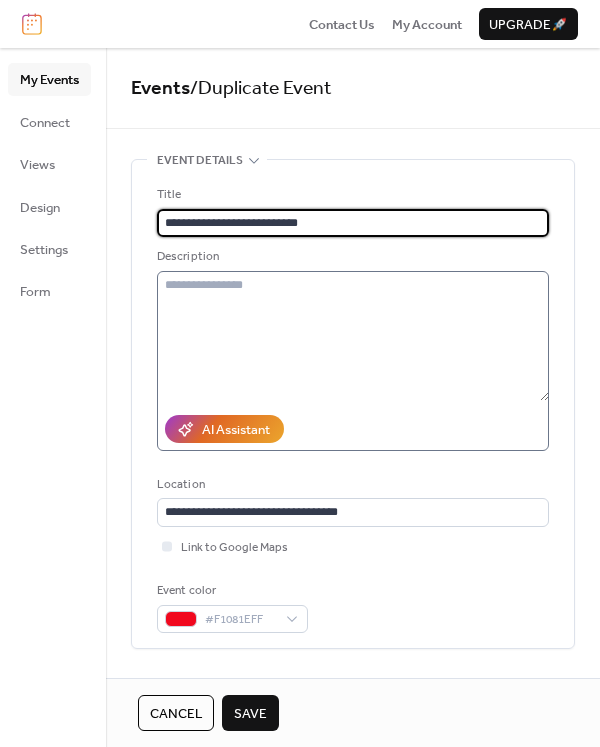 type on "**********" 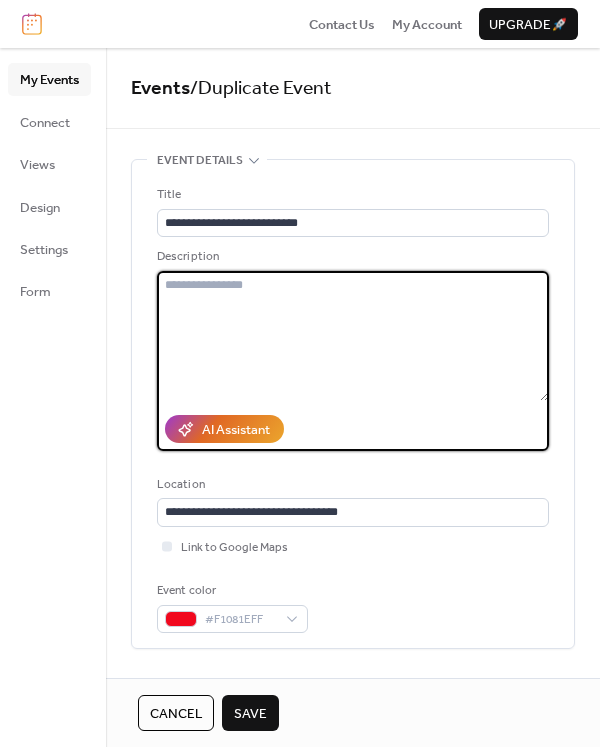 scroll, scrollTop: 0, scrollLeft: 0, axis: both 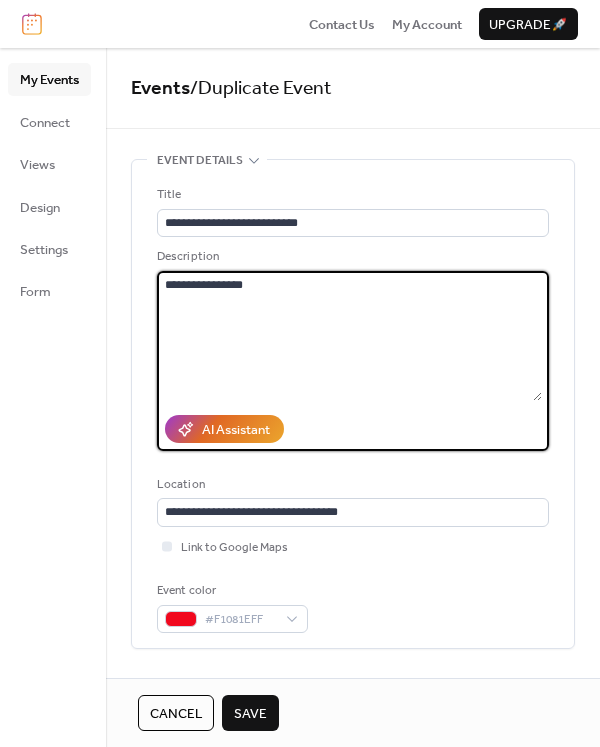 type on "**********" 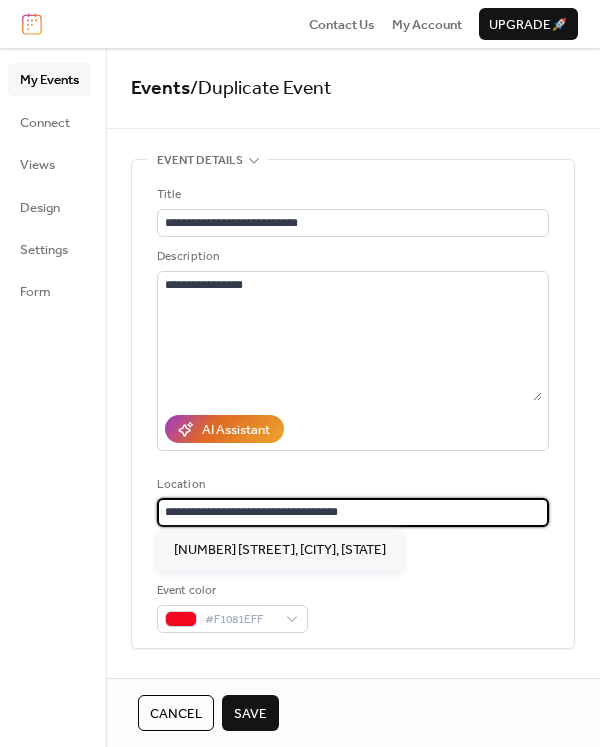click on "**********" at bounding box center (353, 512) 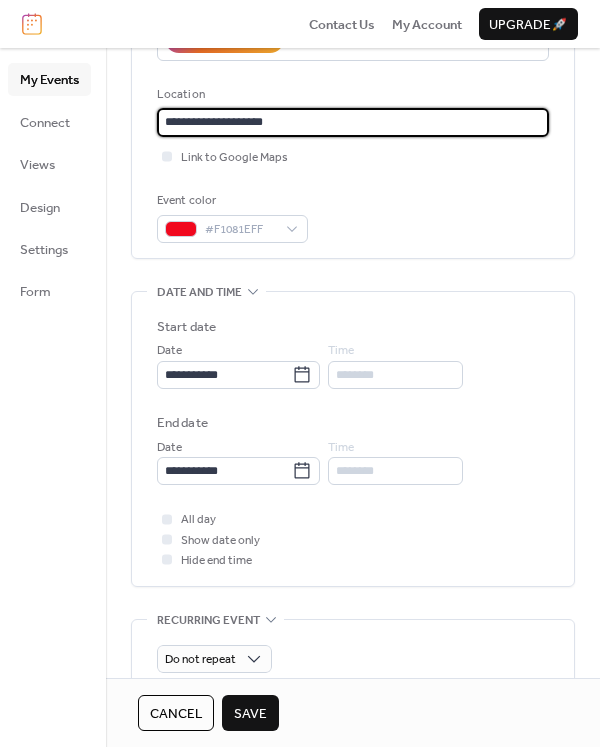 scroll, scrollTop: 400, scrollLeft: 0, axis: vertical 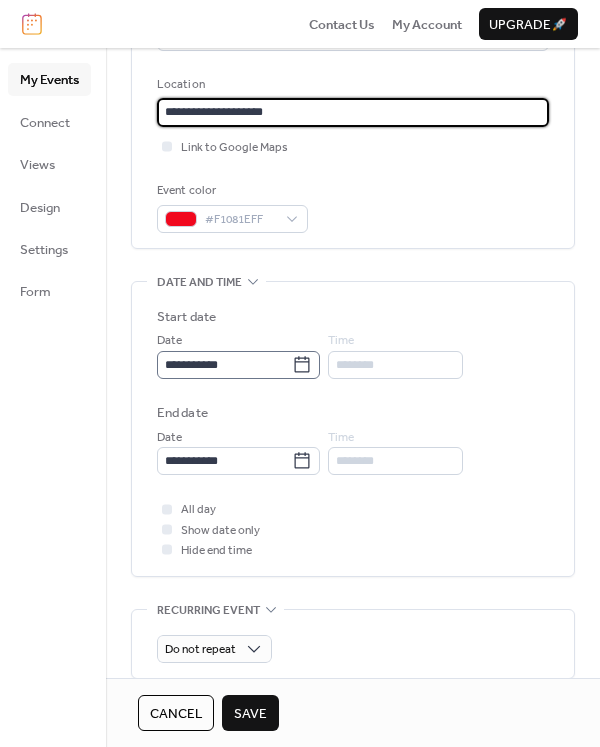type on "**********" 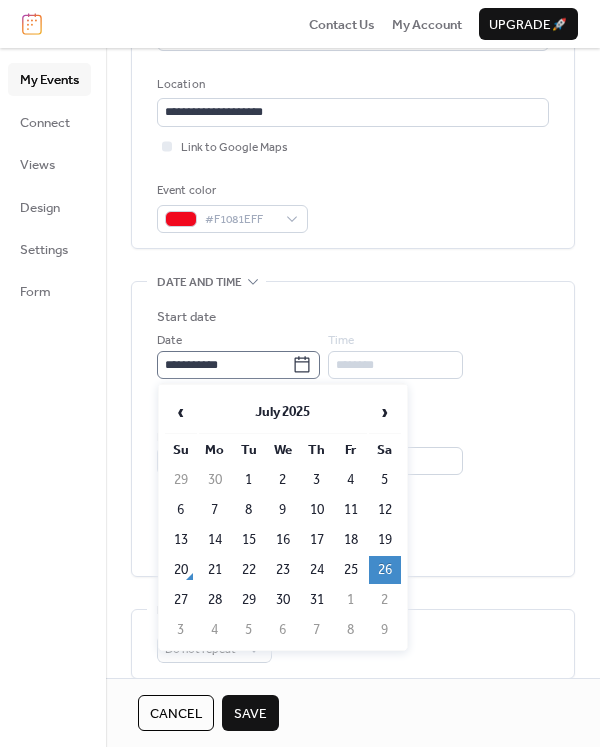 click 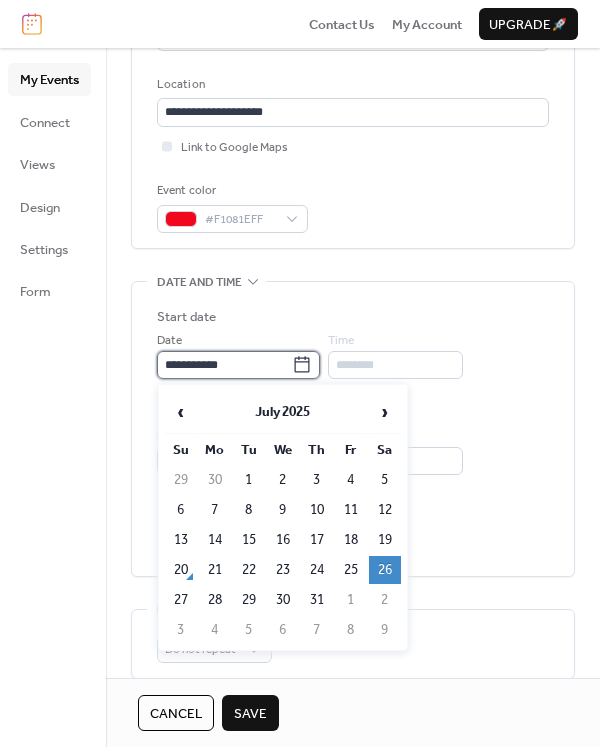click on "**********" at bounding box center (224, 365) 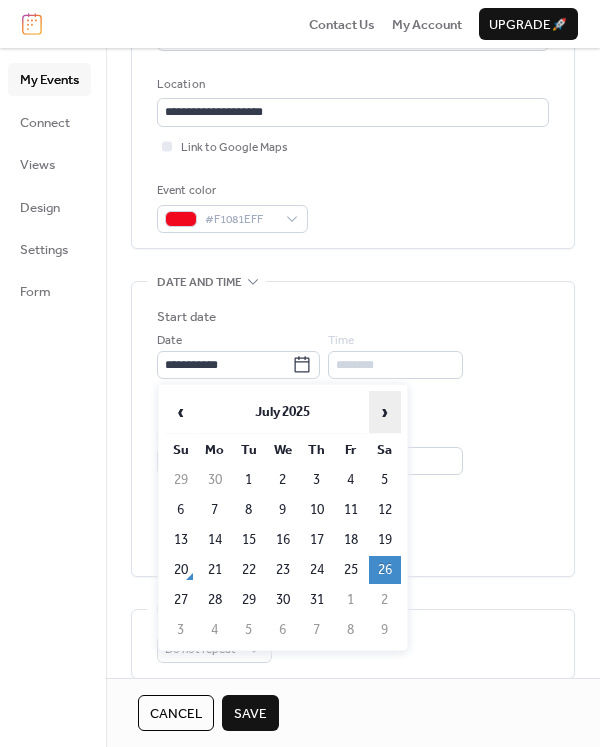 click on "›" at bounding box center (385, 412) 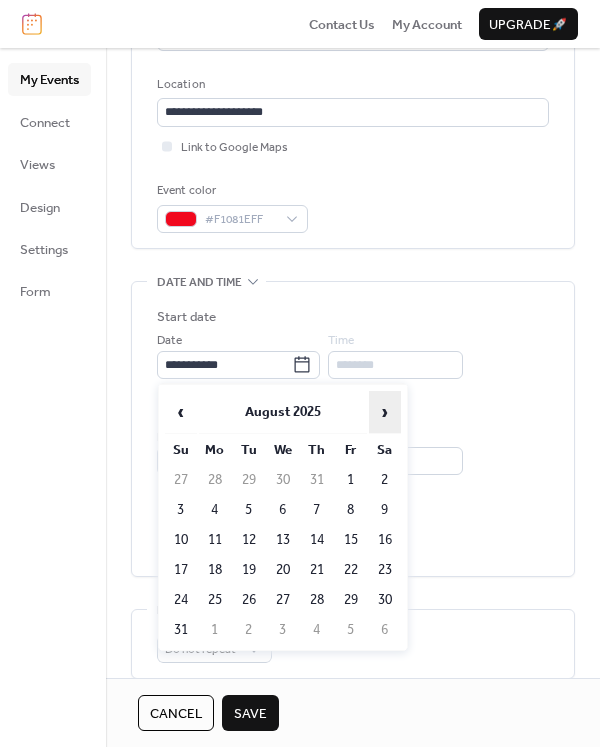 click on "›" at bounding box center [385, 412] 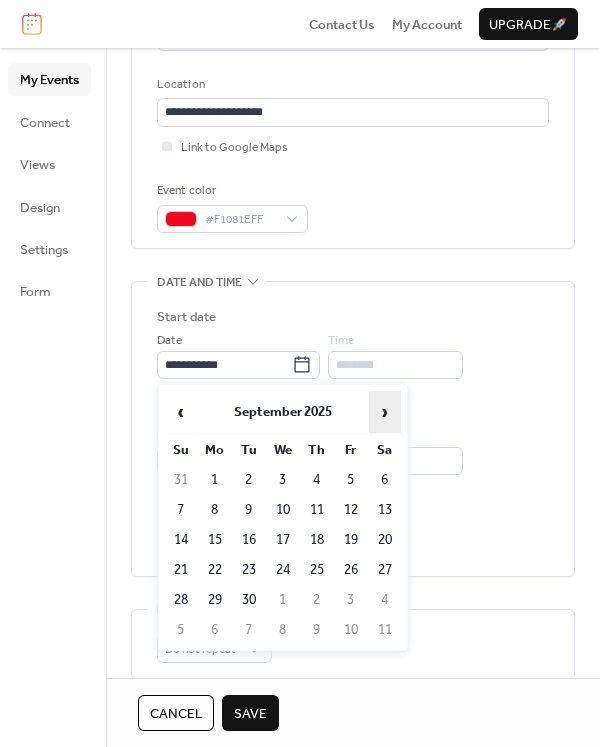 click on "›" at bounding box center (385, 412) 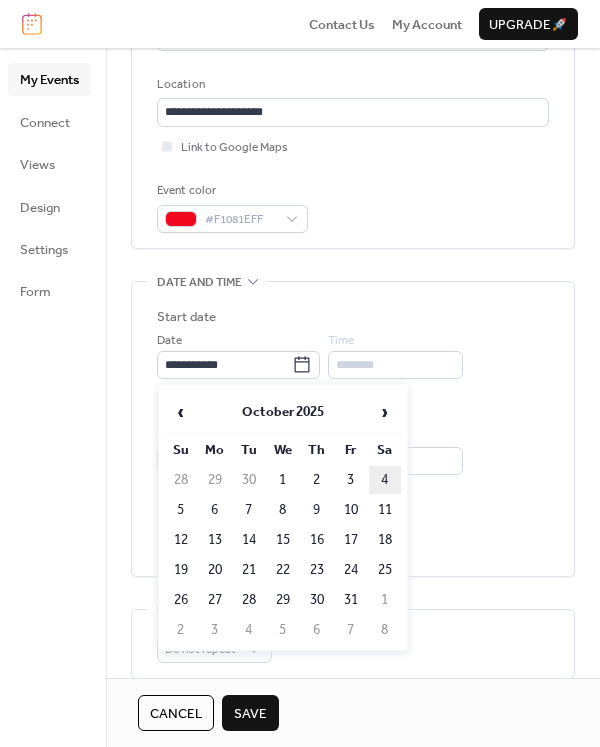 click on "4" at bounding box center (385, 480) 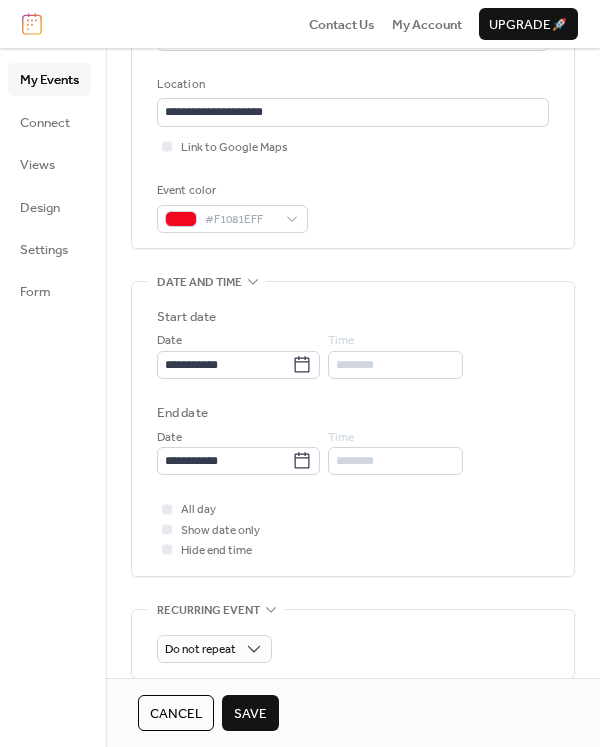 scroll, scrollTop: 300, scrollLeft: 0, axis: vertical 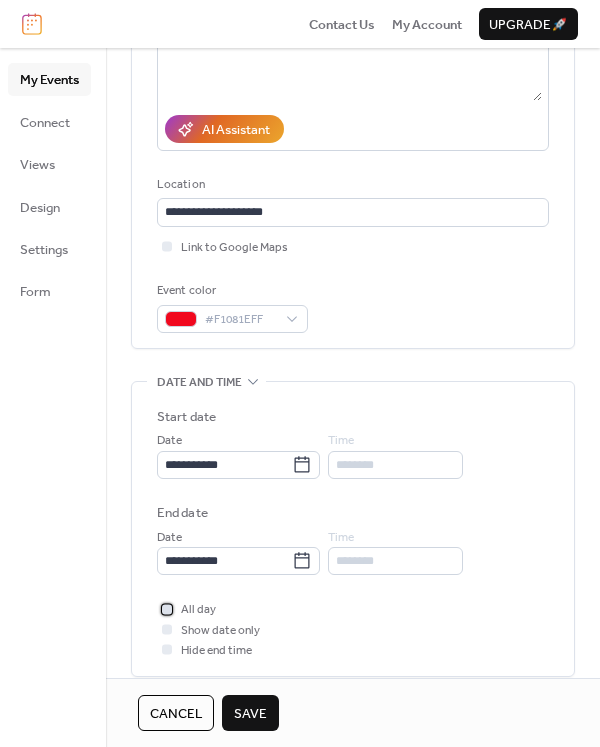 click 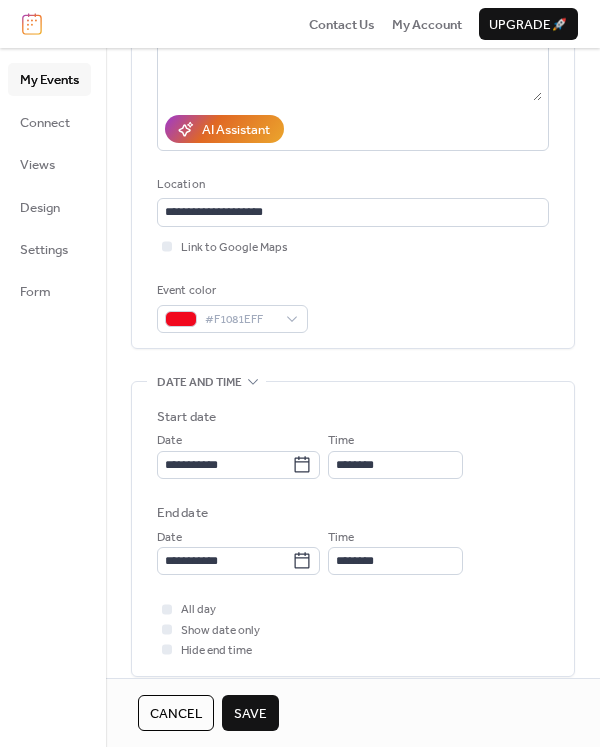 click on "Save" at bounding box center [250, 714] 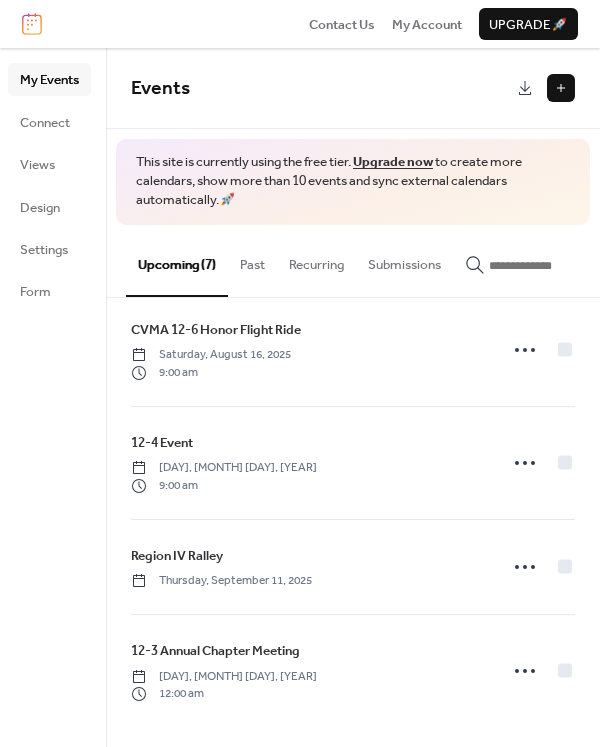 scroll, scrollTop: 316, scrollLeft: 0, axis: vertical 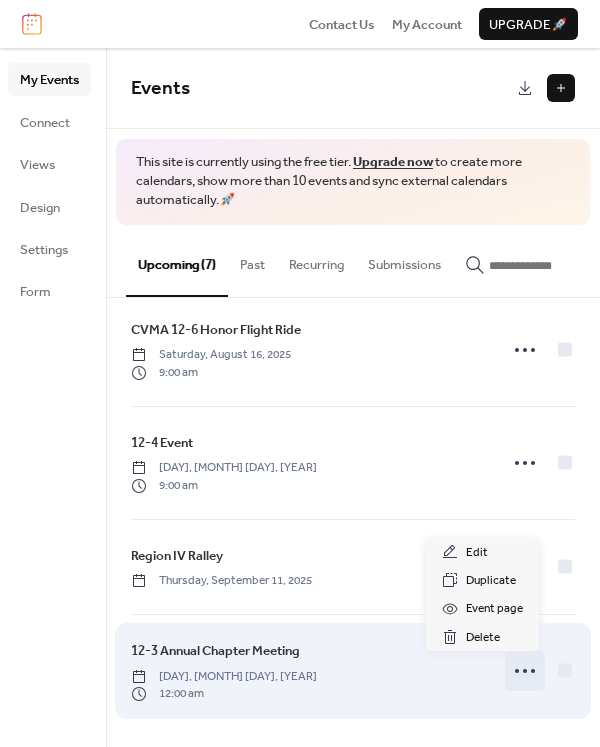 click 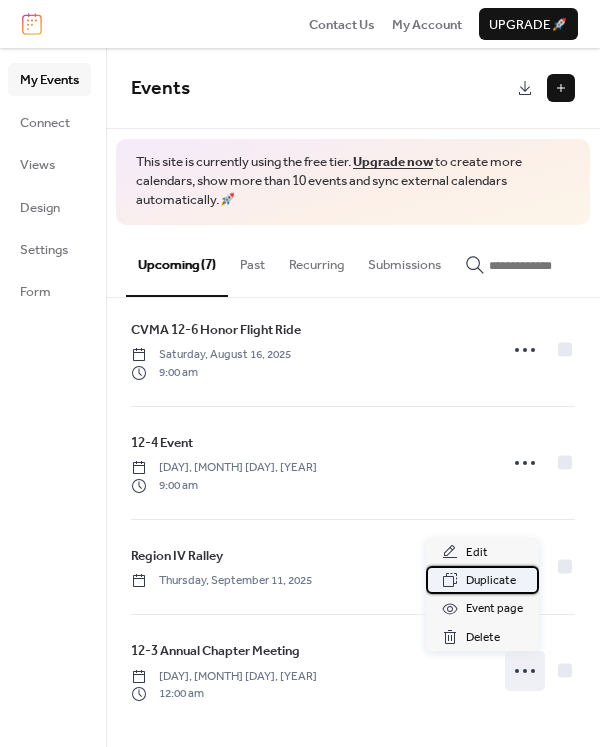click on "Duplicate" at bounding box center (491, 581) 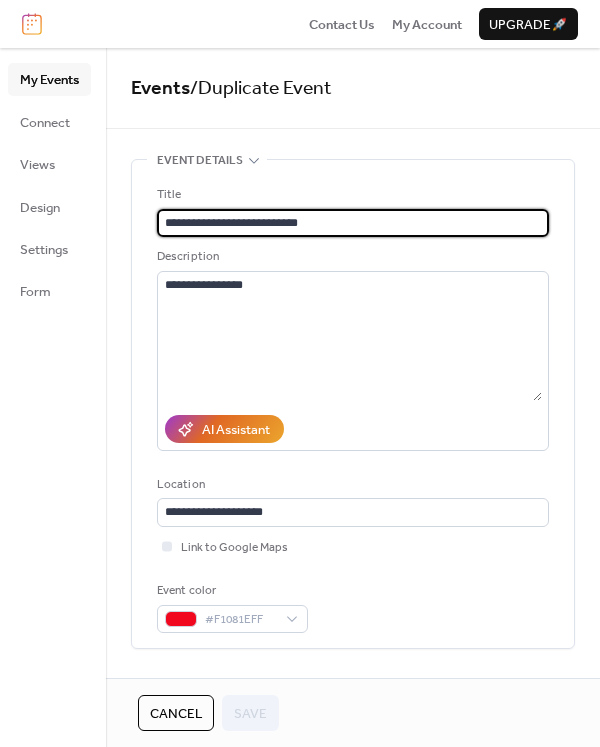 click on "**********" at bounding box center (353, 223) 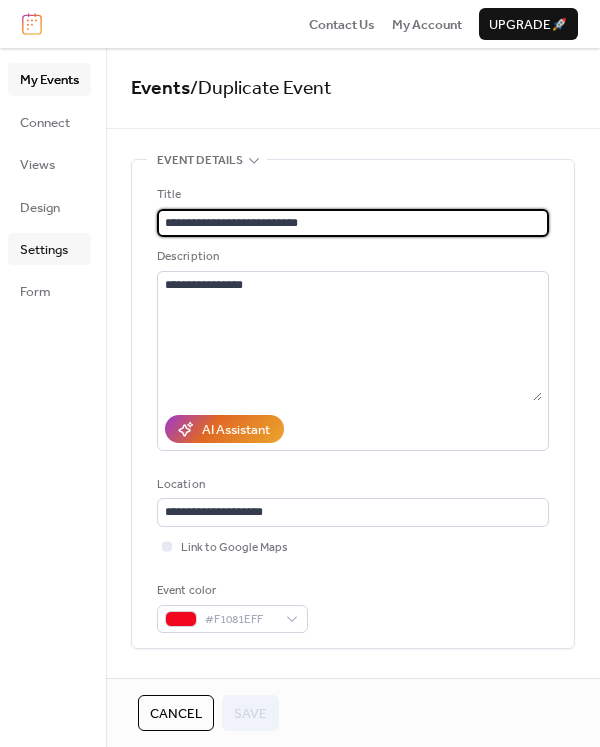 scroll, scrollTop: 1, scrollLeft: 0, axis: vertical 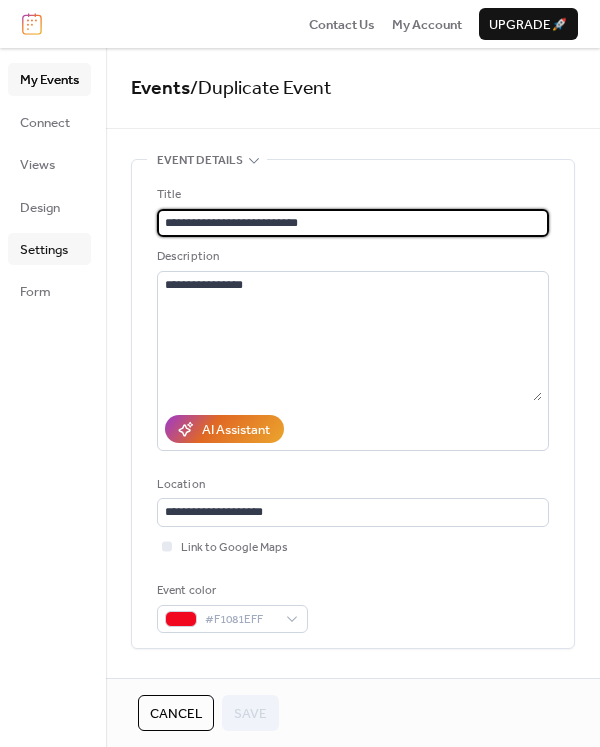 drag, startPoint x: 329, startPoint y: 227, endPoint x: 17, endPoint y: 239, distance: 312.23068 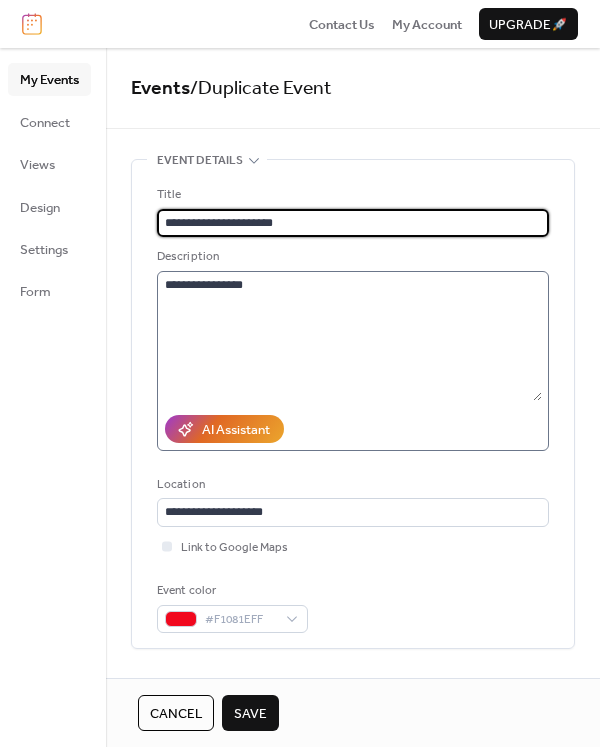 type on "**********" 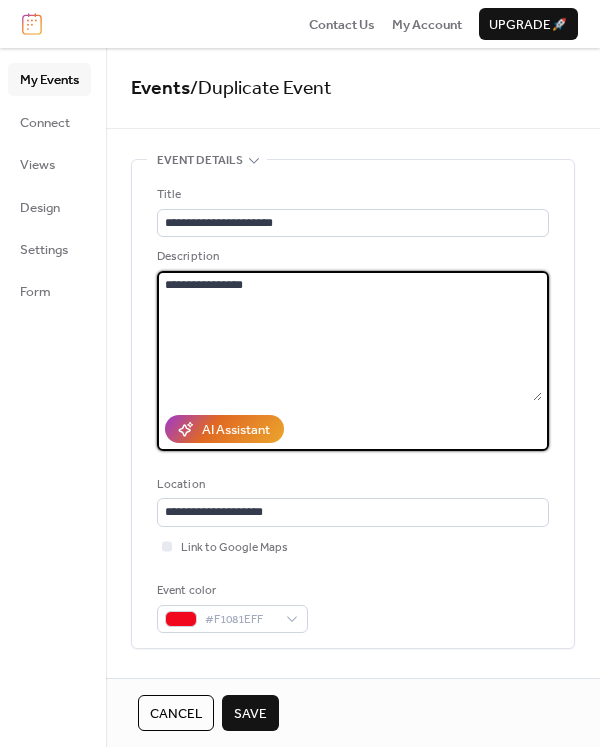 scroll, scrollTop: 0, scrollLeft: 0, axis: both 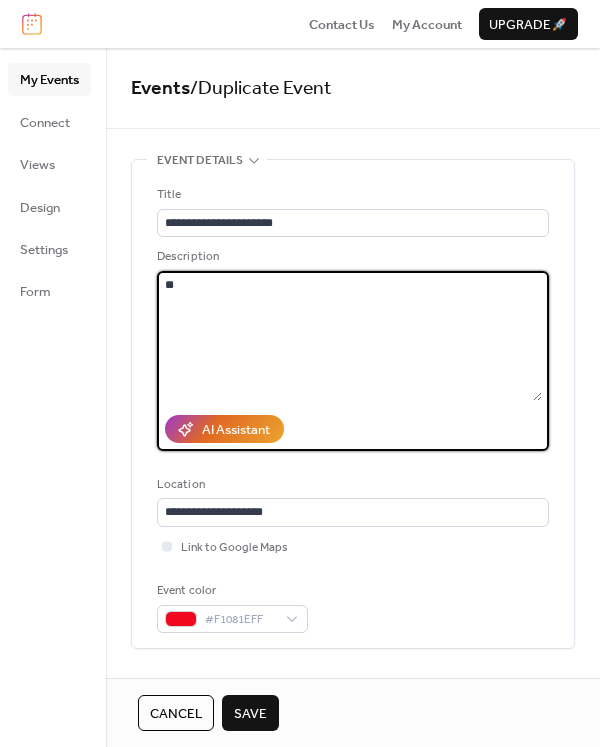 type on "*" 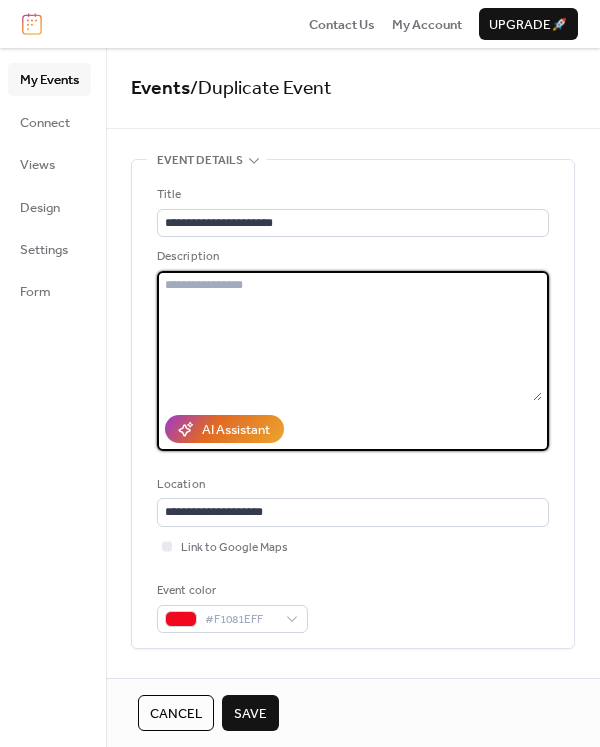 type 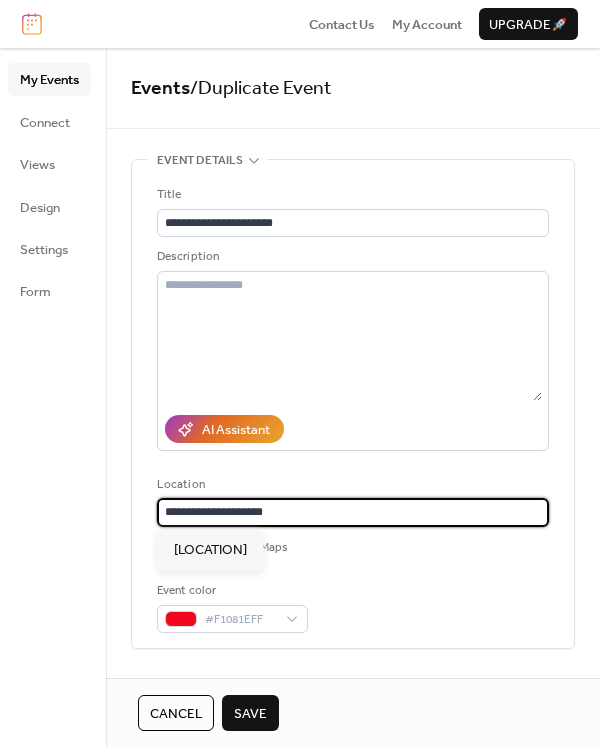 click on "**********" at bounding box center (353, 512) 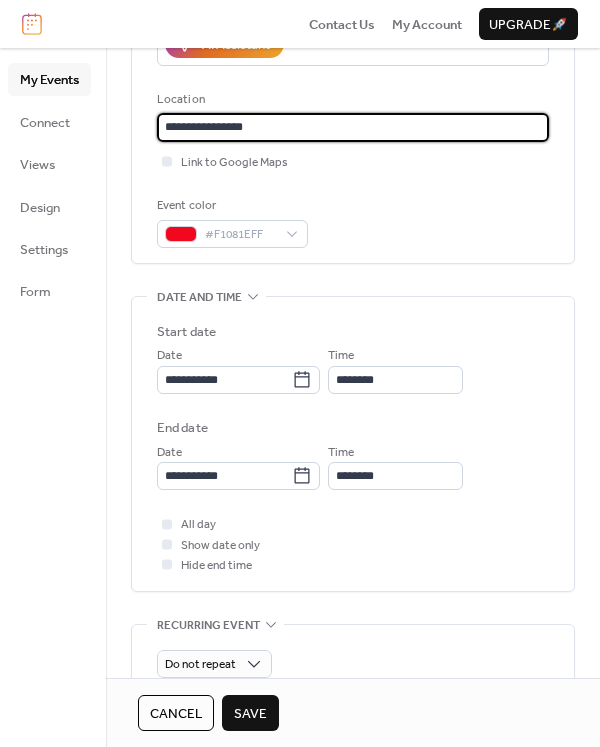 scroll, scrollTop: 400, scrollLeft: 0, axis: vertical 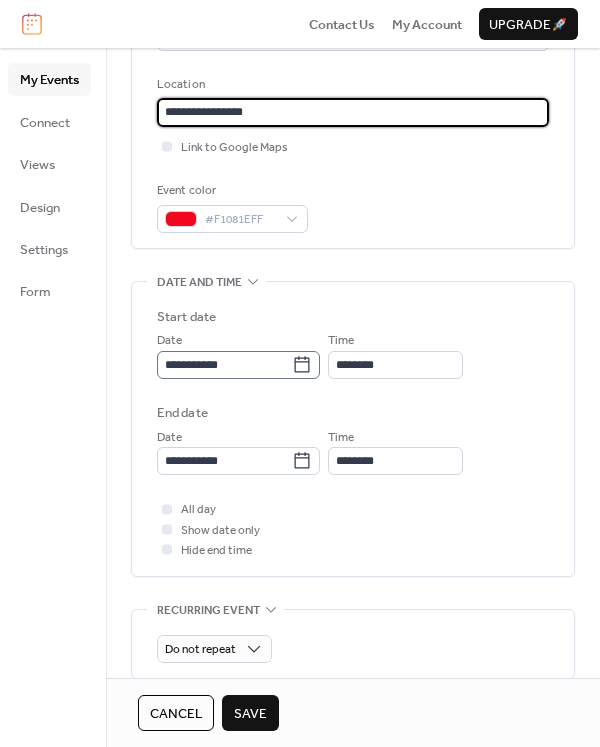 type on "**********" 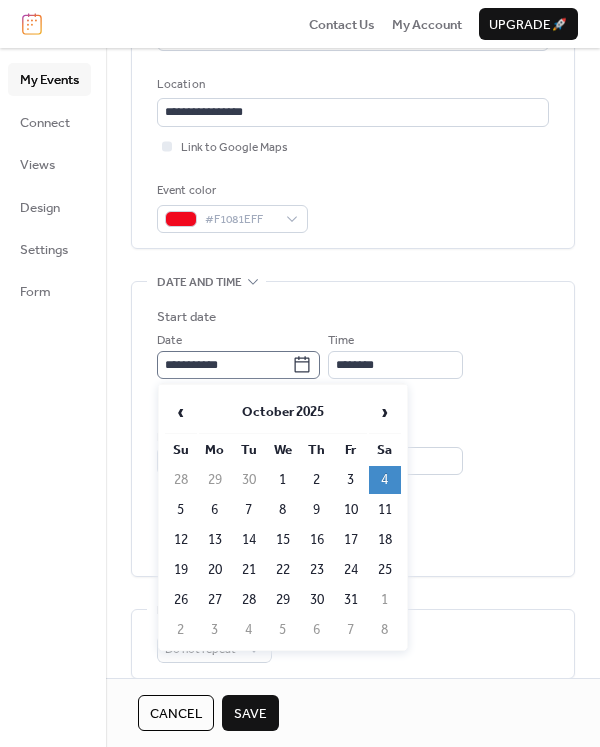 click 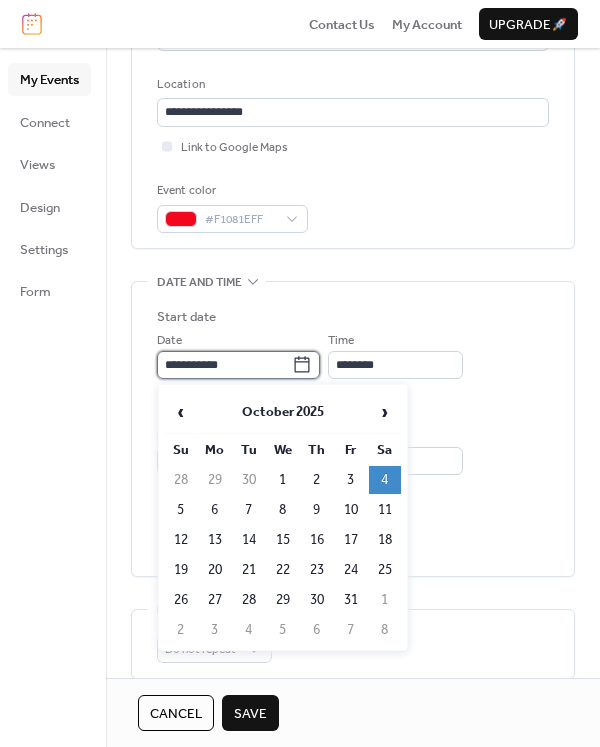 click on "**********" at bounding box center (224, 365) 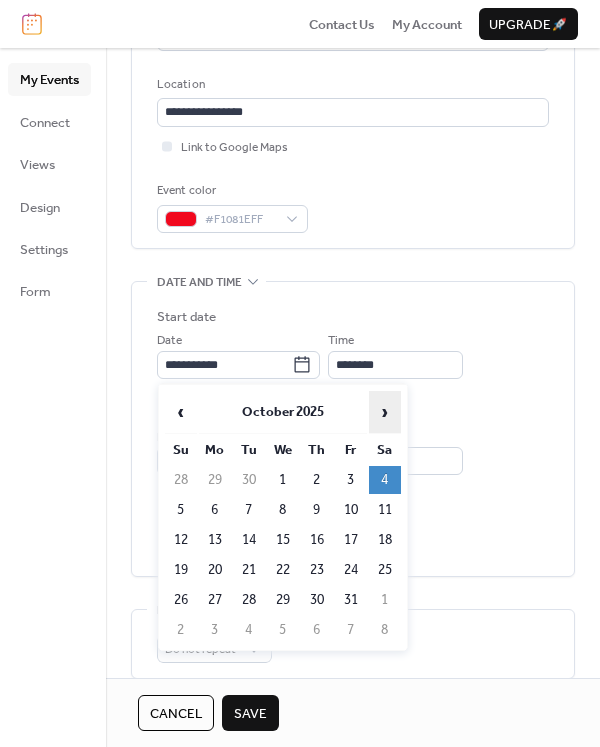 click on "›" at bounding box center (385, 412) 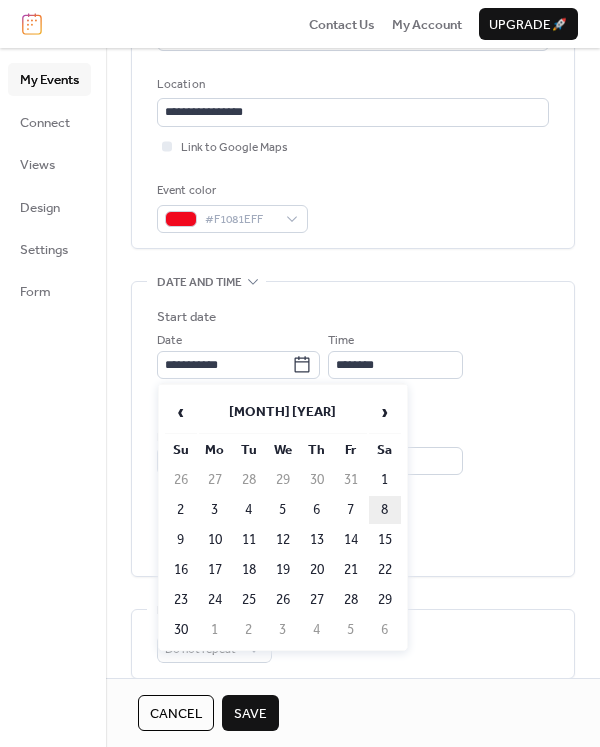 click on "8" at bounding box center (385, 510) 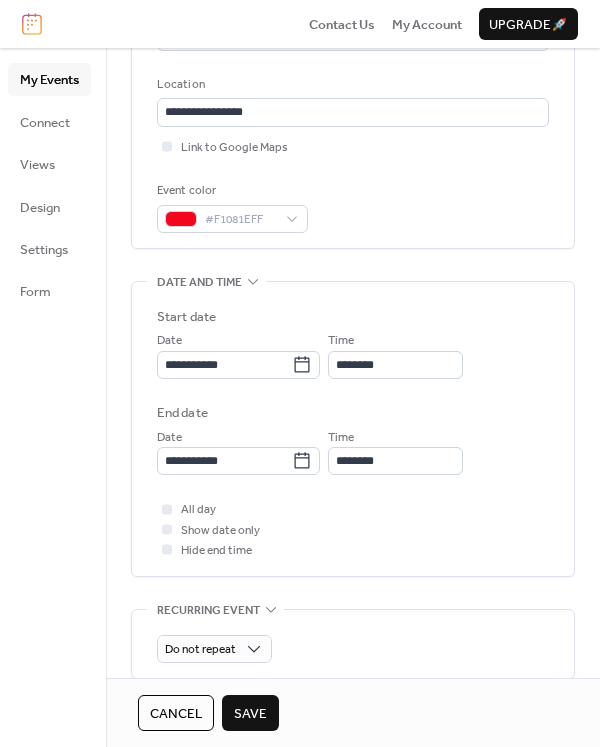click on "Save" at bounding box center [250, 714] 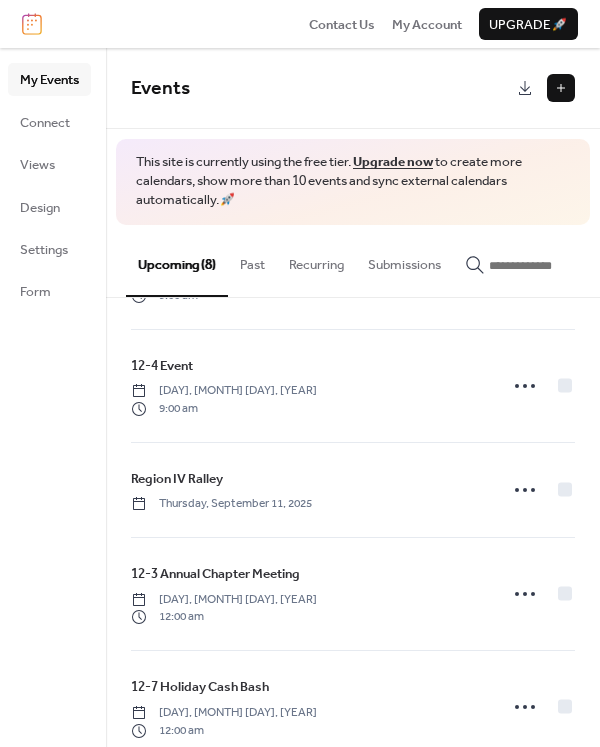 scroll, scrollTop: 429, scrollLeft: 0, axis: vertical 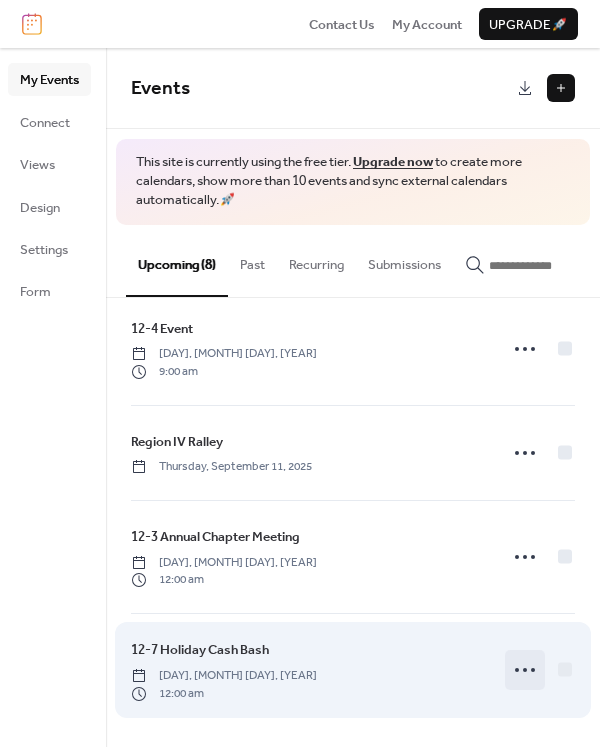 click 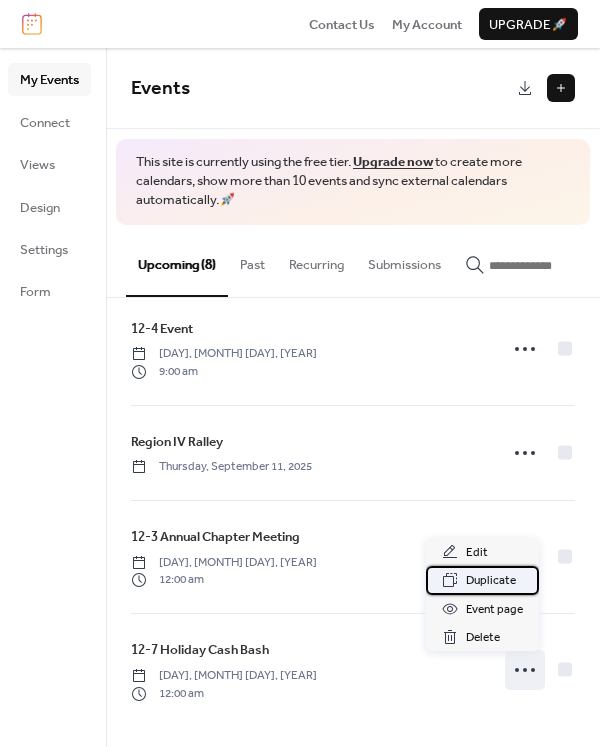 click on "Duplicate" at bounding box center (491, 581) 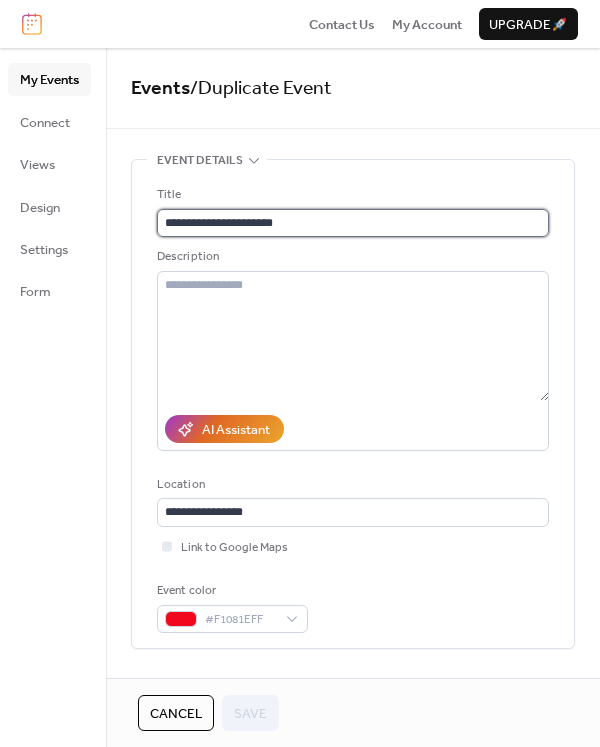 click on "**********" at bounding box center (353, 223) 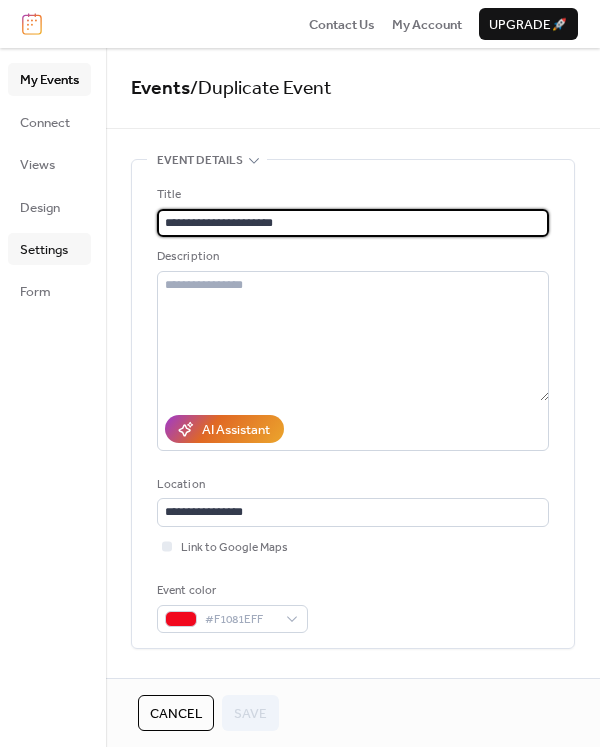 scroll, scrollTop: 1, scrollLeft: 0, axis: vertical 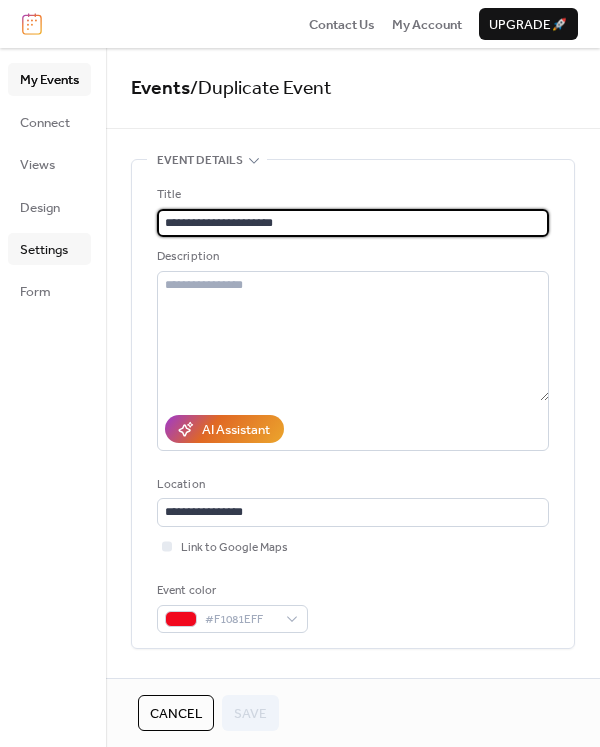 drag, startPoint x: 302, startPoint y: 218, endPoint x: 22, endPoint y: 236, distance: 280.57797 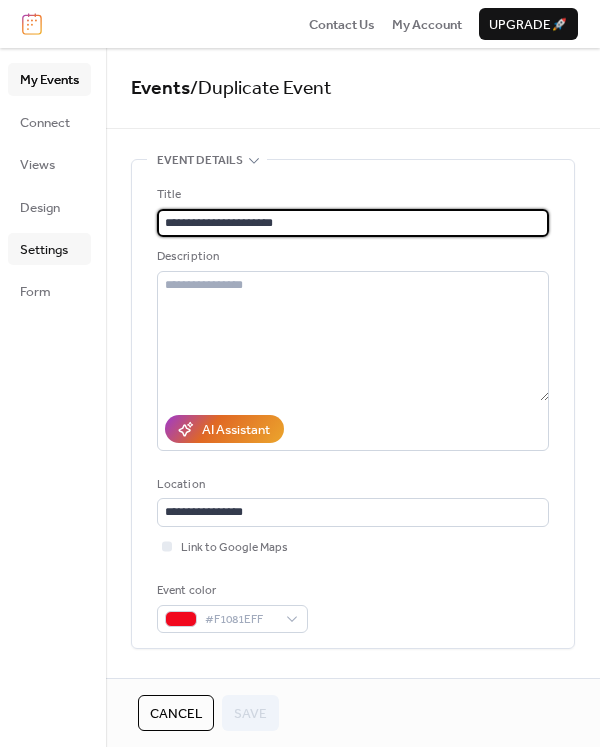 paste on "********" 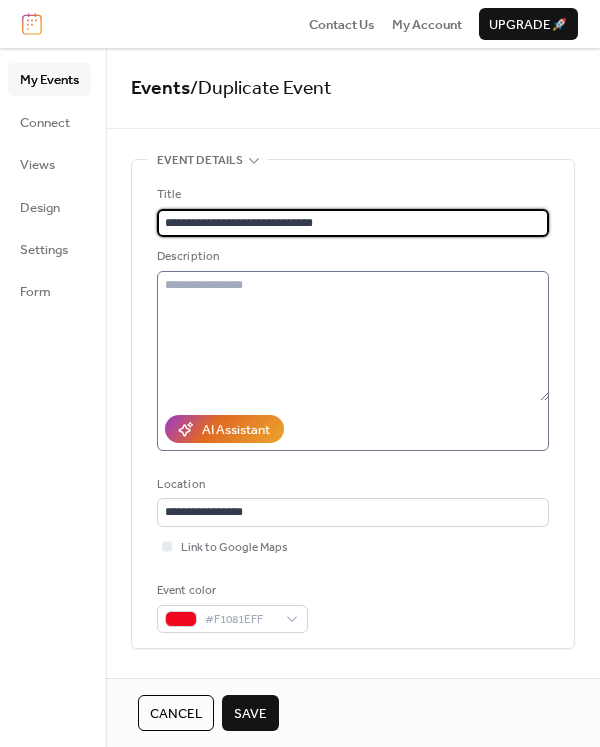 type on "**********" 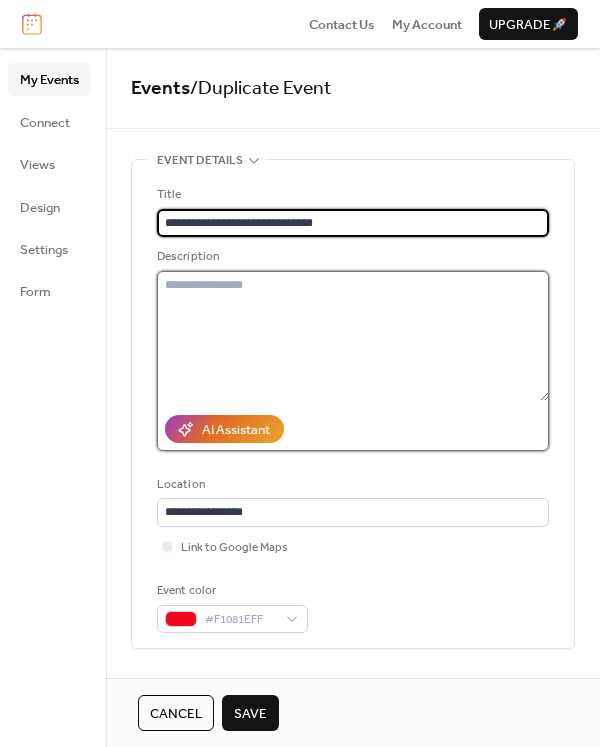 scroll, scrollTop: 0, scrollLeft: 0, axis: both 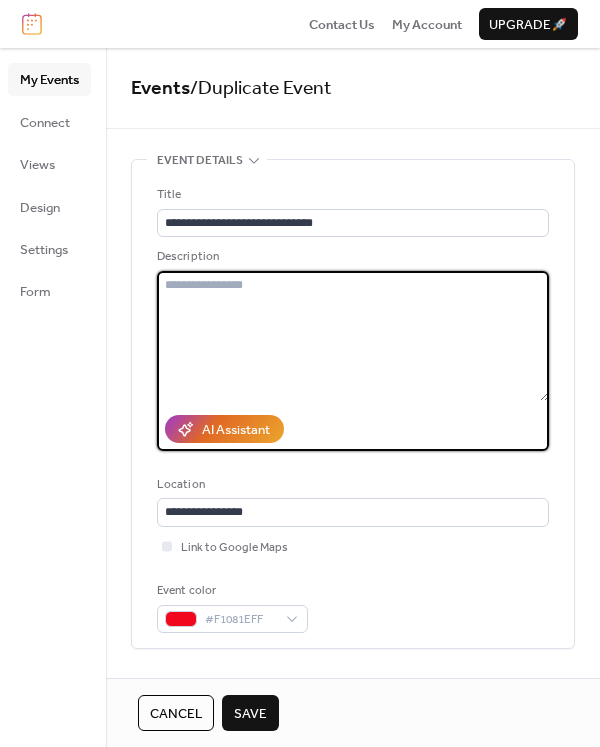 click at bounding box center [353, 336] 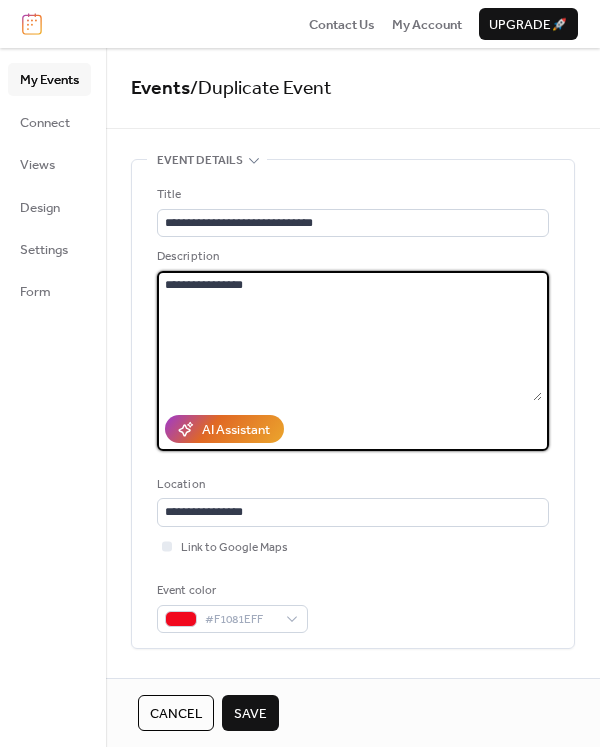 type on "**********" 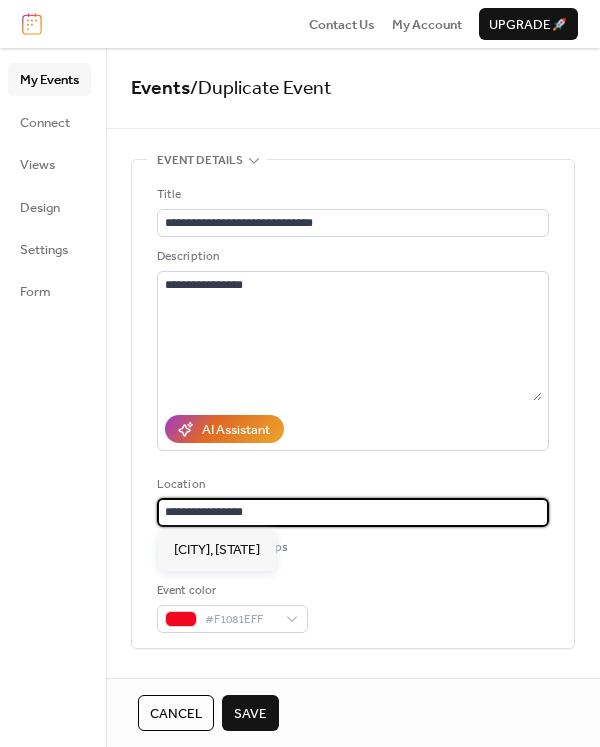 drag, startPoint x: 316, startPoint y: 512, endPoint x: -122, endPoint y: 512, distance: 438 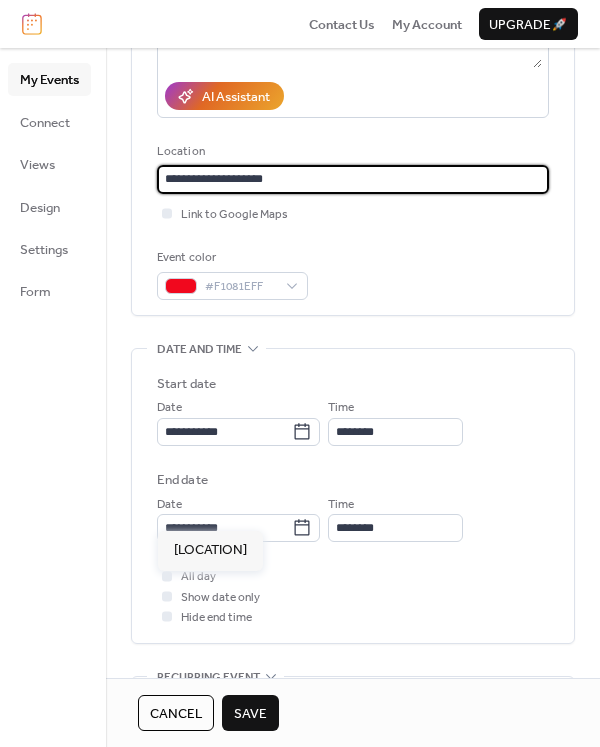 scroll, scrollTop: 400, scrollLeft: 0, axis: vertical 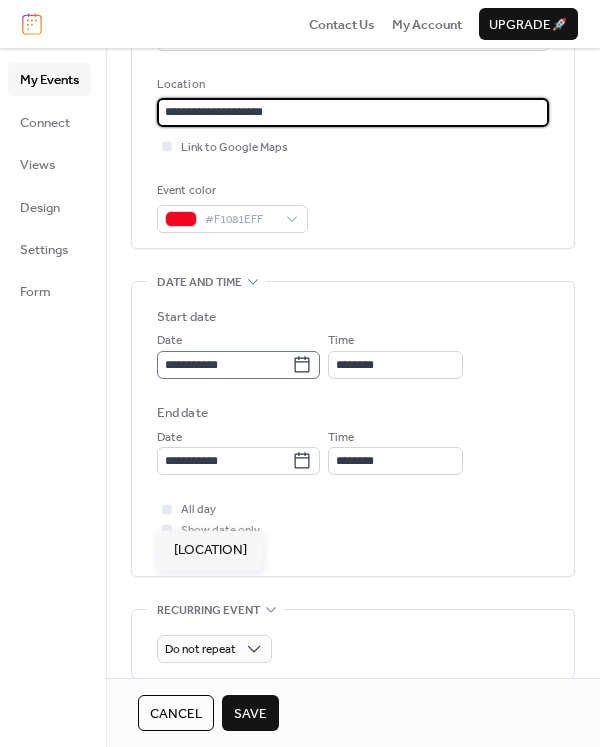 type on "**********" 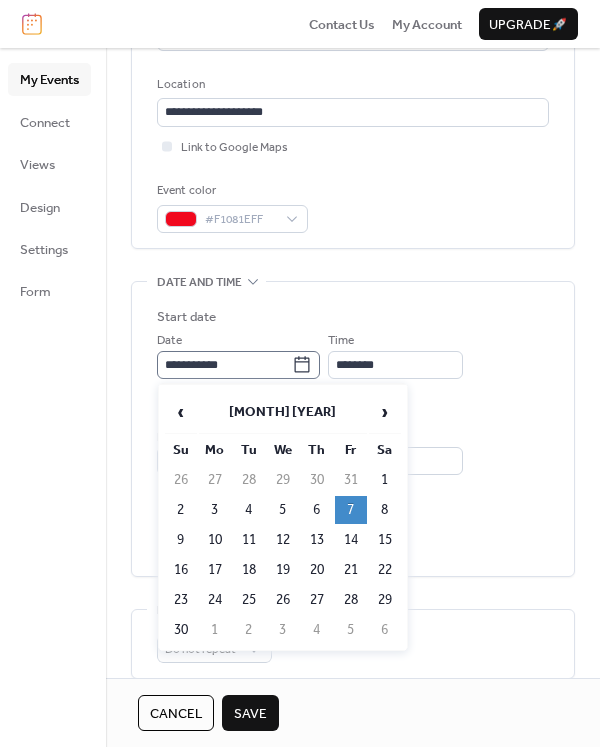 click 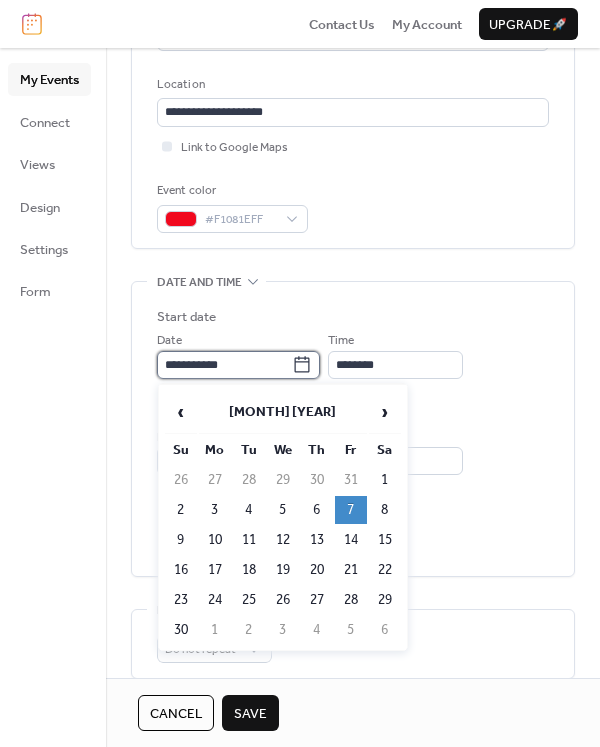 click on "**********" at bounding box center (224, 365) 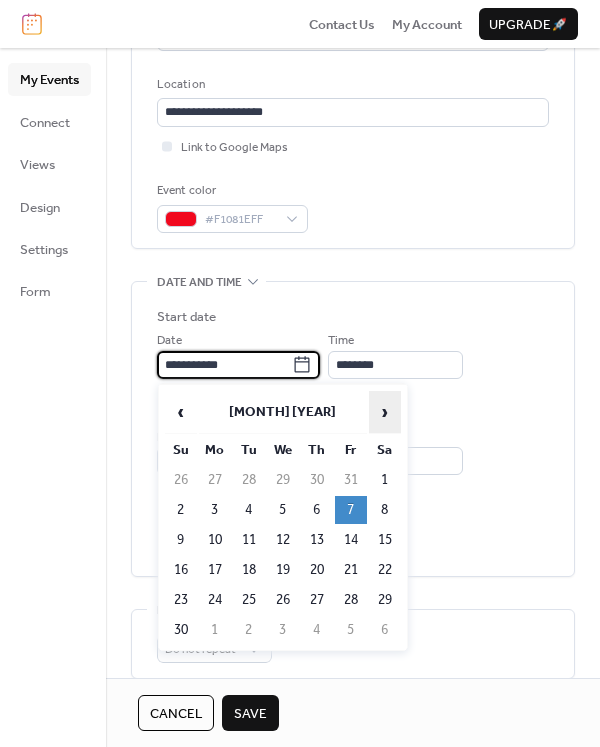 click on "›" at bounding box center (385, 412) 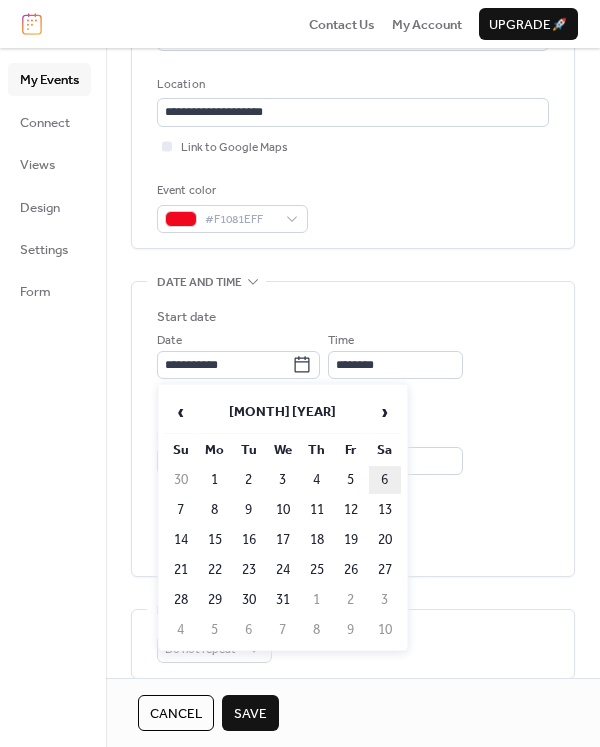click on "6" at bounding box center (385, 480) 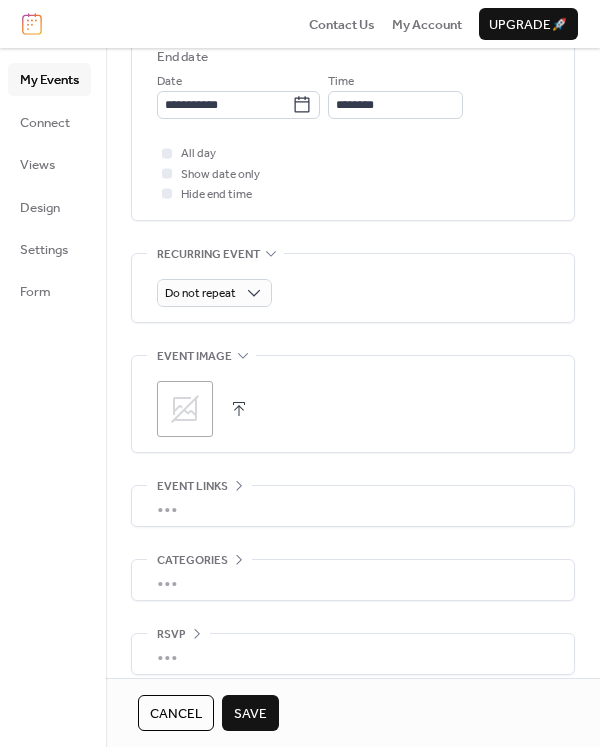 scroll, scrollTop: 773, scrollLeft: 0, axis: vertical 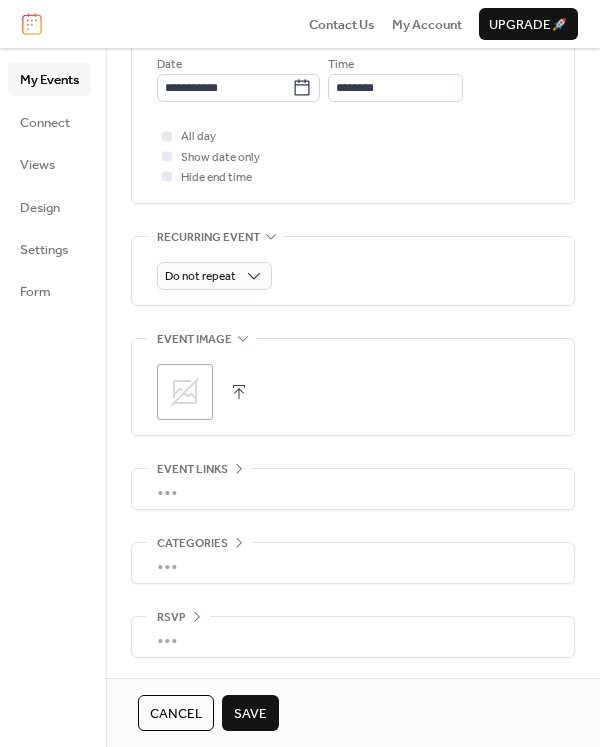click on "Save" at bounding box center (250, 714) 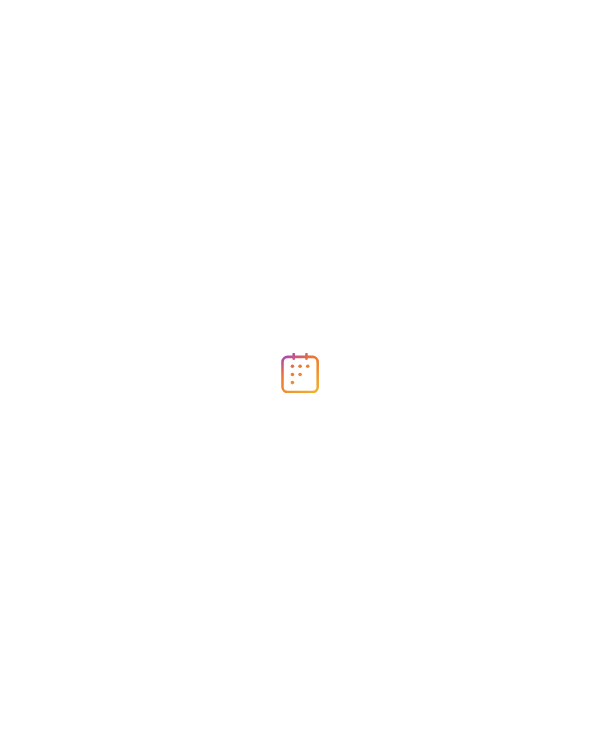 scroll, scrollTop: 0, scrollLeft: 0, axis: both 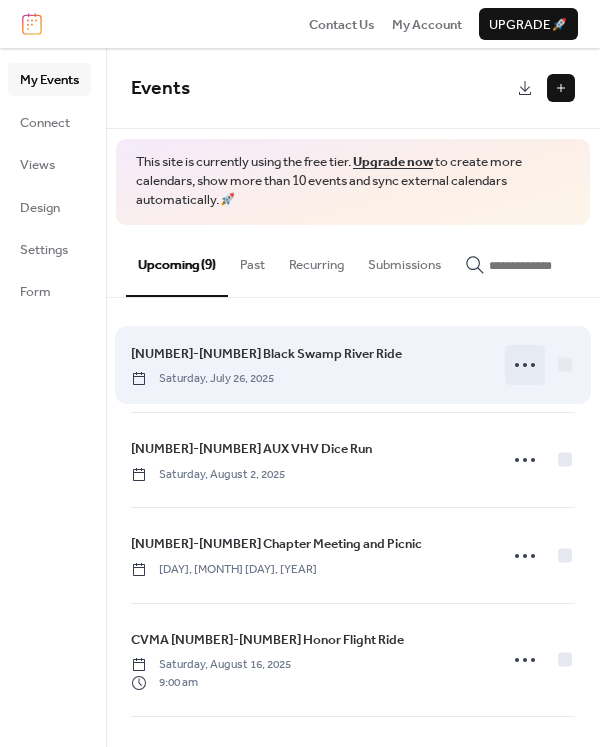 click 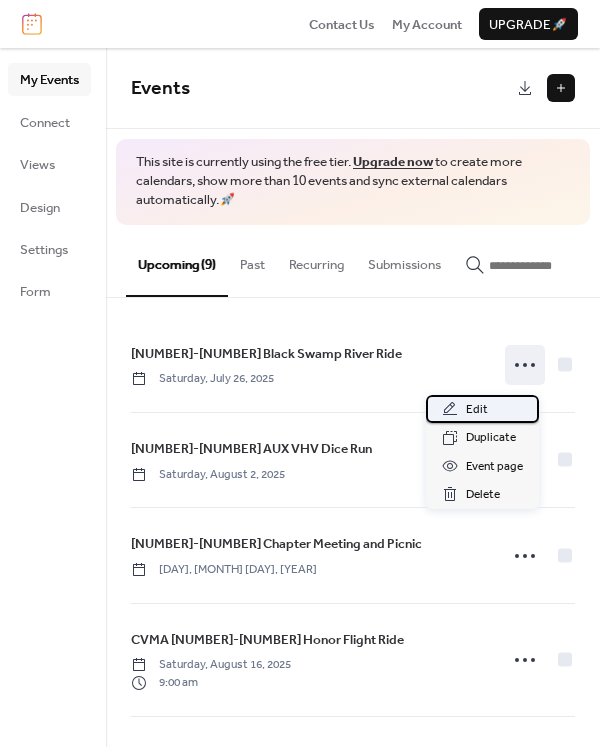 click on "Edit" at bounding box center [477, 410] 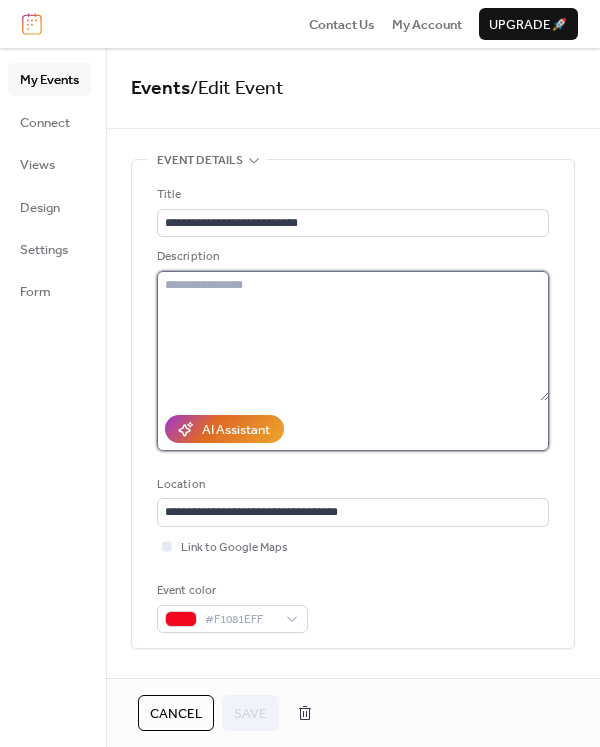 click at bounding box center [353, 336] 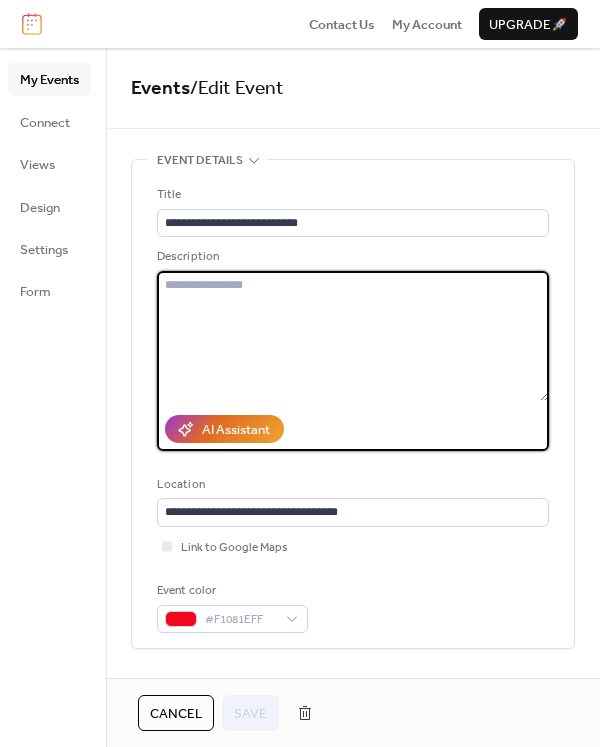 paste on "**********" 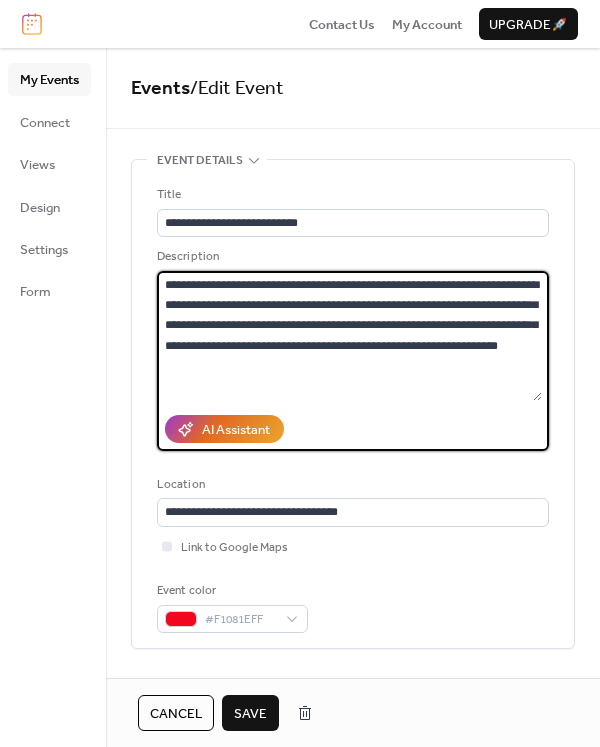 type on "**********" 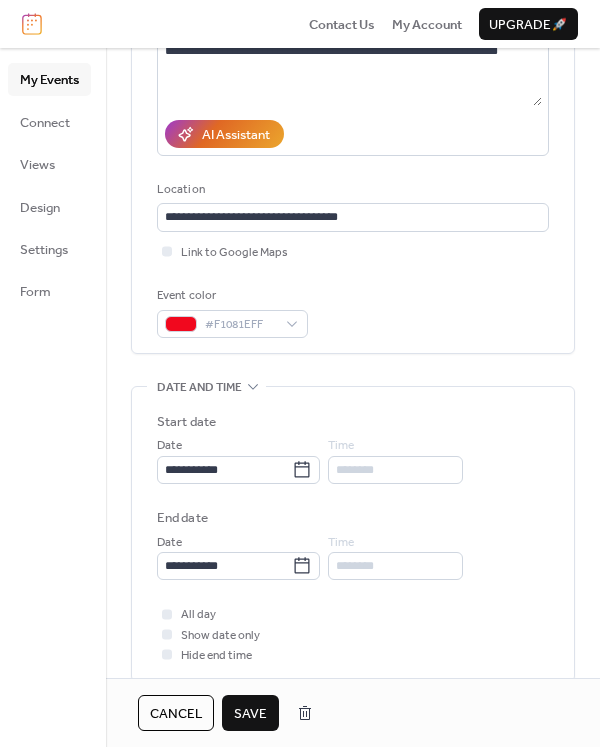 scroll, scrollTop: 300, scrollLeft: 0, axis: vertical 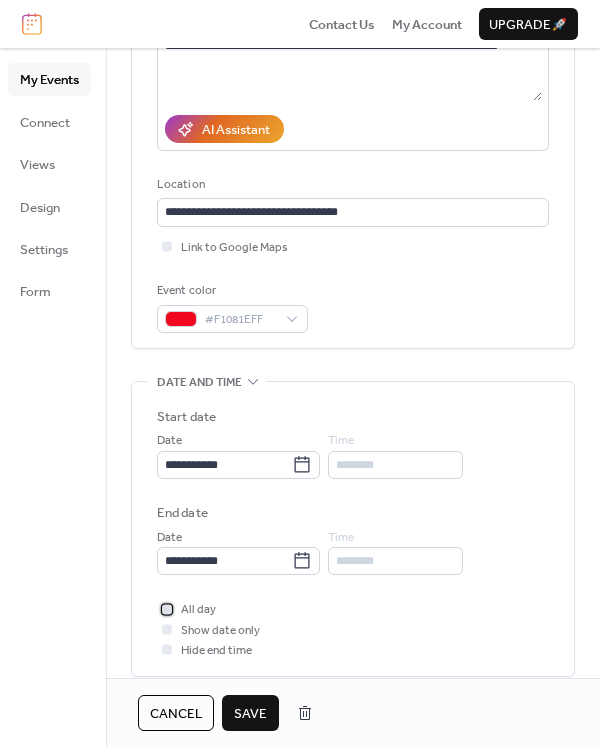 click 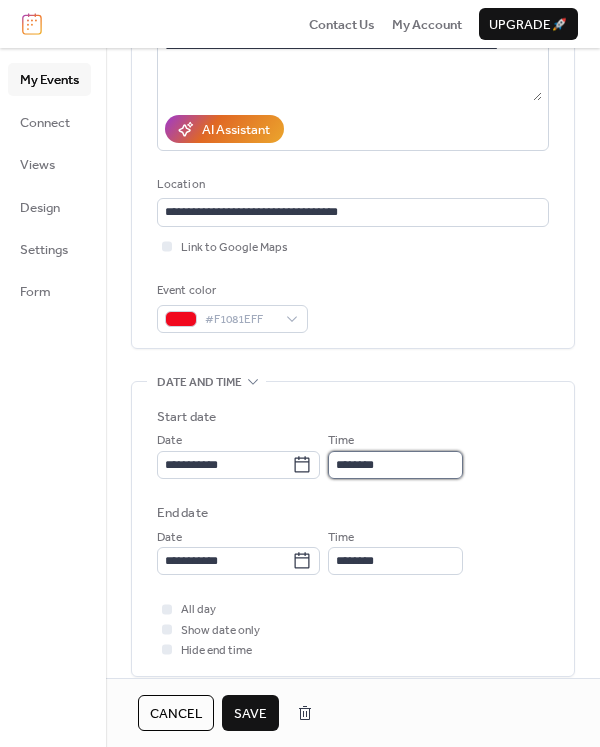 click on "********" at bounding box center (395, 465) 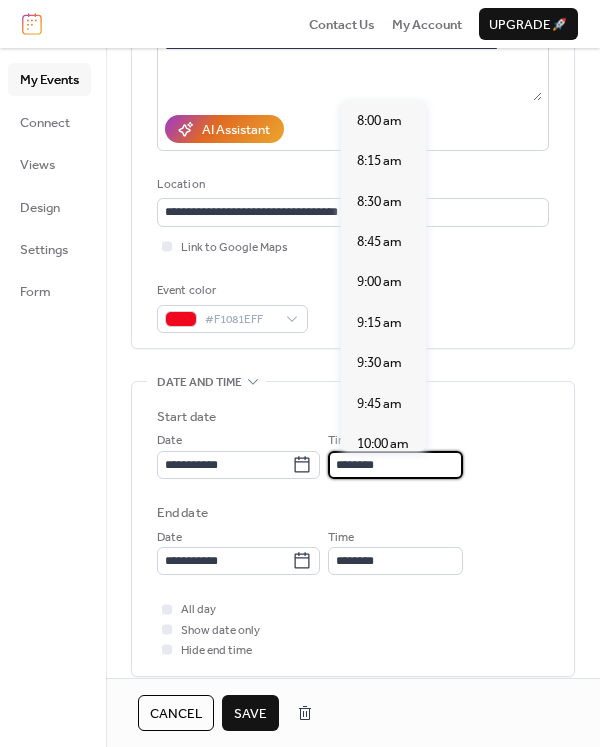 scroll, scrollTop: 1300, scrollLeft: 0, axis: vertical 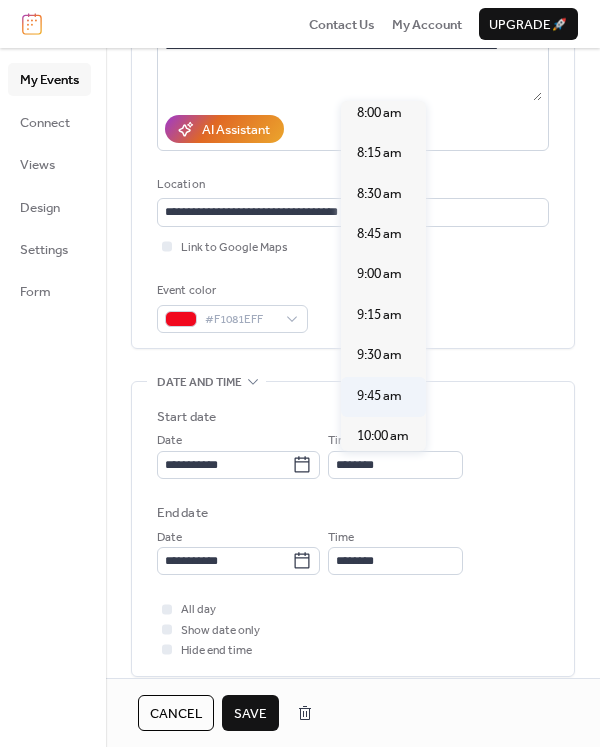 type on "*******" 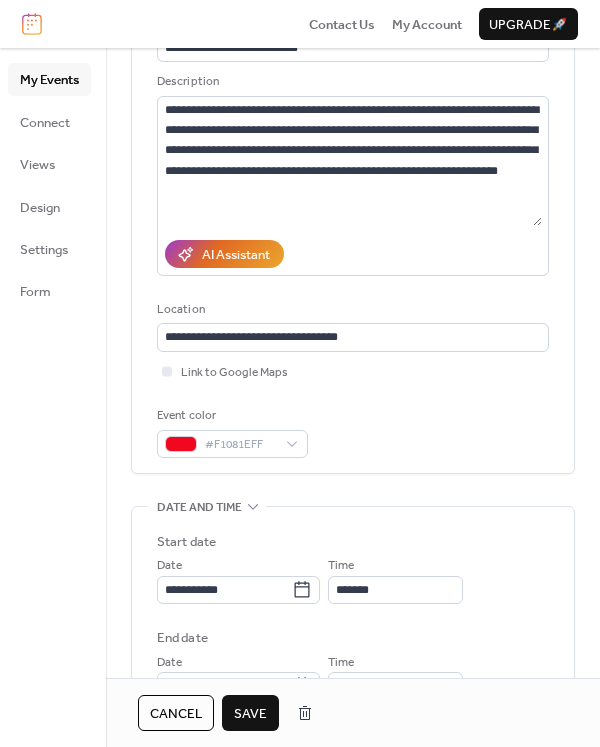 scroll, scrollTop: 173, scrollLeft: 0, axis: vertical 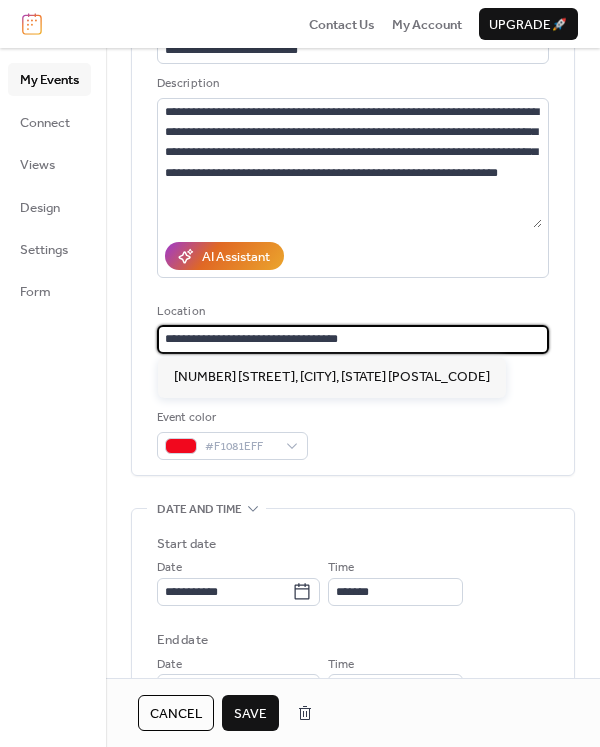 click on "**********" at bounding box center [353, 339] 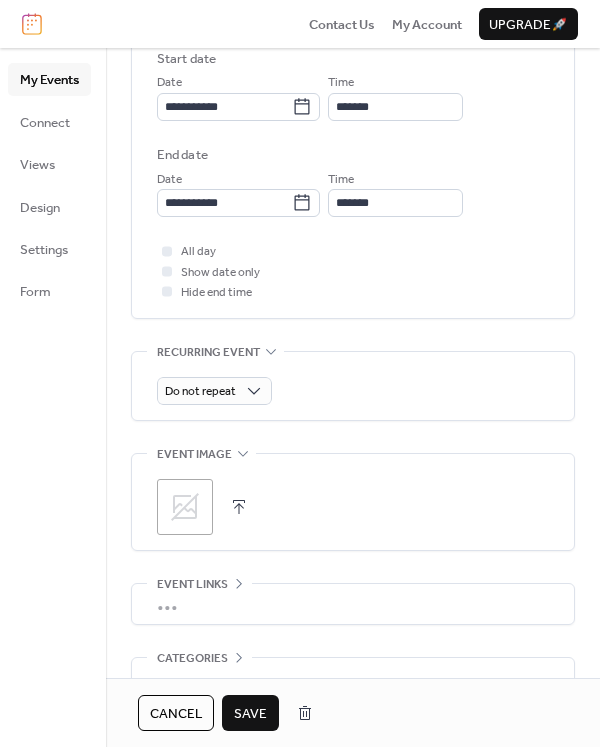 scroll, scrollTop: 773, scrollLeft: 0, axis: vertical 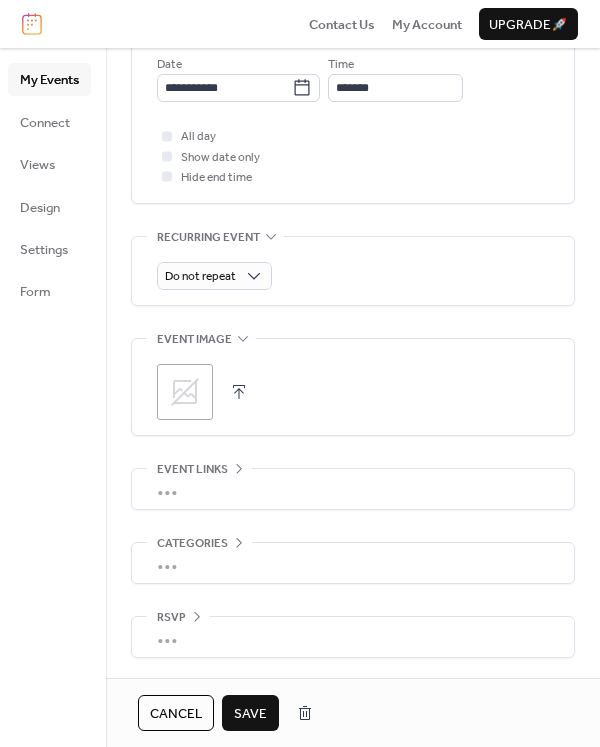 type 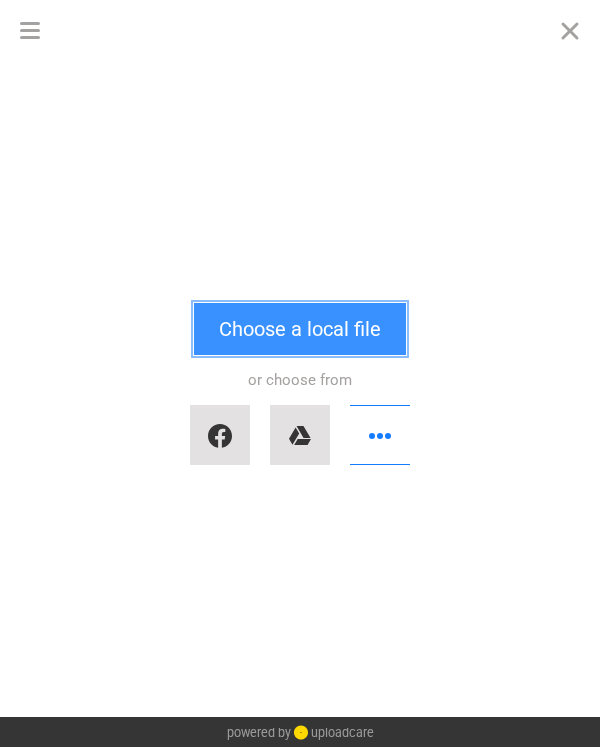 click on "Choose a local file" at bounding box center (300, 329) 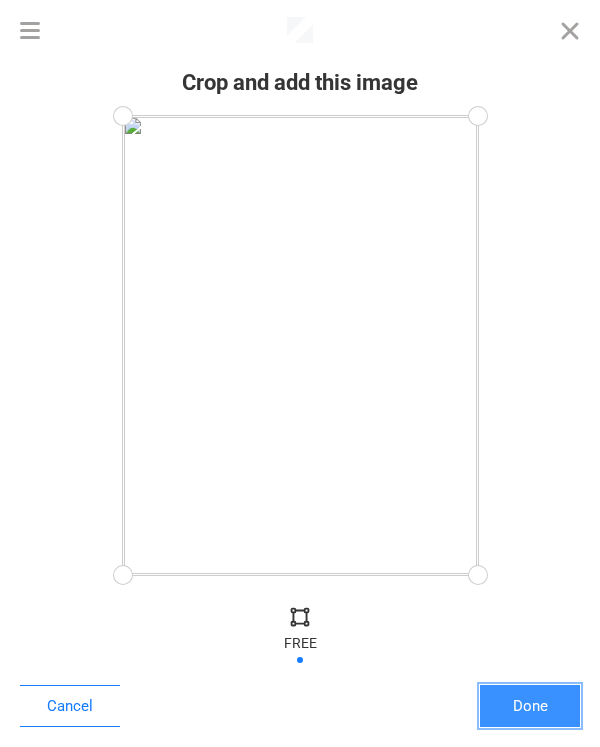 click on "Done" at bounding box center [530, 706] 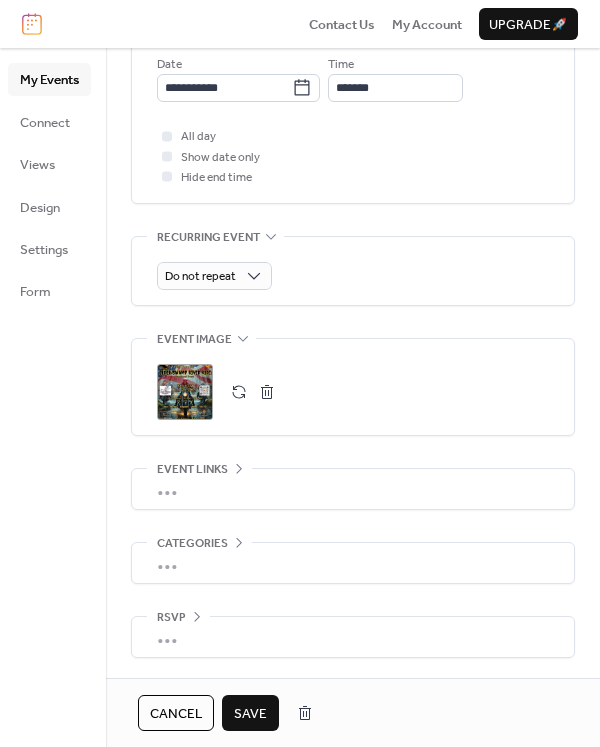 click on "•••" at bounding box center (353, 489) 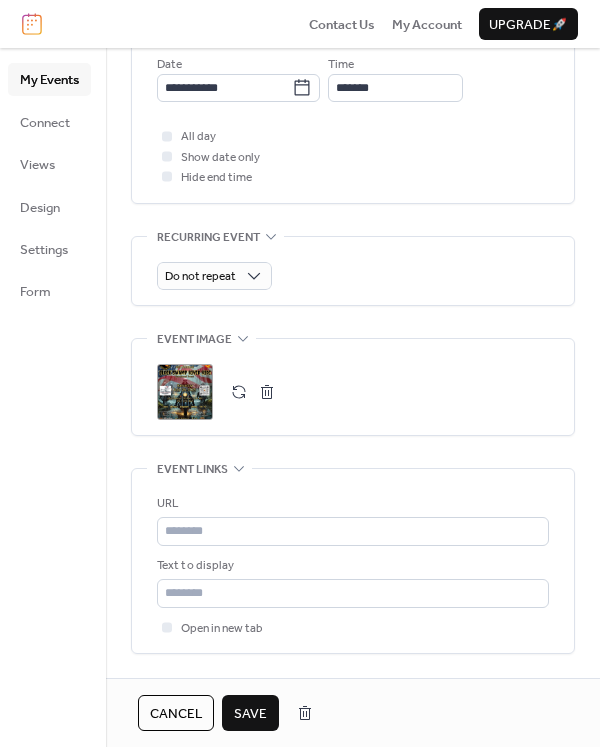 scroll, scrollTop: 773, scrollLeft: 0, axis: vertical 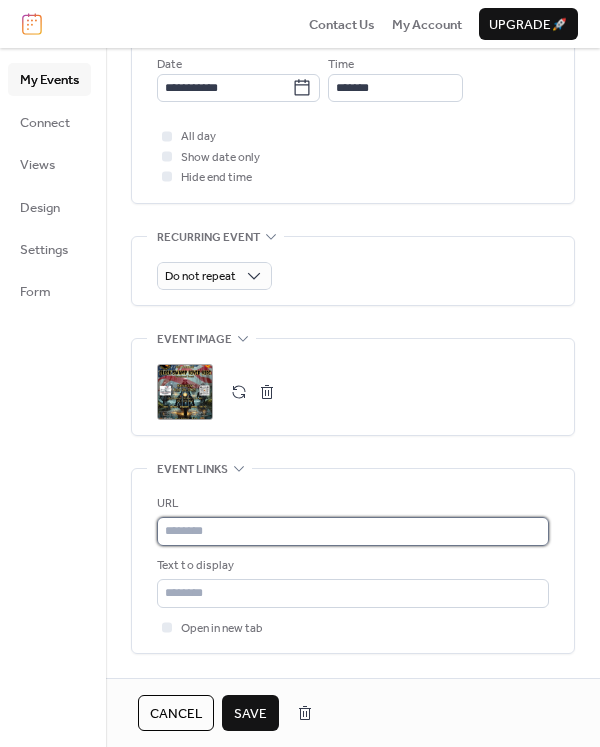 click at bounding box center [353, 531] 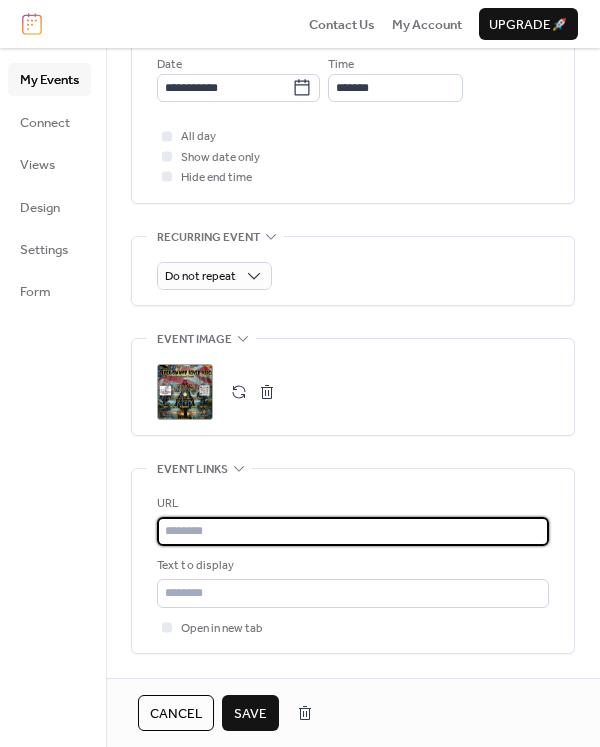 paste on "**********" 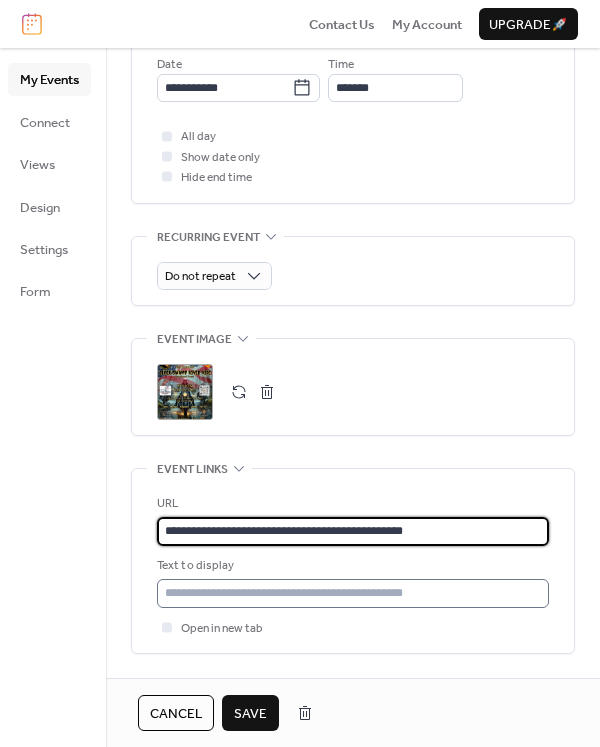 type on "**********" 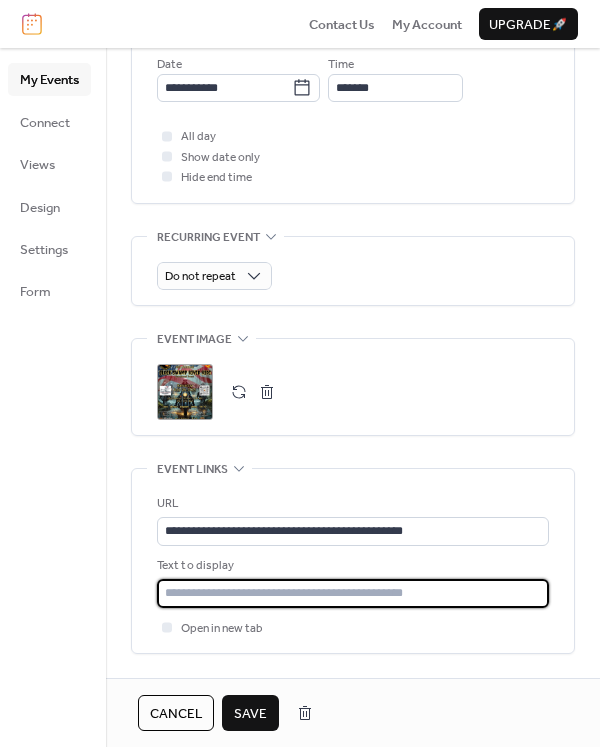 click at bounding box center (353, 593) 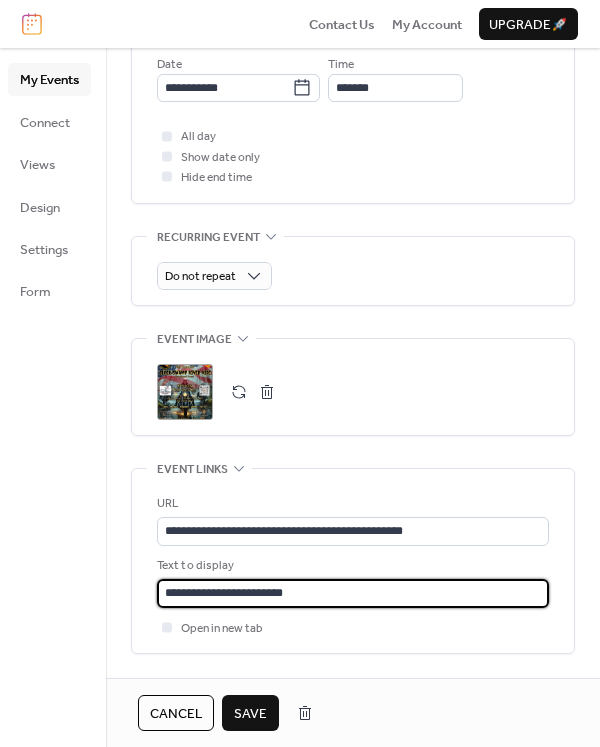 type on "**********" 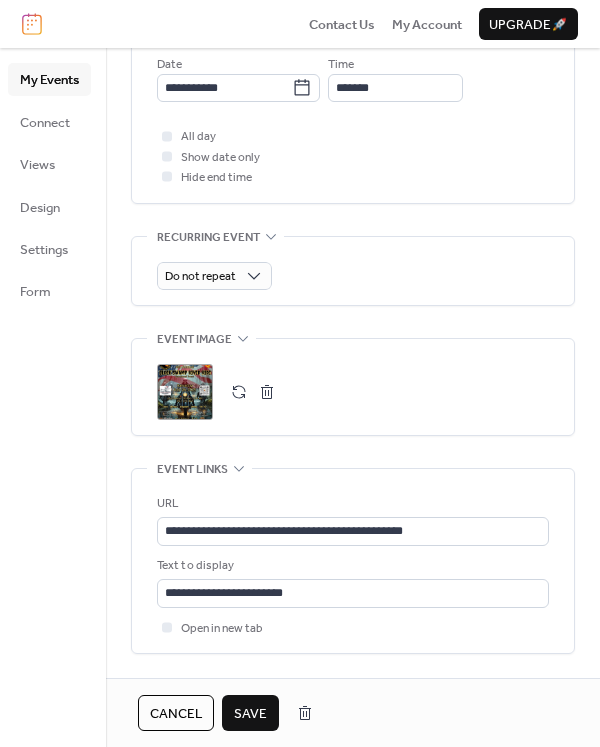 click on "Save" at bounding box center [250, 714] 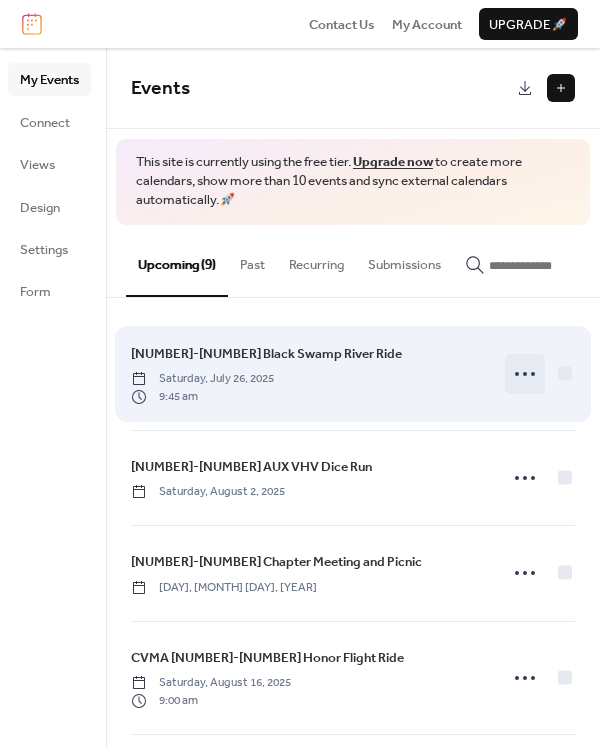 click 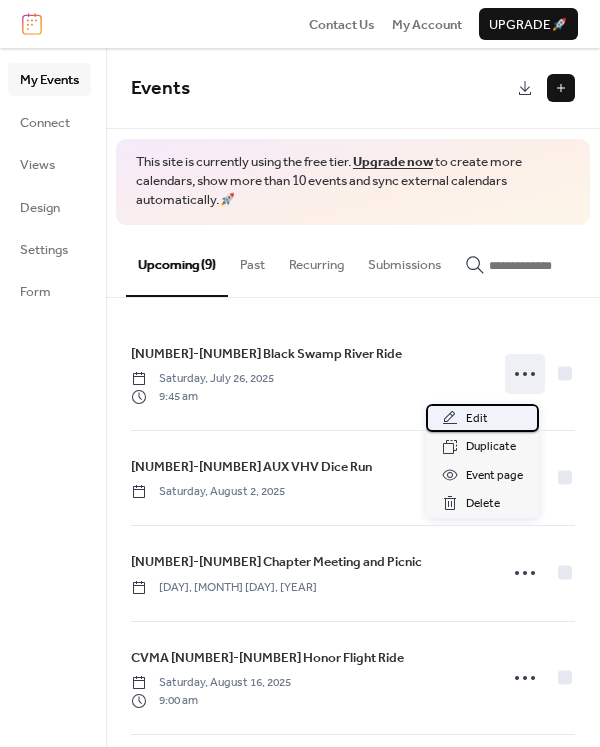 click on "Edit" at bounding box center (482, 418) 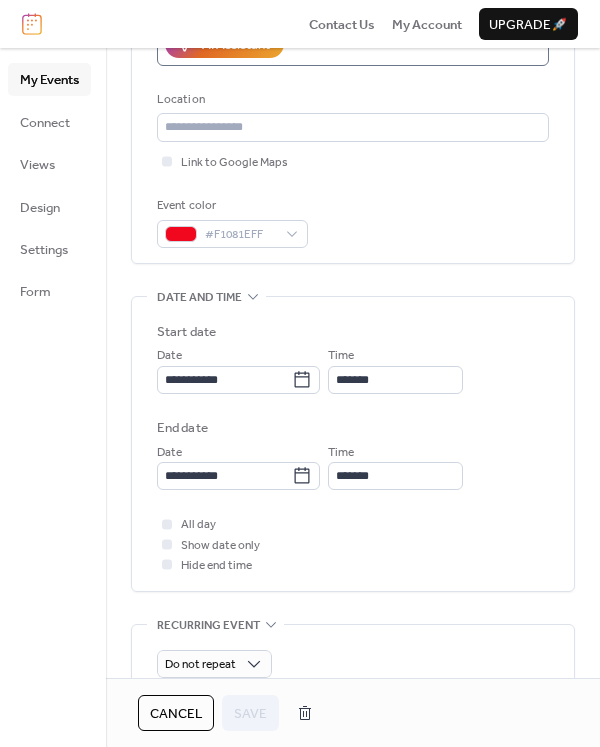 scroll, scrollTop: 400, scrollLeft: 0, axis: vertical 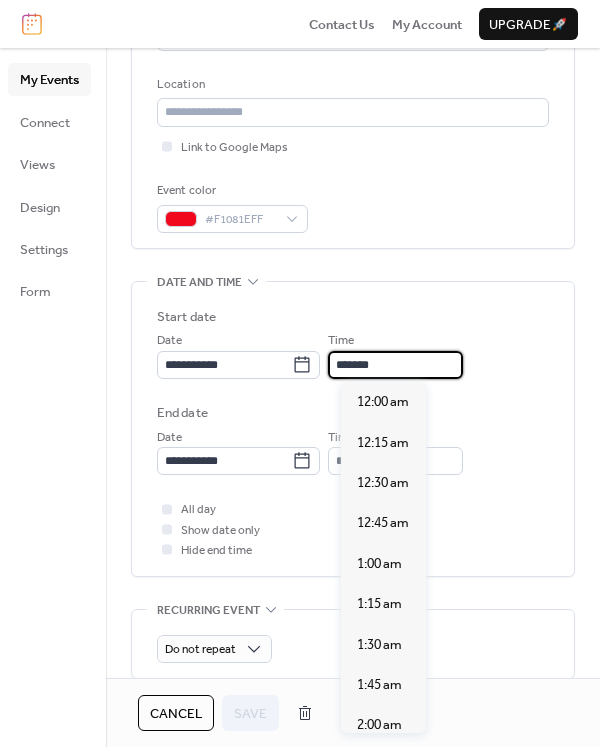 click on "*******" at bounding box center (395, 365) 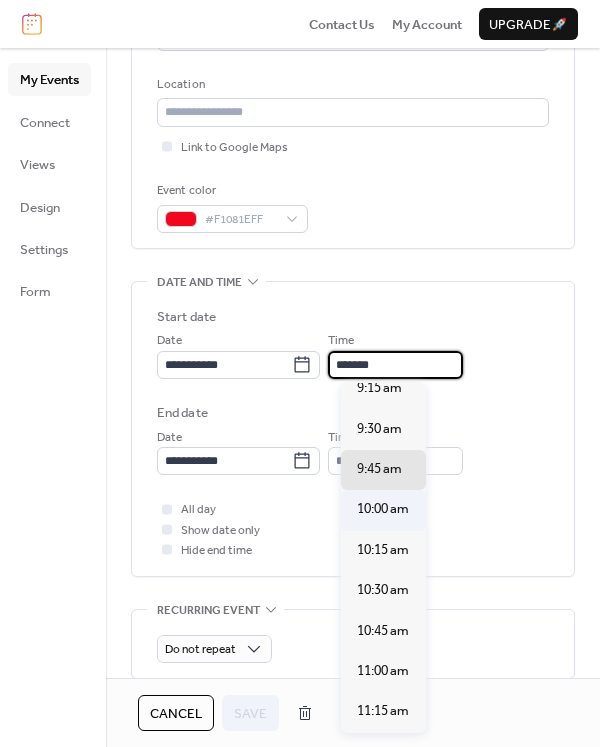 scroll, scrollTop: 1476, scrollLeft: 0, axis: vertical 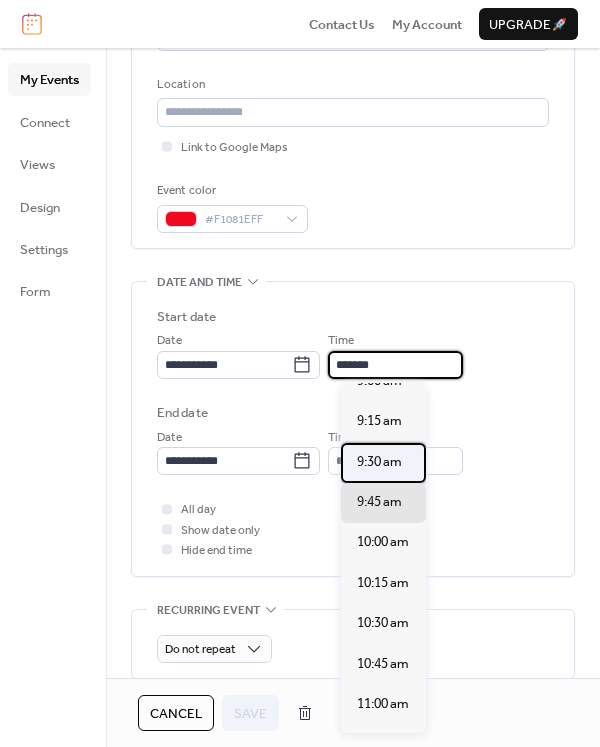 click on "9:30 am" at bounding box center [383, 463] 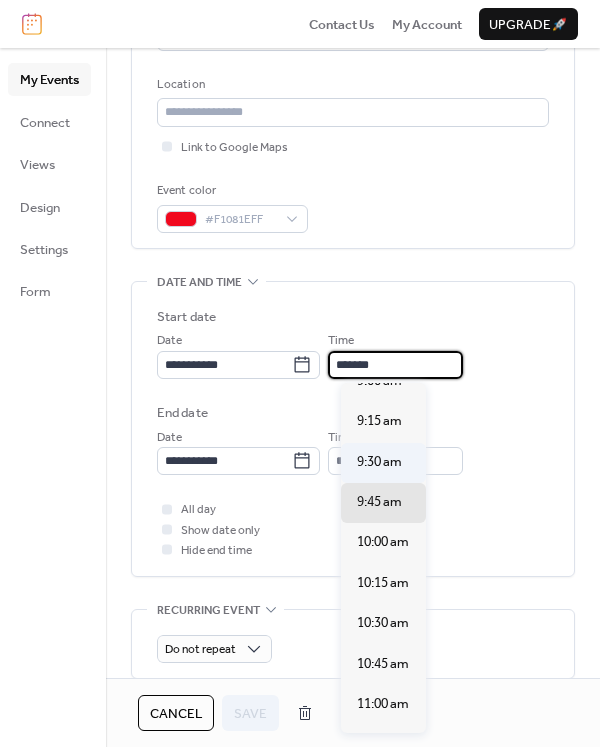 type on "*******" 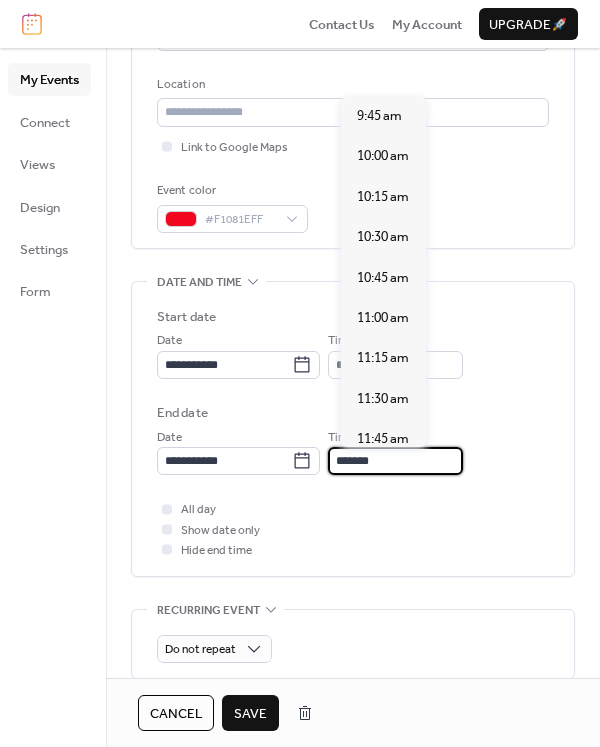 click on "*******" at bounding box center (395, 461) 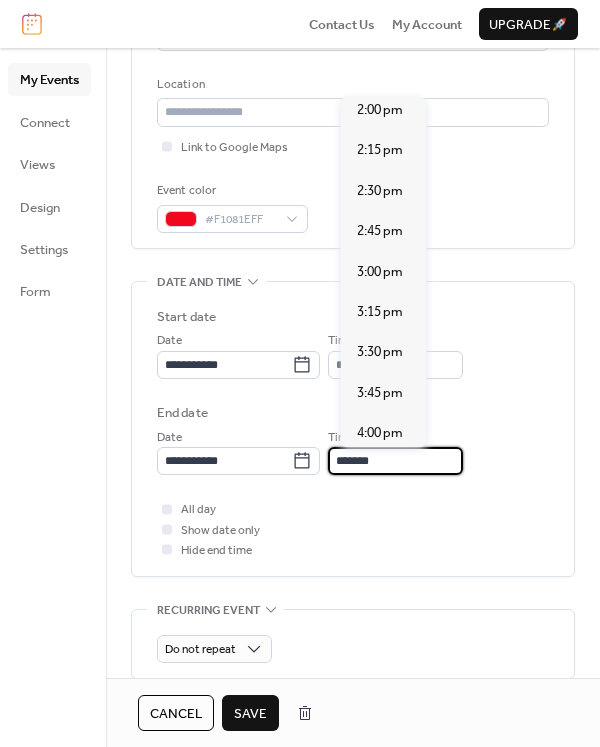 scroll, scrollTop: 700, scrollLeft: 0, axis: vertical 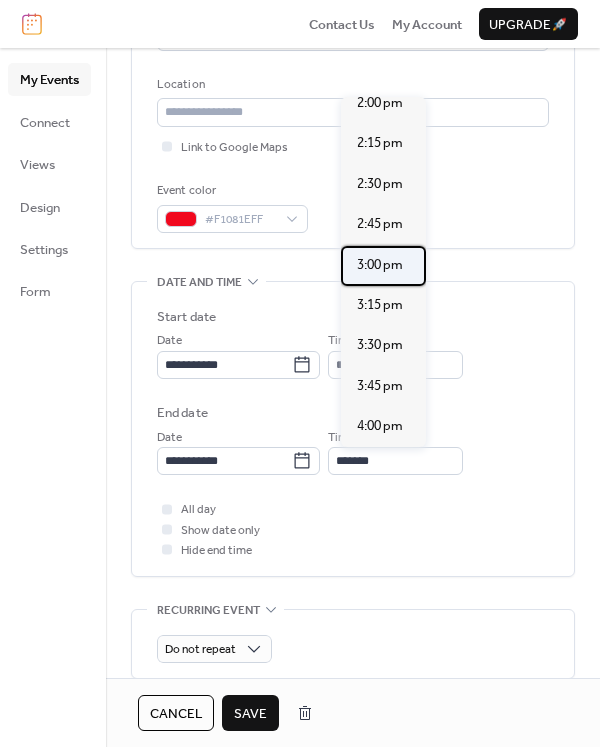 click on "3:00 pm" at bounding box center (380, 265) 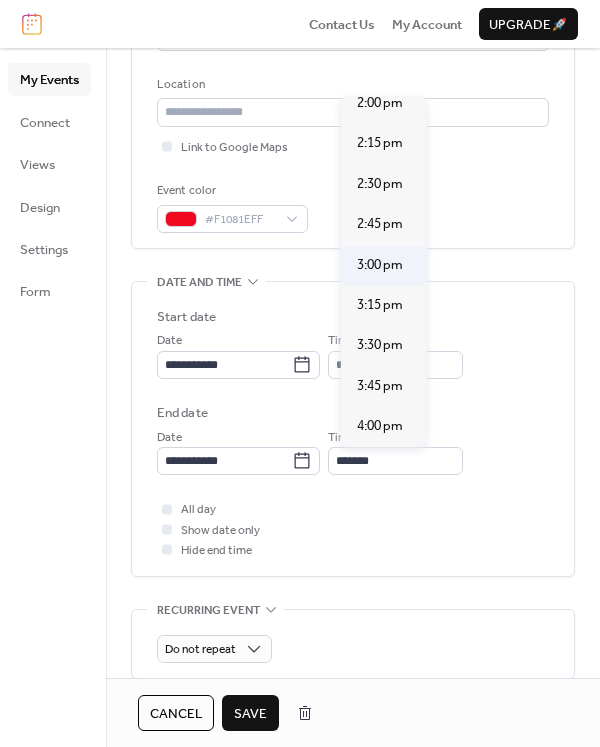 type on "*******" 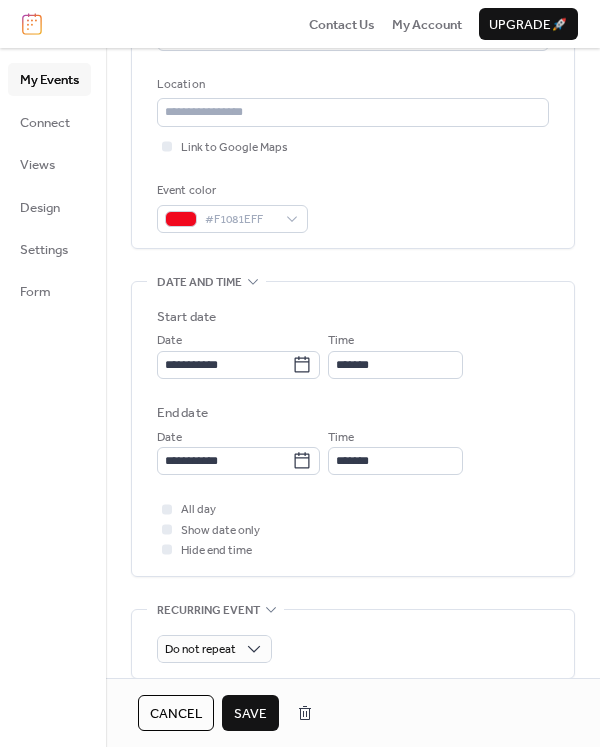 click on "Save" at bounding box center [250, 714] 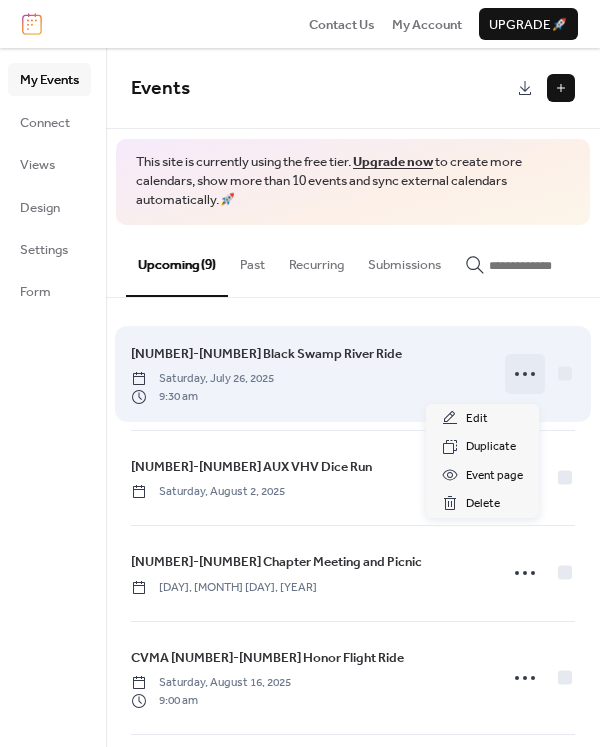 click 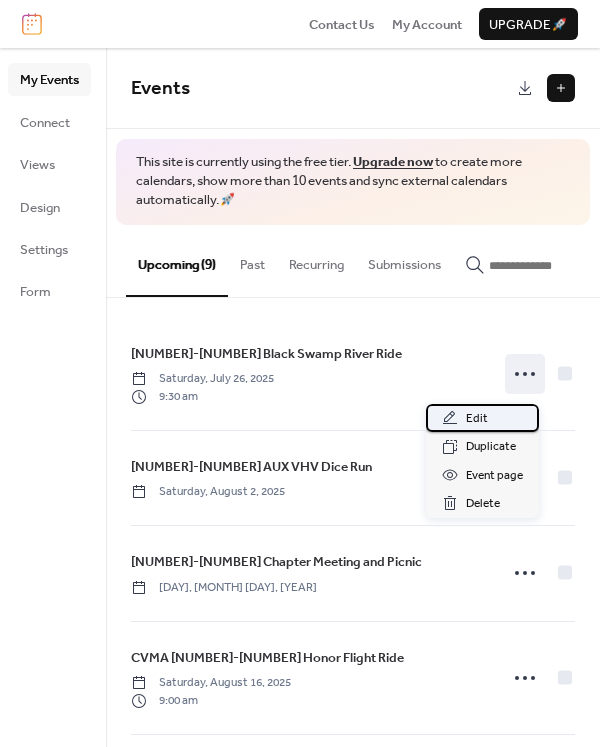 click on "Edit" at bounding box center (477, 419) 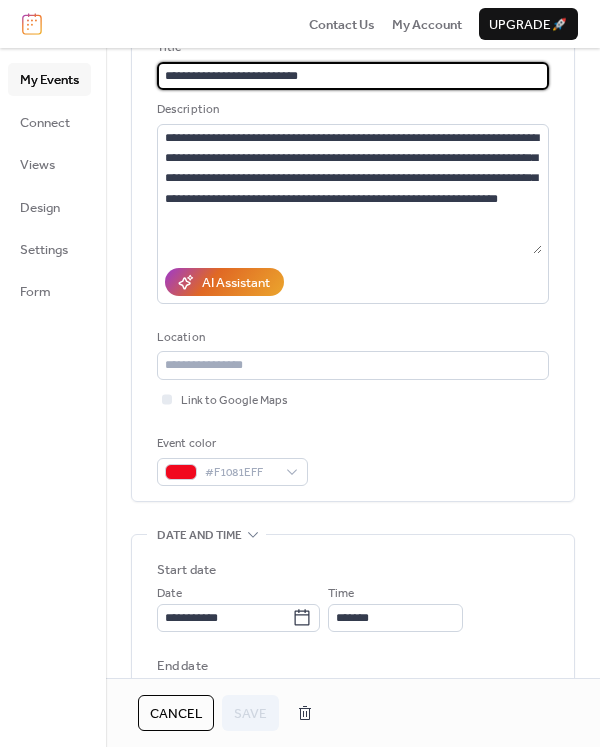 scroll, scrollTop: 200, scrollLeft: 0, axis: vertical 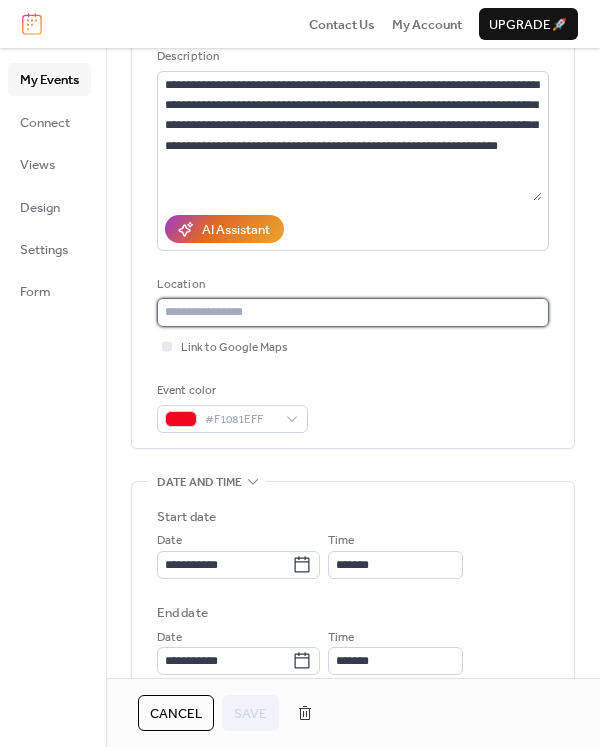 click at bounding box center (353, 312) 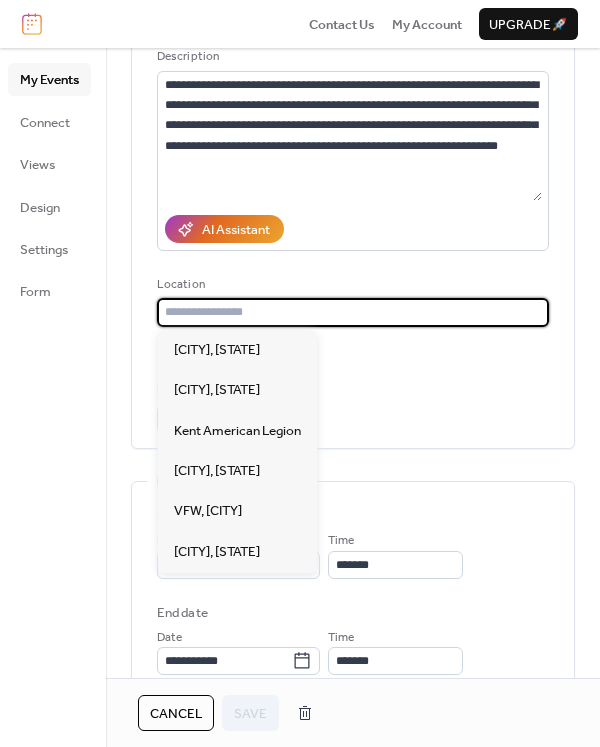 paste on "**********" 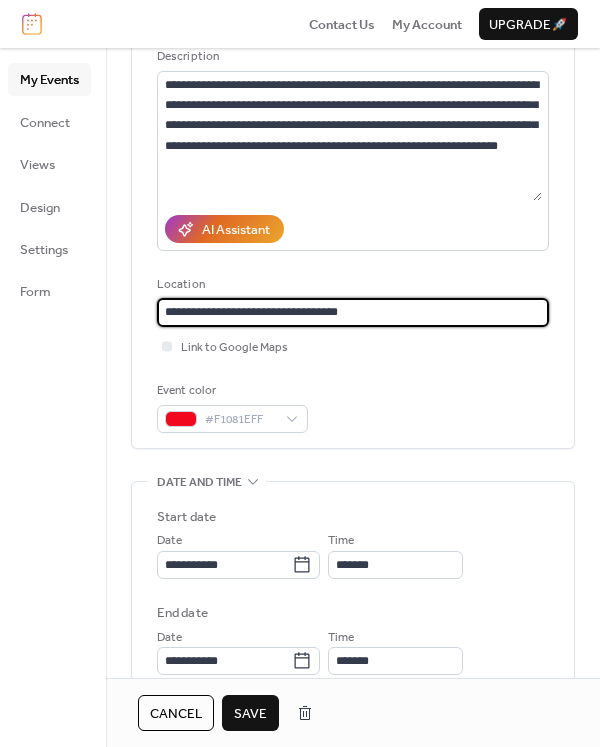 type on "**********" 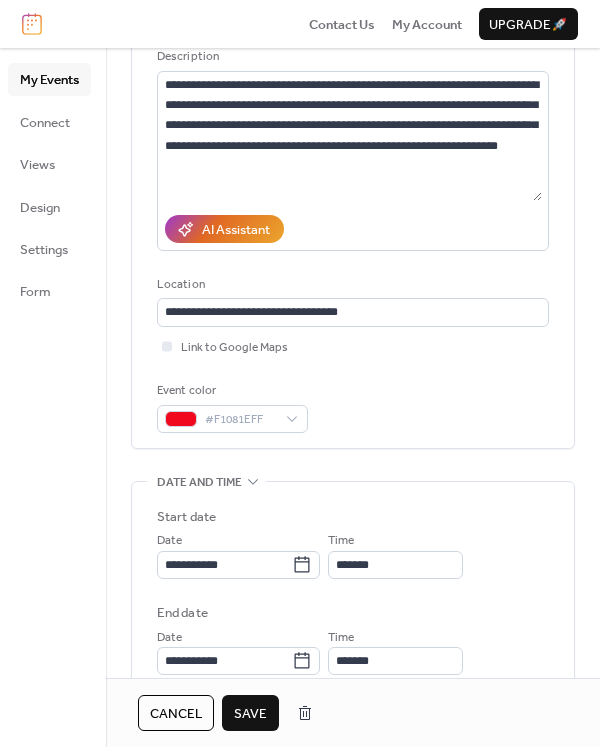 click on "Save" at bounding box center (250, 714) 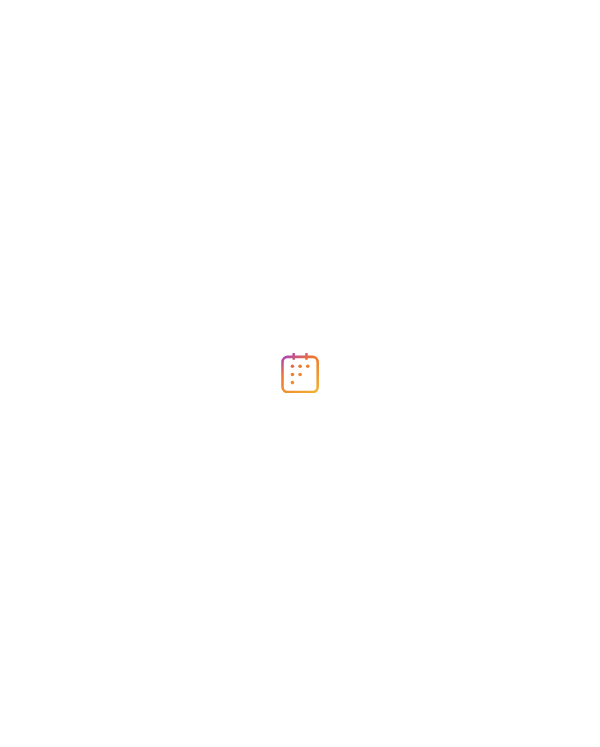 scroll, scrollTop: 0, scrollLeft: 0, axis: both 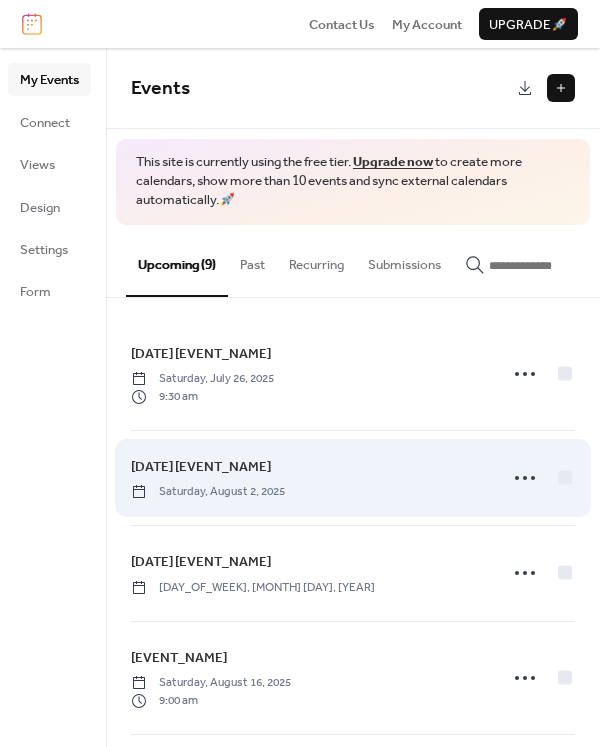 click on "[DATE] [EVENT_NAME]" at bounding box center (201, 467) 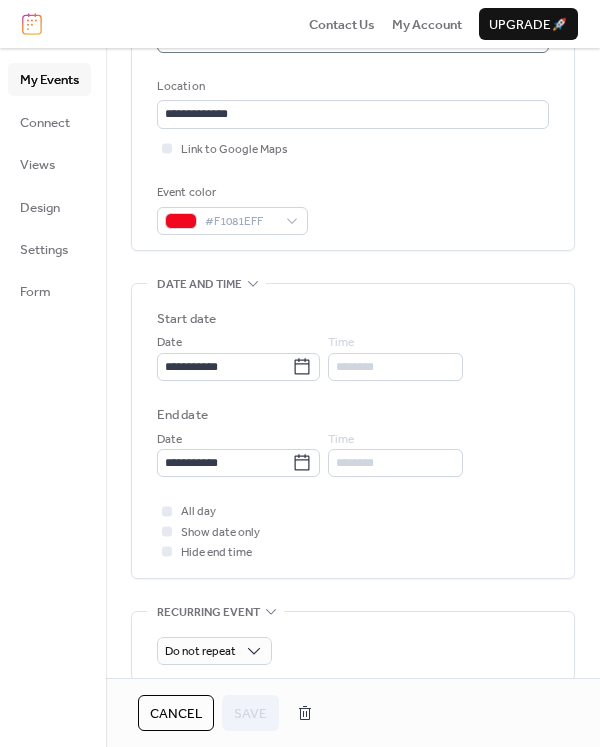 scroll, scrollTop: 400, scrollLeft: 0, axis: vertical 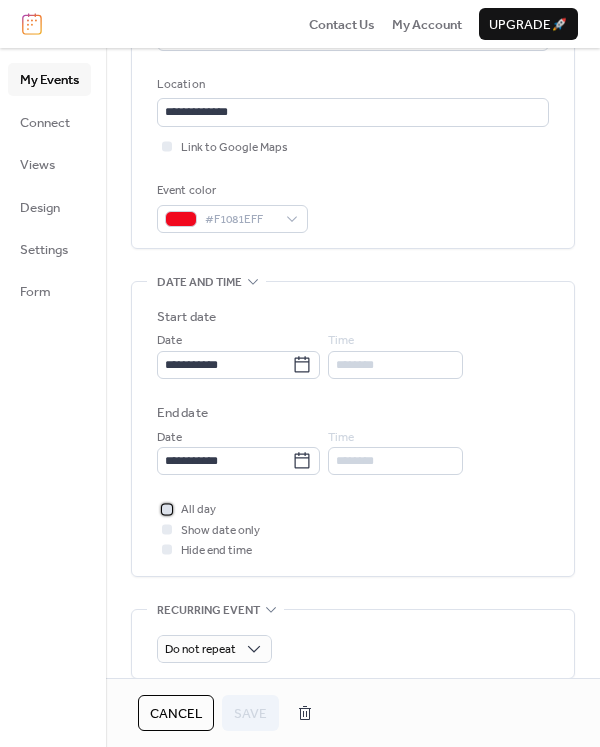 click 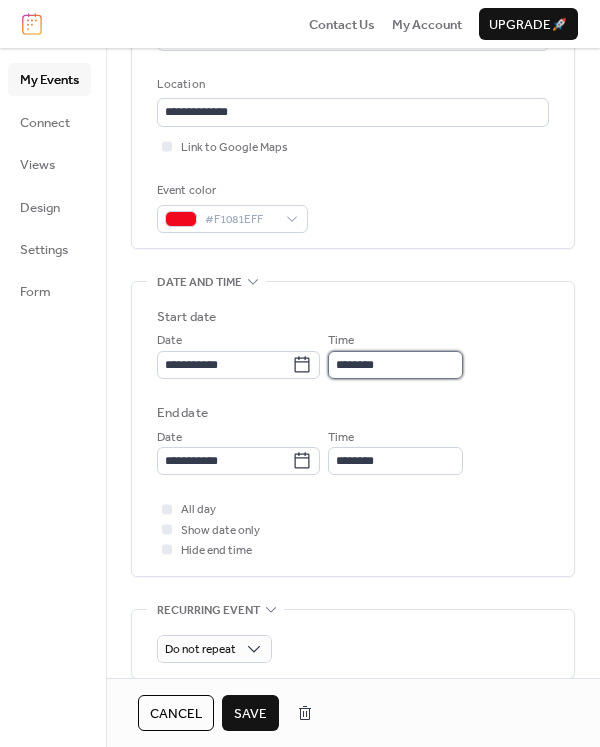 click on "********" at bounding box center [395, 365] 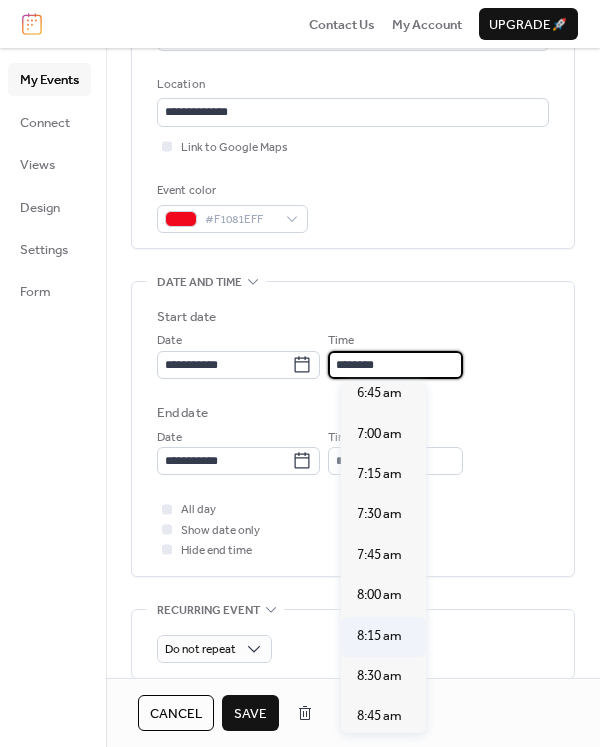 scroll, scrollTop: 1300, scrollLeft: 0, axis: vertical 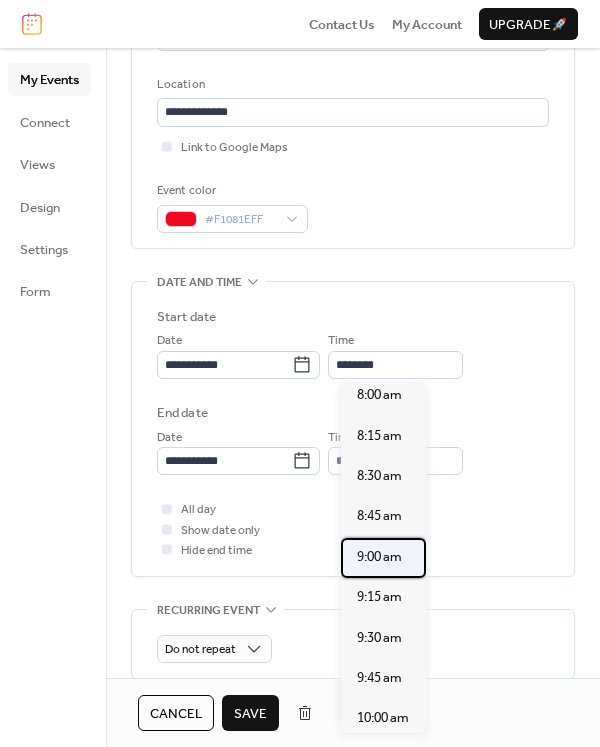 click on "9:00 am" at bounding box center (379, 557) 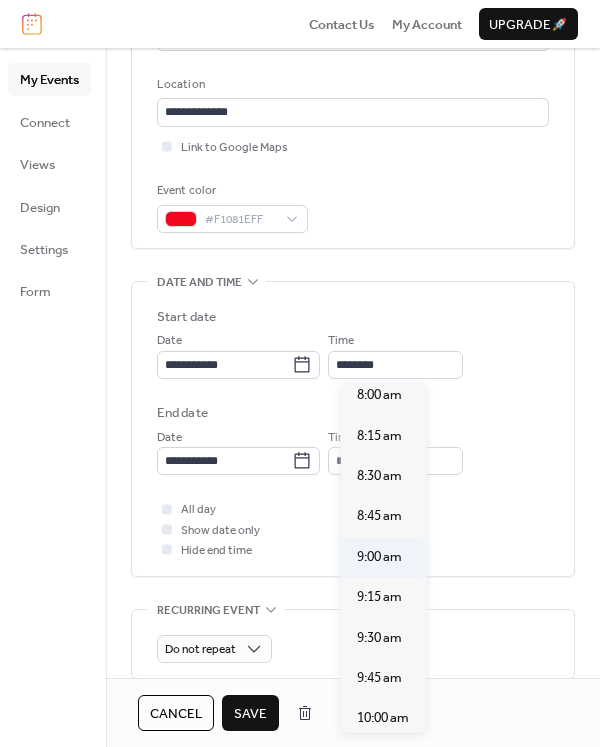 type on "*******" 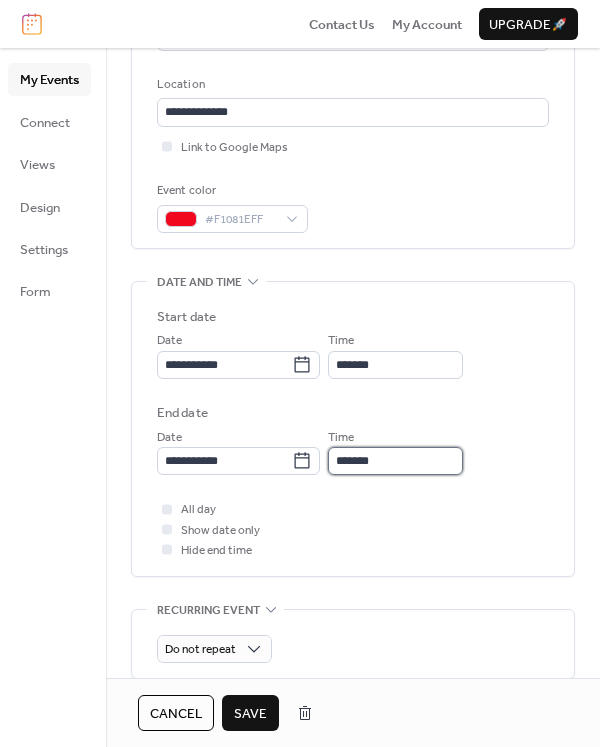 click on "*******" at bounding box center [395, 461] 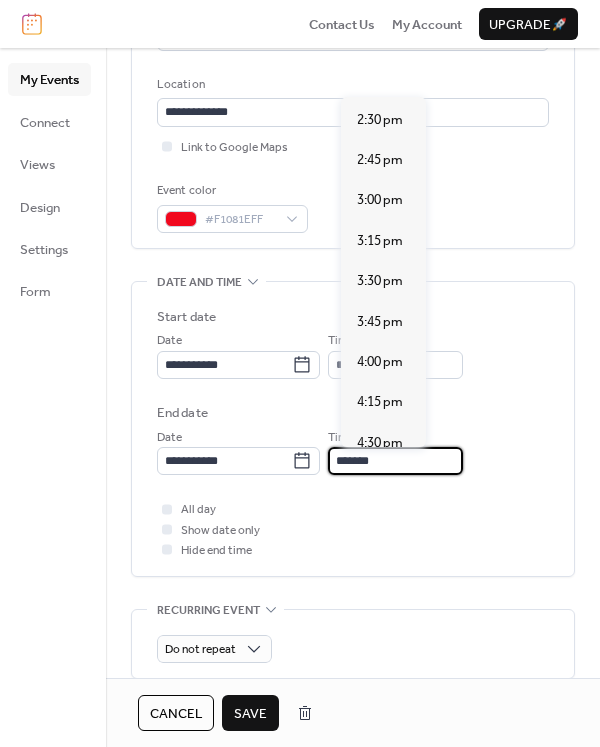 scroll, scrollTop: 900, scrollLeft: 0, axis: vertical 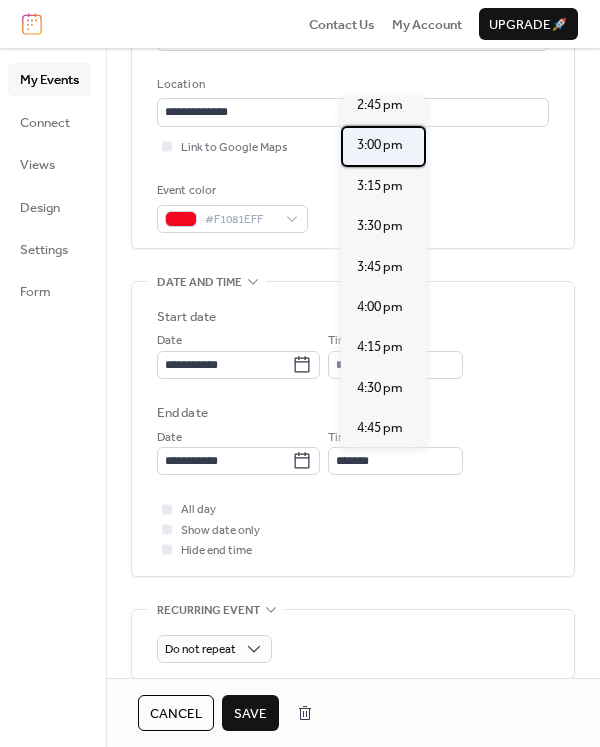 click on "3:00 pm" at bounding box center [380, 145] 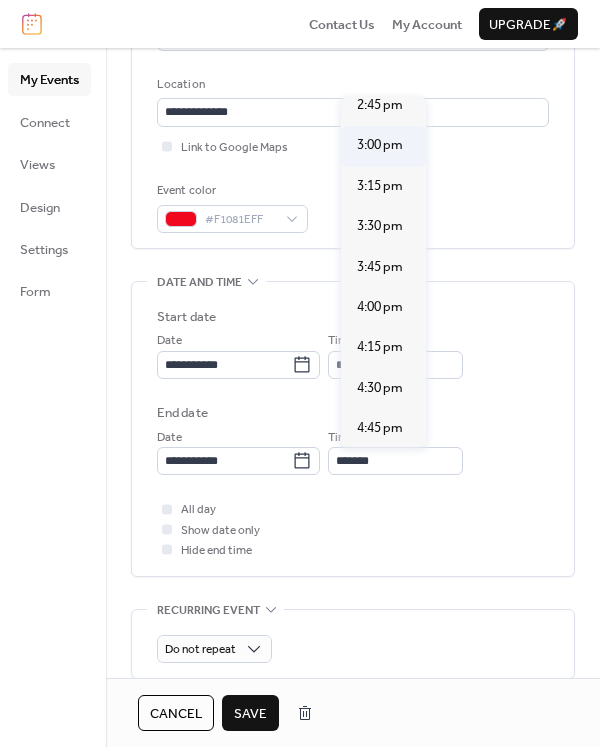 type on "*******" 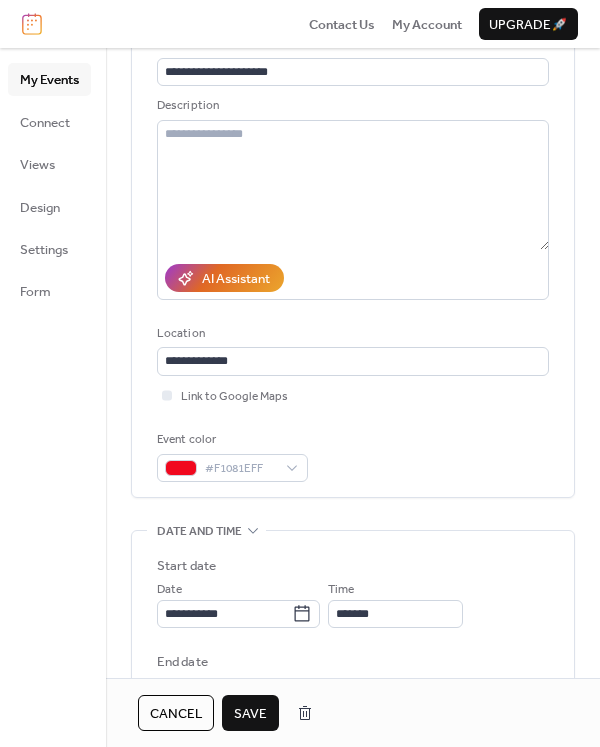scroll, scrollTop: 100, scrollLeft: 0, axis: vertical 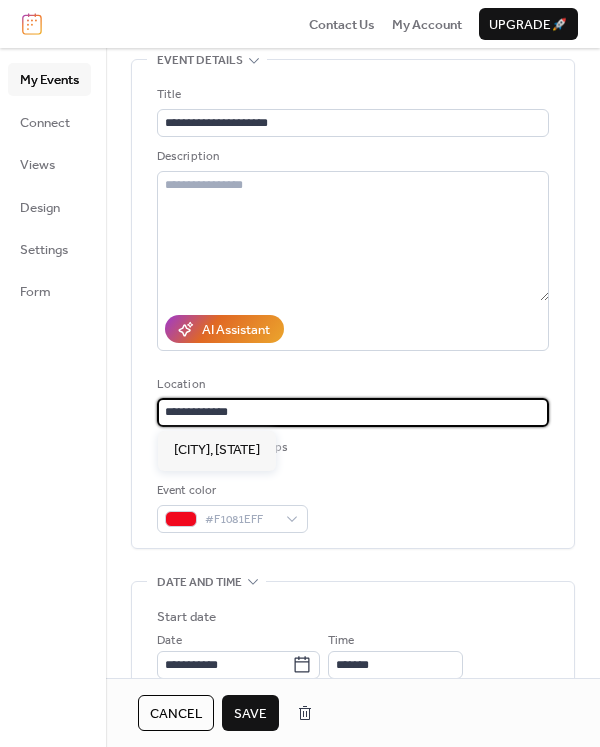 drag, startPoint x: 273, startPoint y: 410, endPoint x: 26, endPoint y: 425, distance: 247.45505 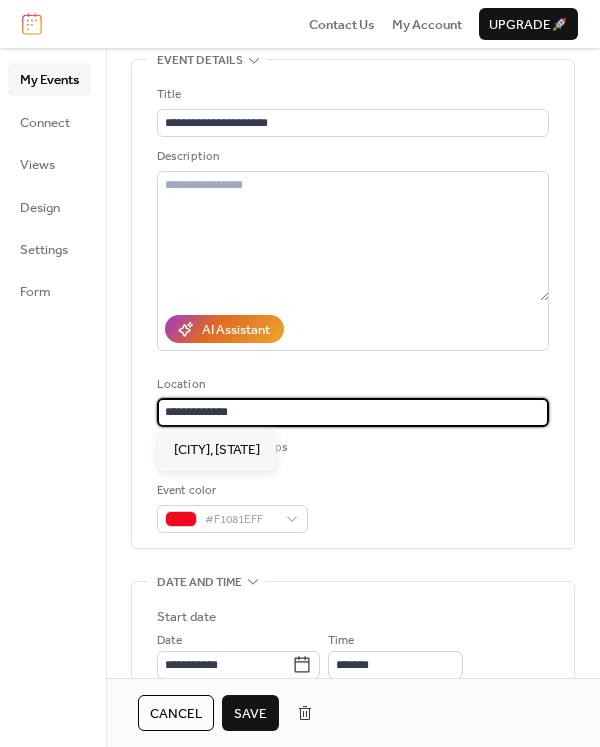 paste on "**********" 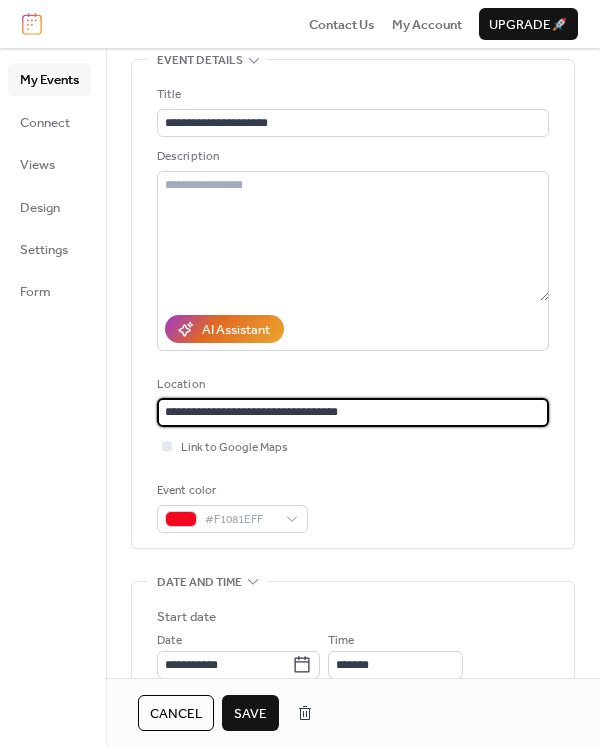 type on "**********" 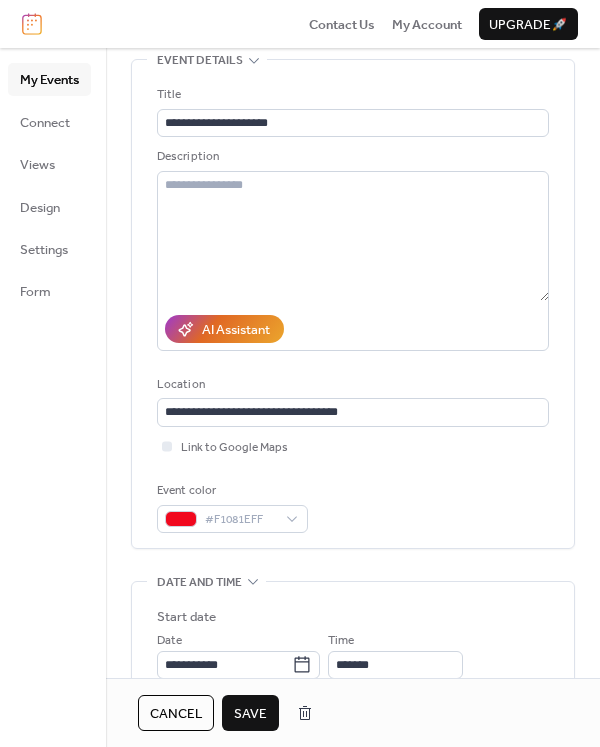 scroll, scrollTop: 0, scrollLeft: 0, axis: both 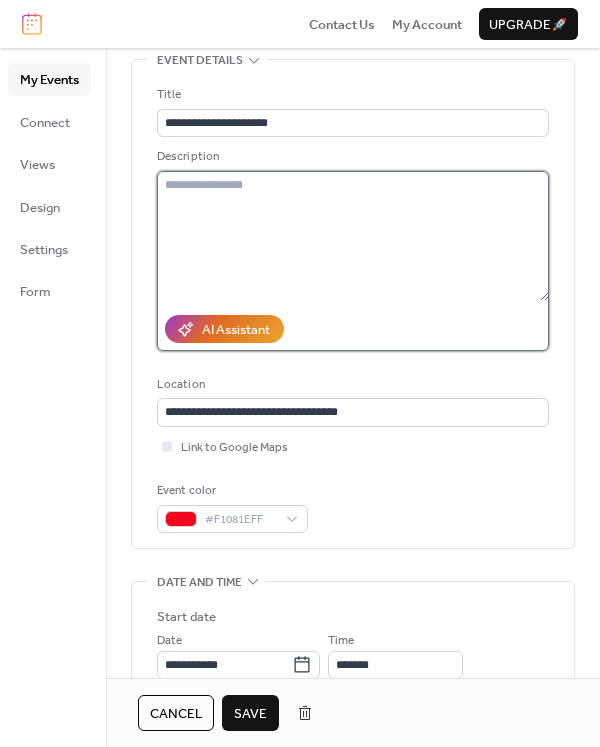 type 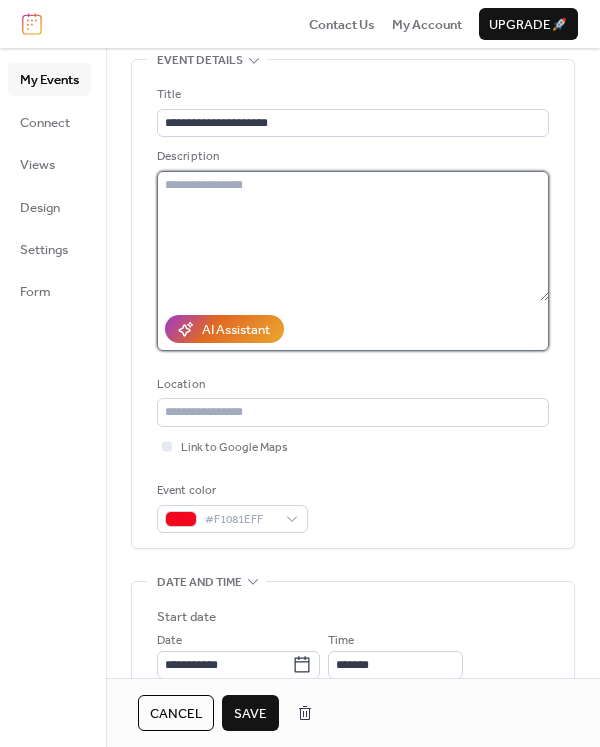 click at bounding box center [353, 236] 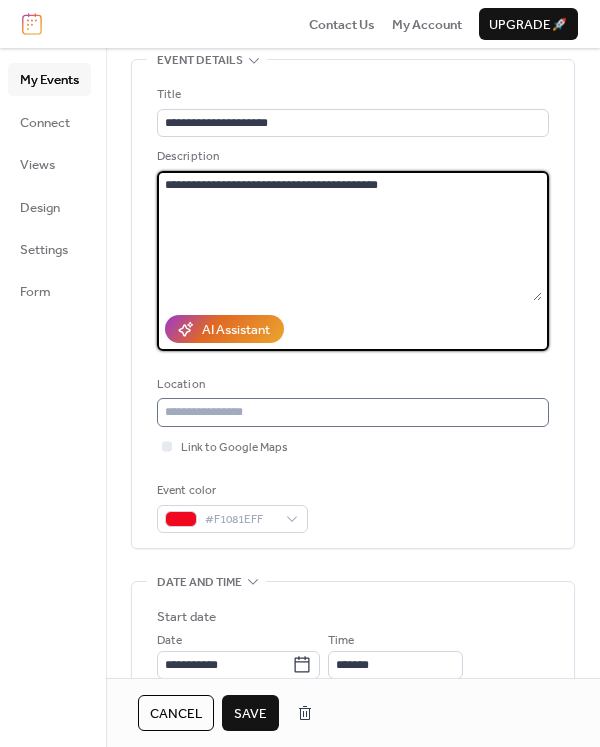 type on "**********" 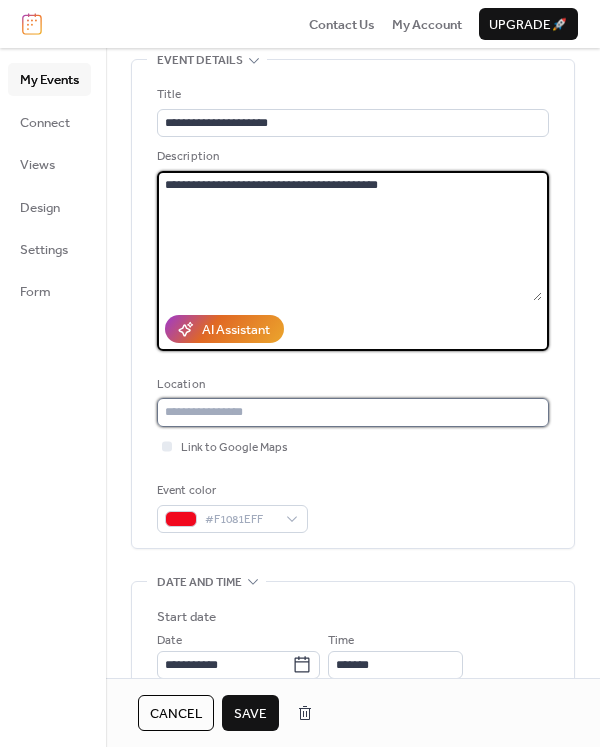 click at bounding box center [349, 412] 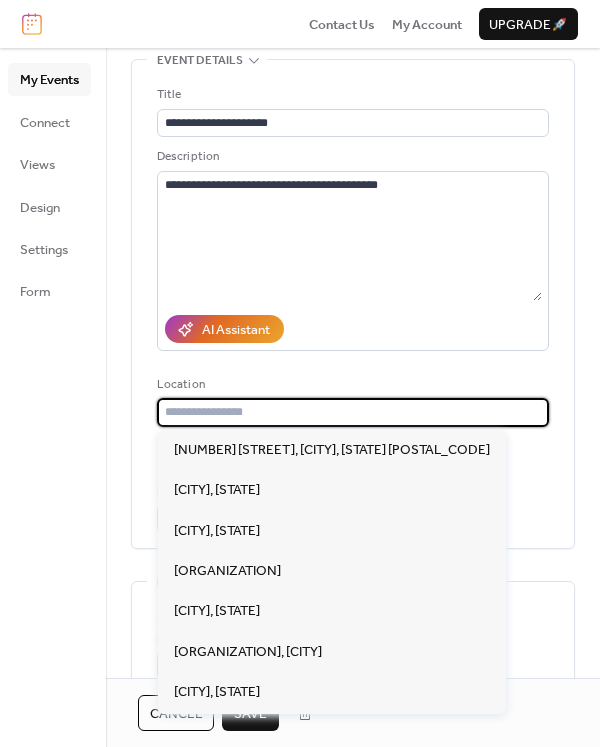paste on "**********" 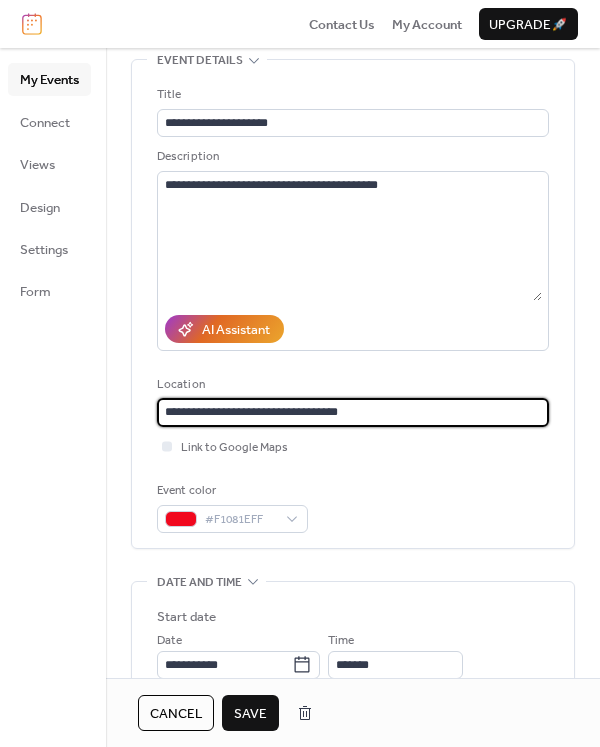 type on "**********" 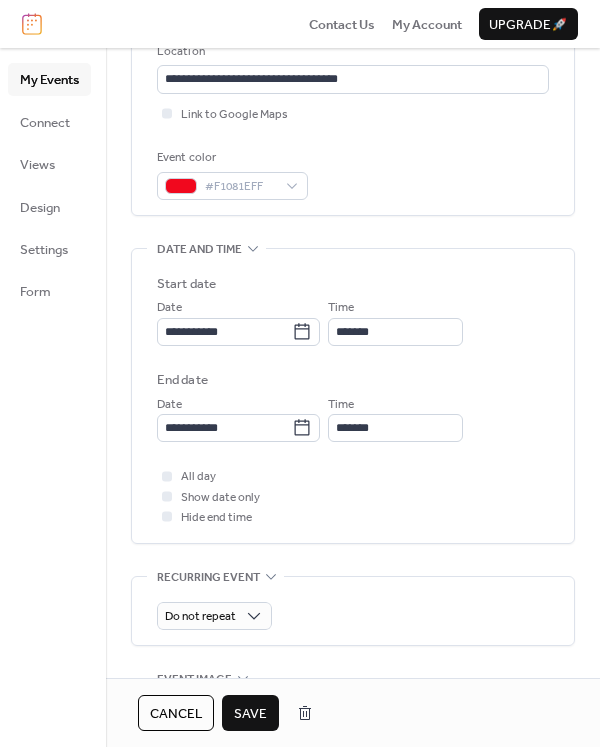 scroll, scrollTop: 500, scrollLeft: 0, axis: vertical 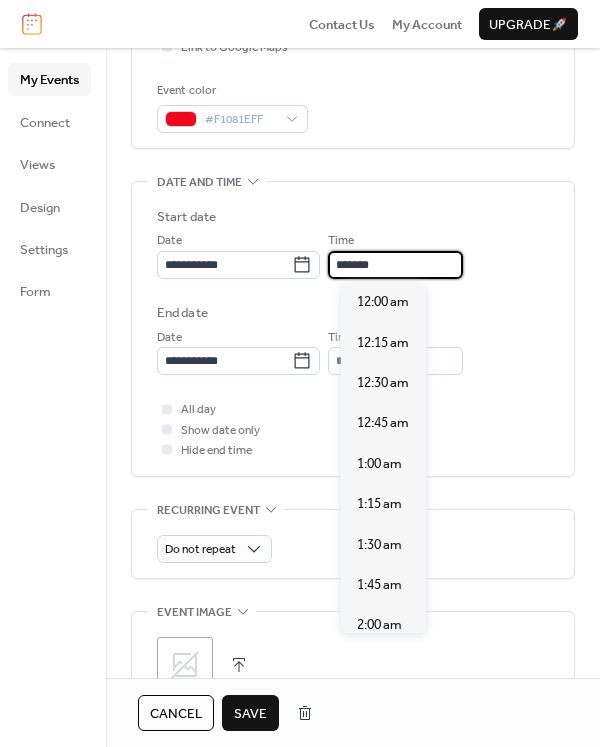 click on "*******" at bounding box center (395, 265) 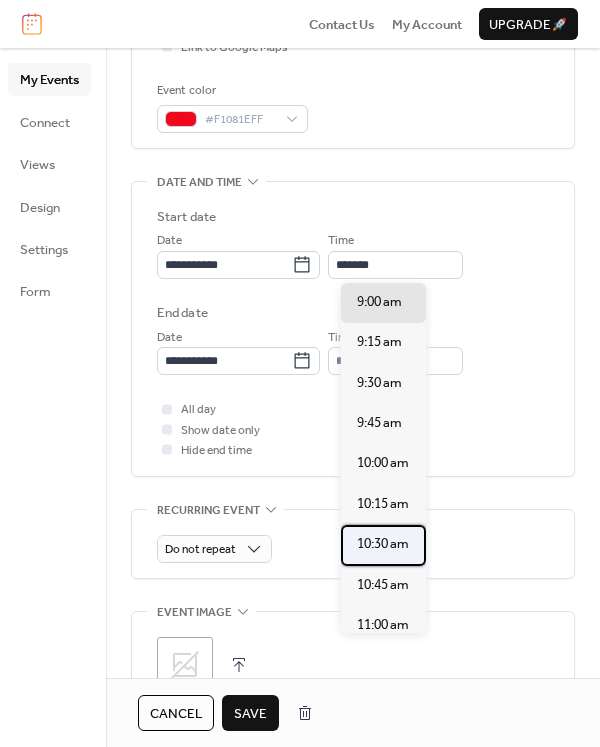 click on "10:30 am" at bounding box center (383, 544) 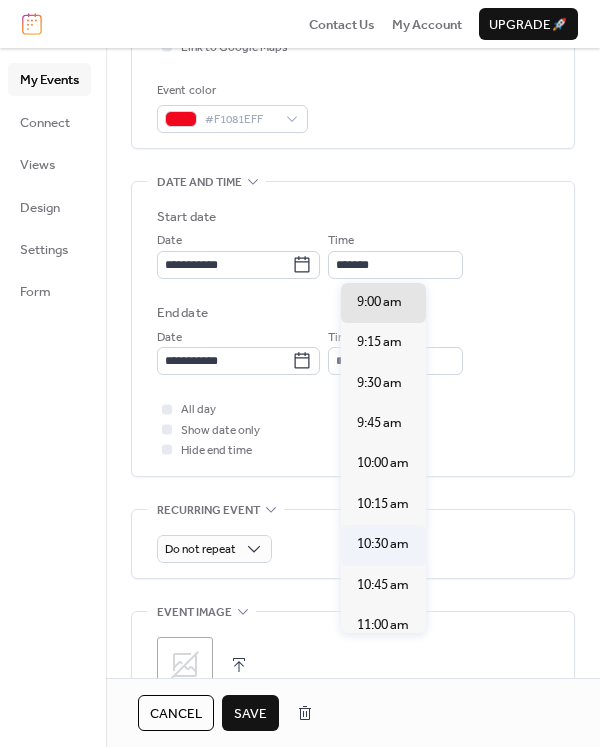 type on "********" 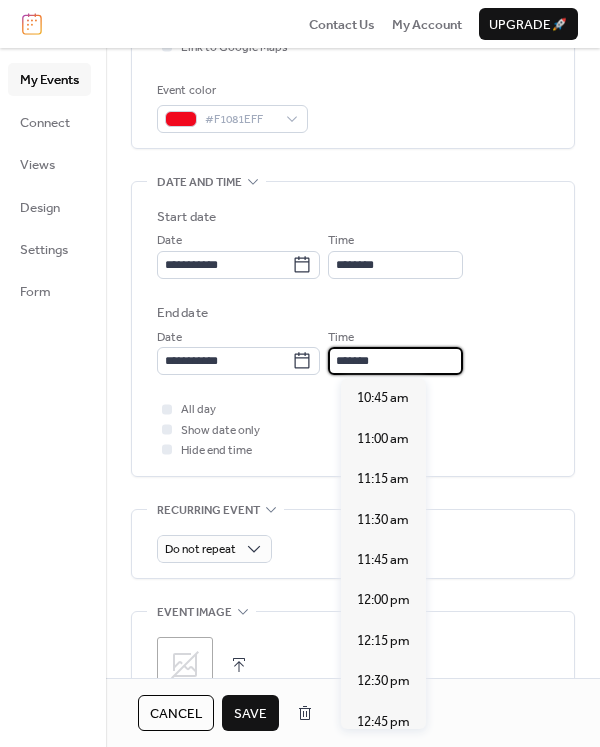 click on "*******" at bounding box center (395, 361) 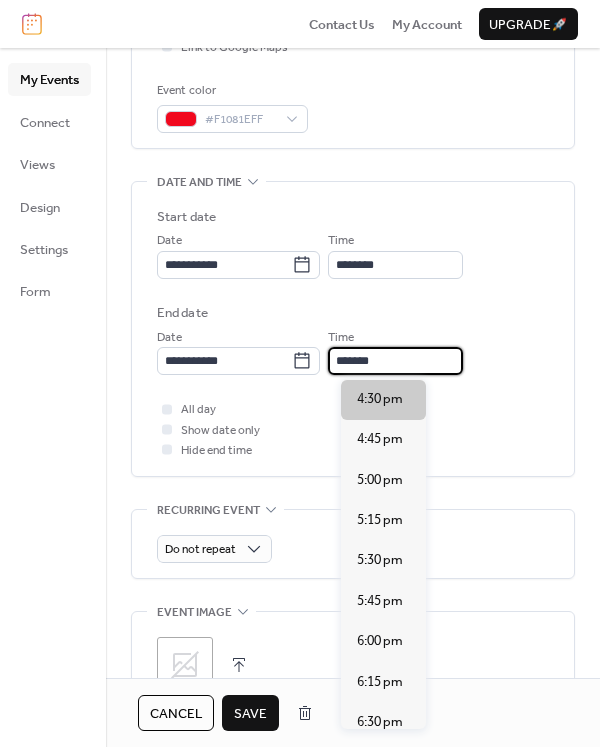 scroll, scrollTop: 829, scrollLeft: 0, axis: vertical 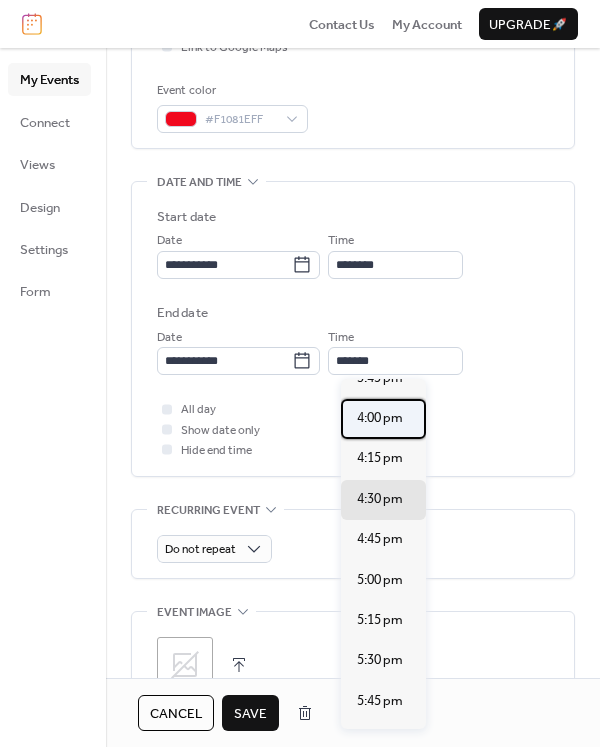 click on "4:00 pm" at bounding box center (380, 418) 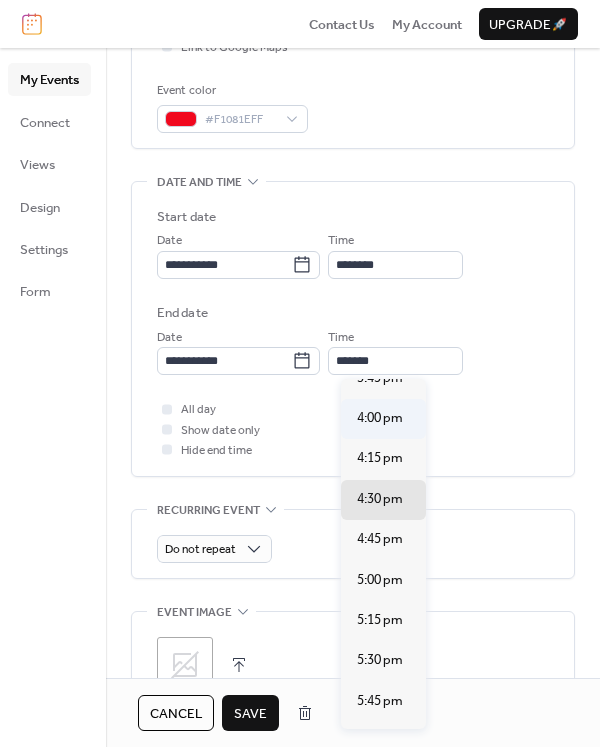 type on "*******" 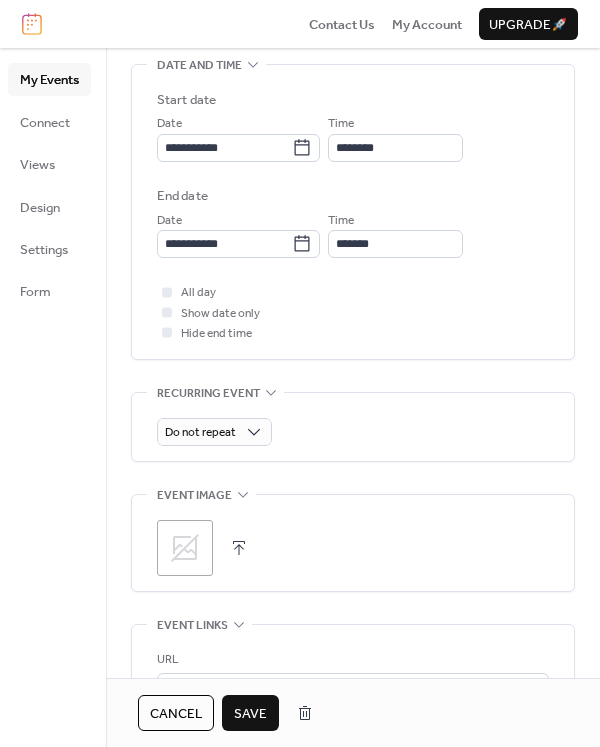 scroll, scrollTop: 717, scrollLeft: 0, axis: vertical 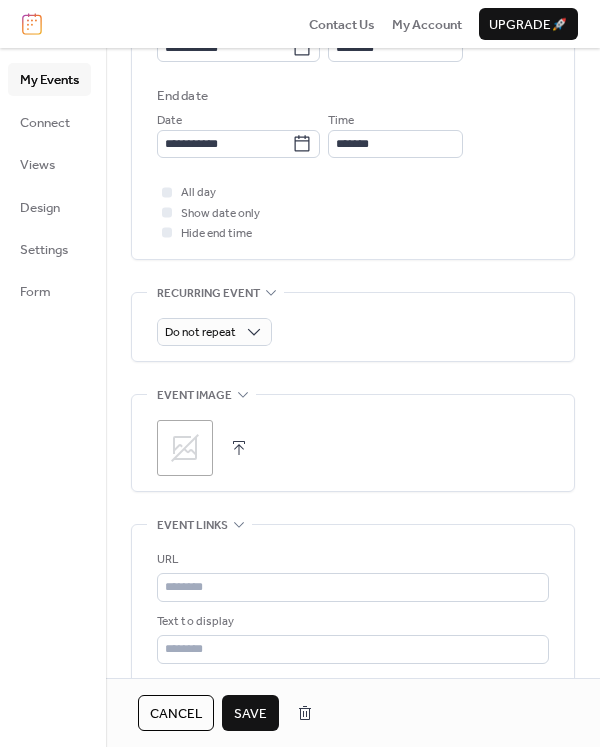 click 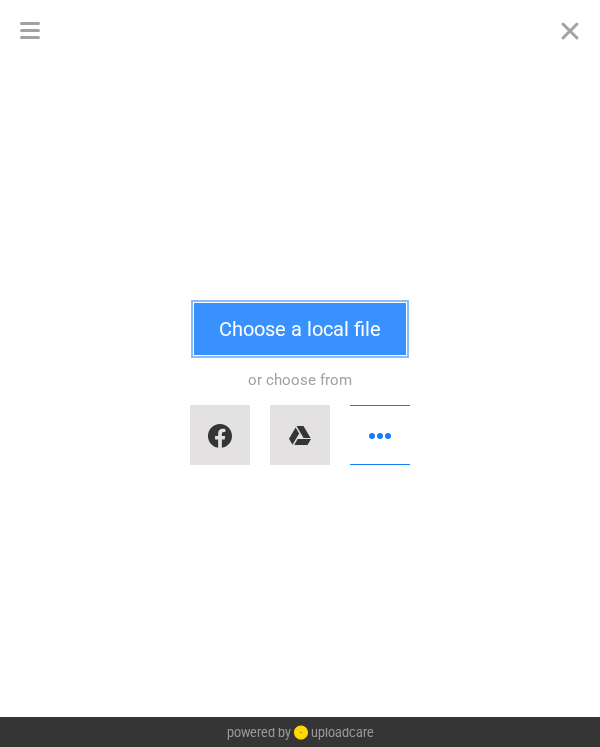 click on "Choose a local file" at bounding box center [300, 329] 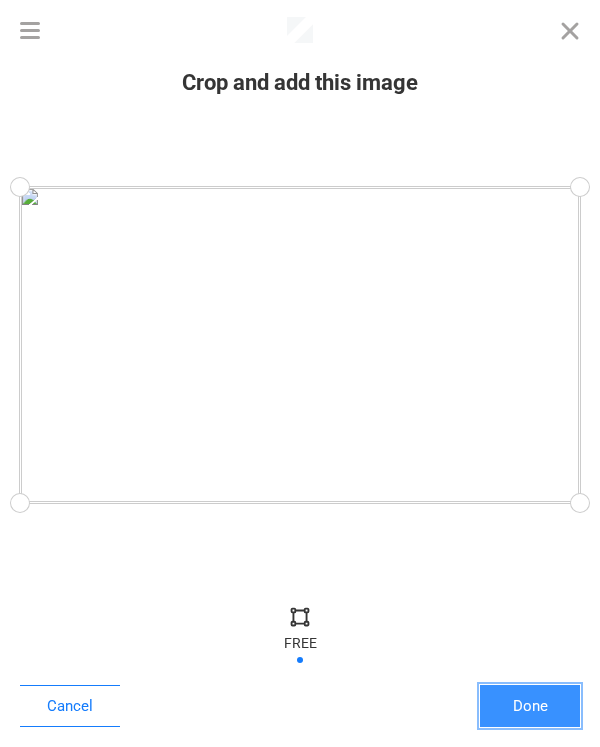 click on "Done" at bounding box center [530, 706] 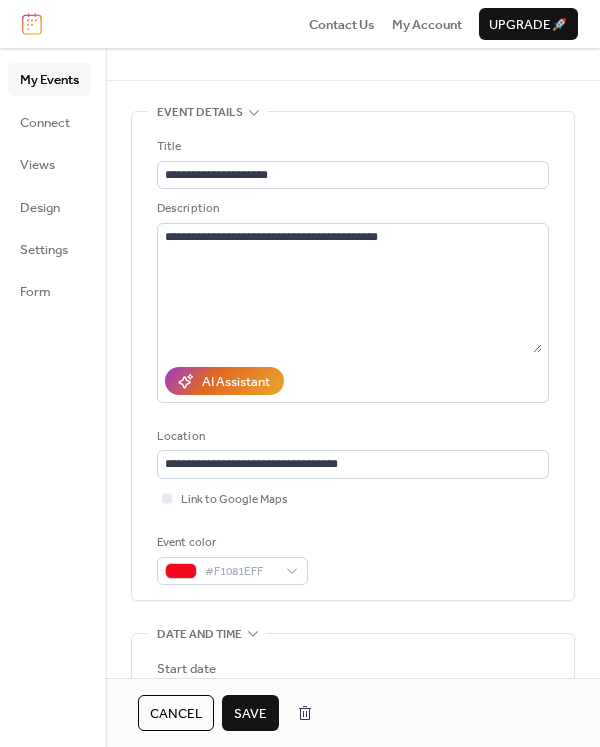 scroll, scrollTop: 0, scrollLeft: 0, axis: both 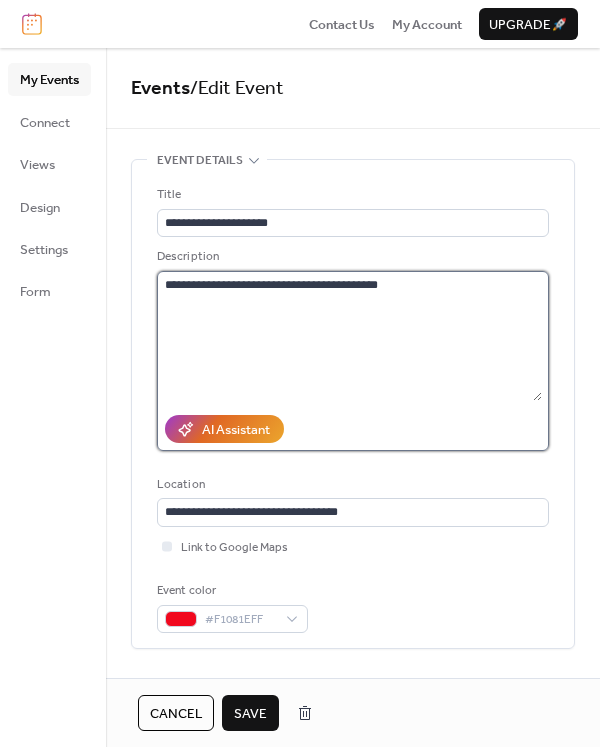 click on "**********" at bounding box center [349, 336] 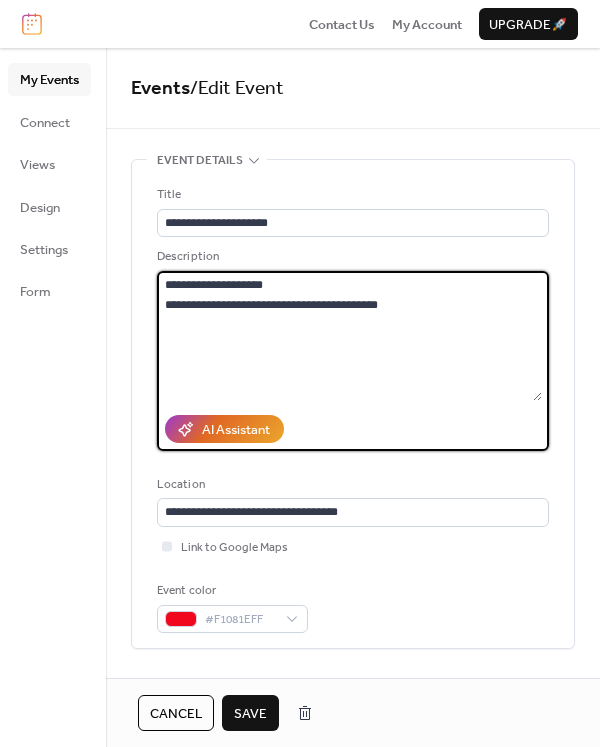 click on "**********" at bounding box center (349, 336) 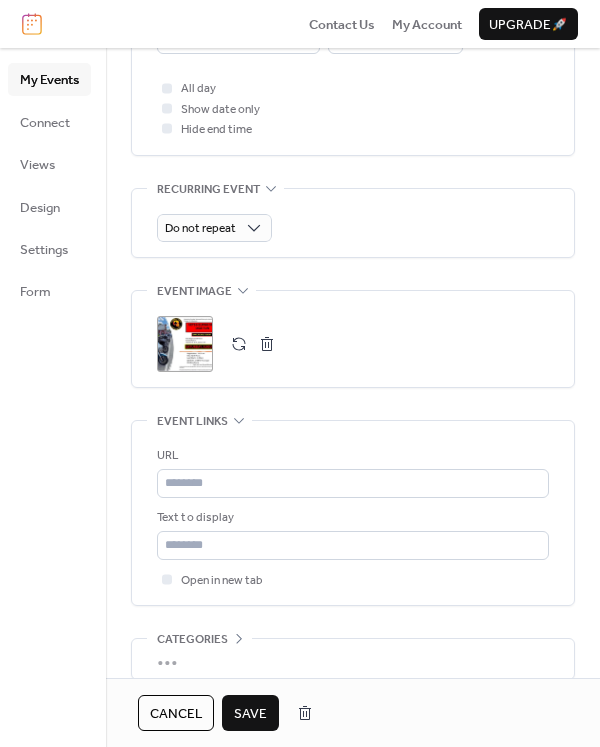 scroll, scrollTop: 917, scrollLeft: 0, axis: vertical 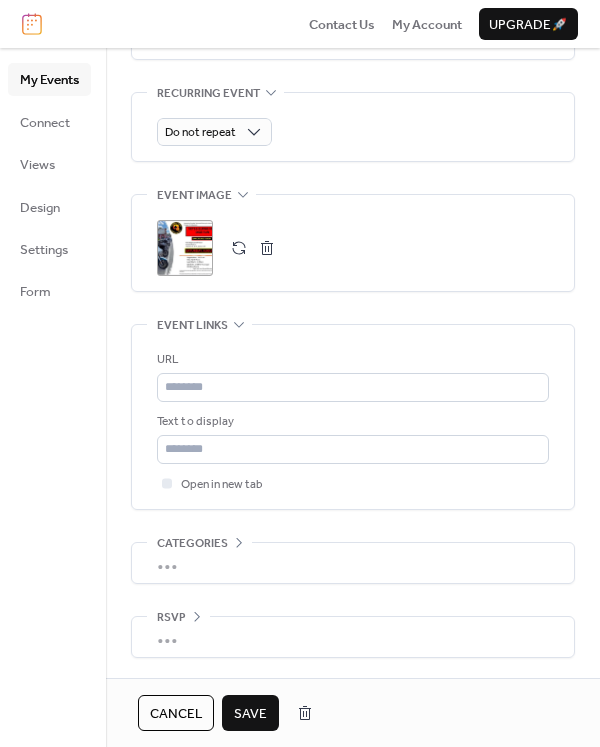 type on "**********" 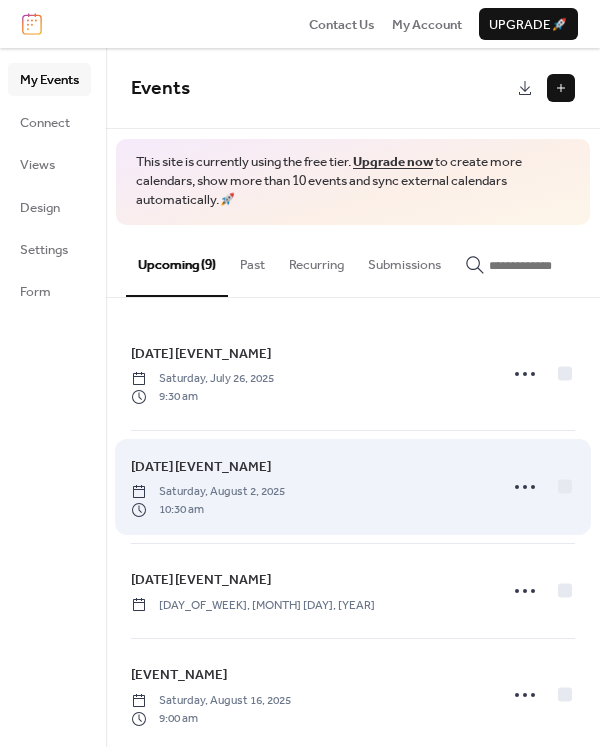 click on "12-5 AUX VHV Dice Run Saturday, August 2, 2025 10:30 am" at bounding box center [308, 487] 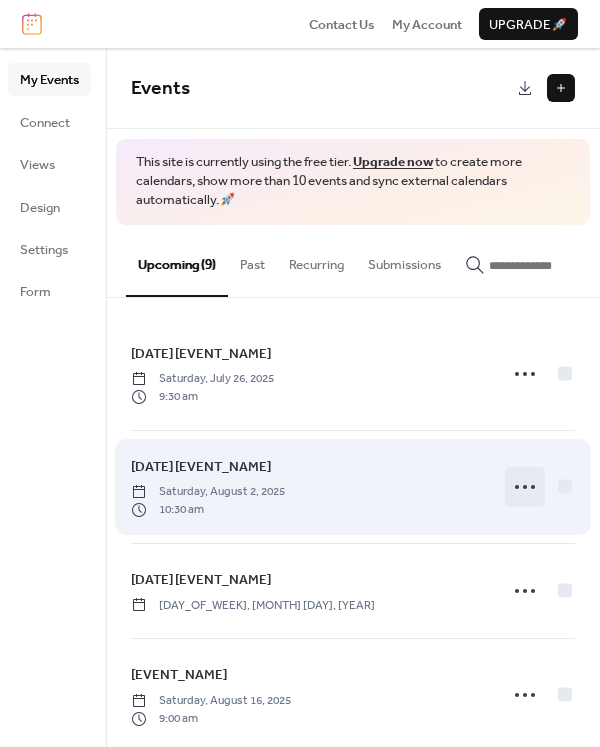 click 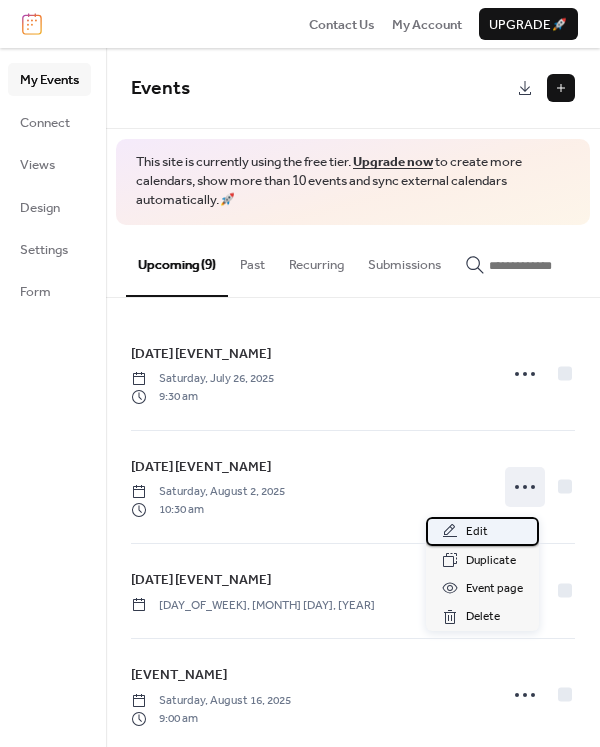 click on "Edit" at bounding box center [477, 532] 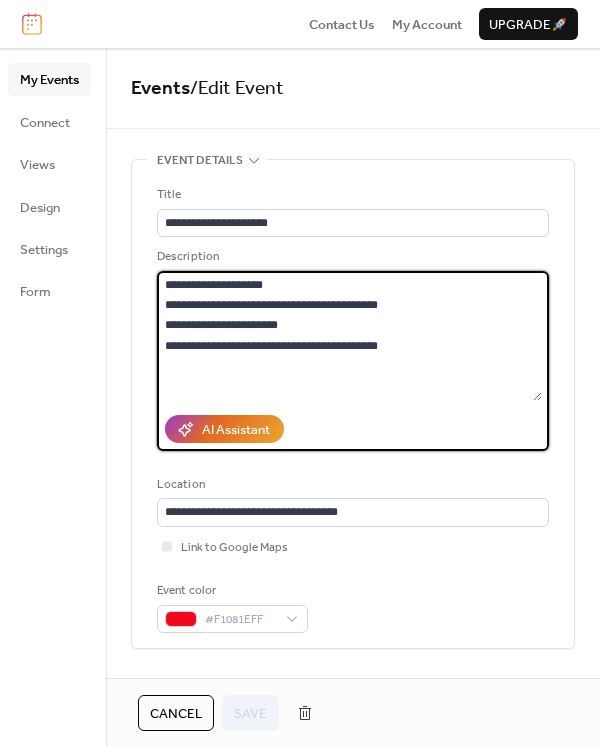 click on "**********" at bounding box center [349, 336] 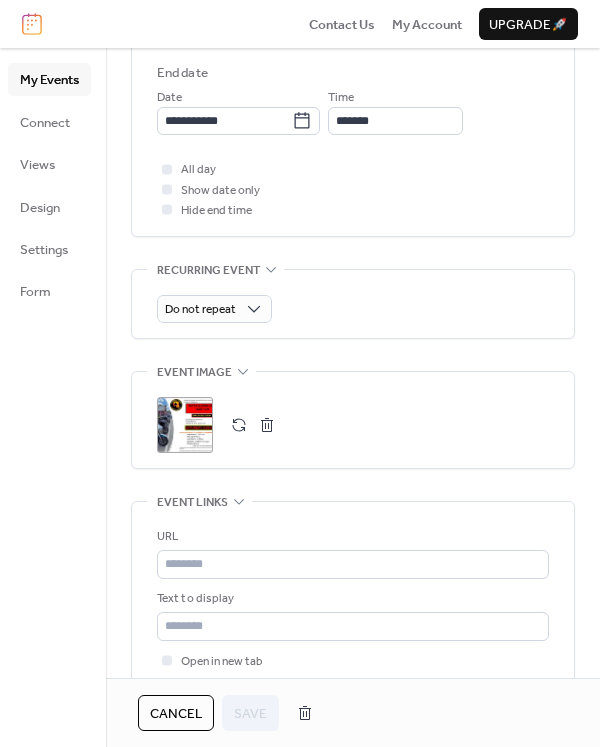 scroll, scrollTop: 917, scrollLeft: 0, axis: vertical 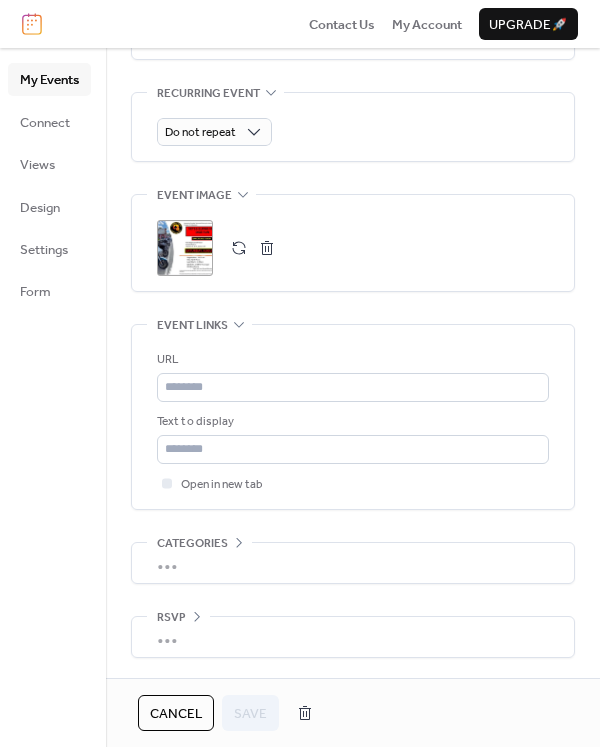 click on "Cancel Save" at bounding box center (230, 713) 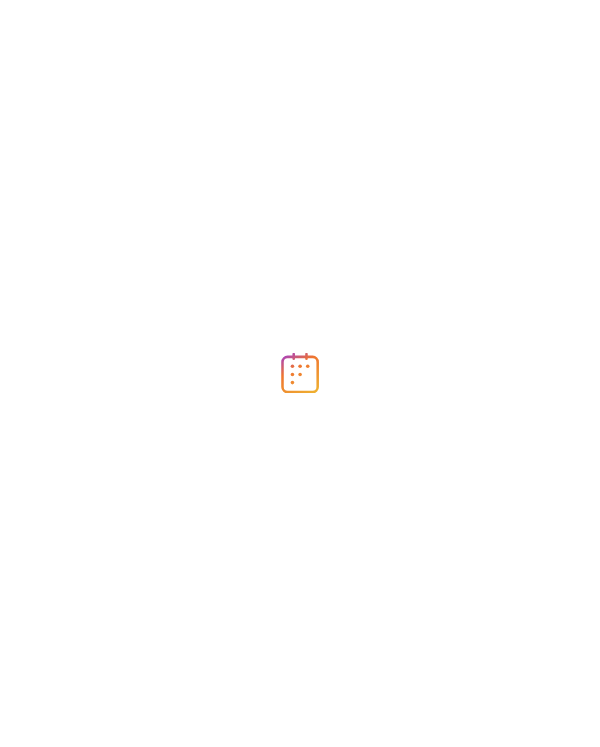 scroll, scrollTop: 0, scrollLeft: 0, axis: both 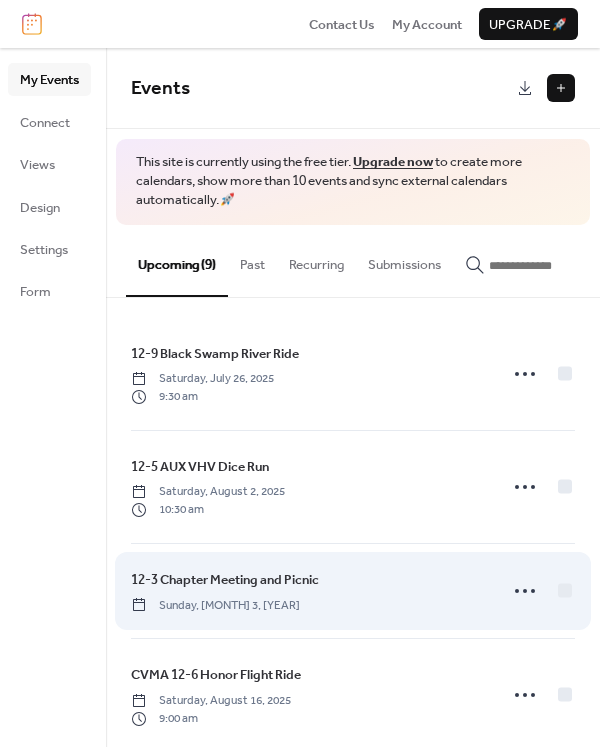 click on "12-3 Chapter Meeting and Picnic" at bounding box center [225, 580] 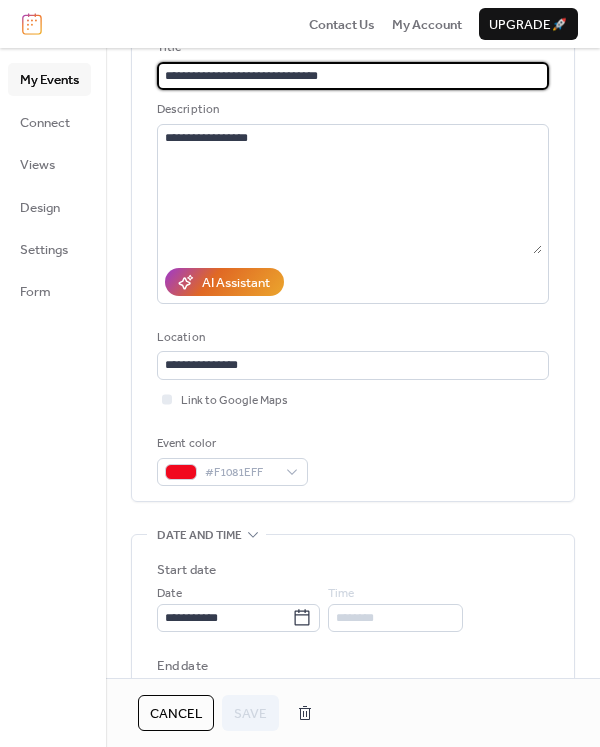 scroll, scrollTop: 200, scrollLeft: 0, axis: vertical 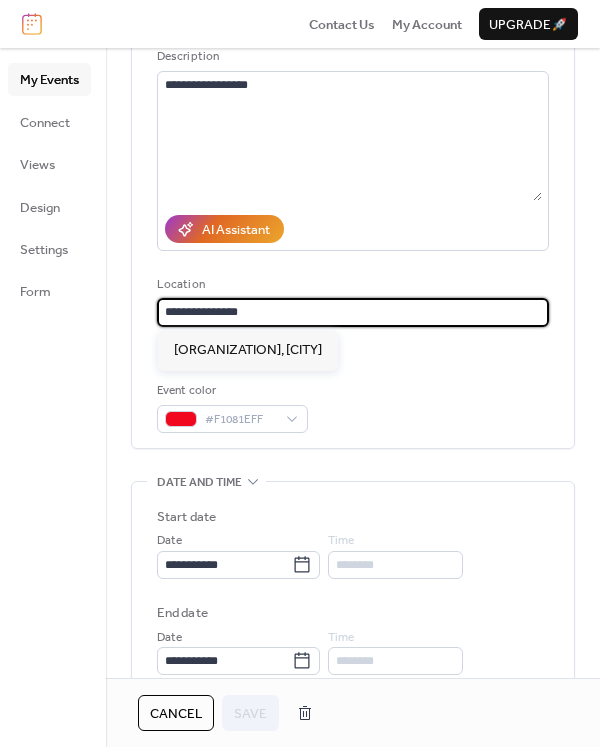 click on "**********" at bounding box center (353, 312) 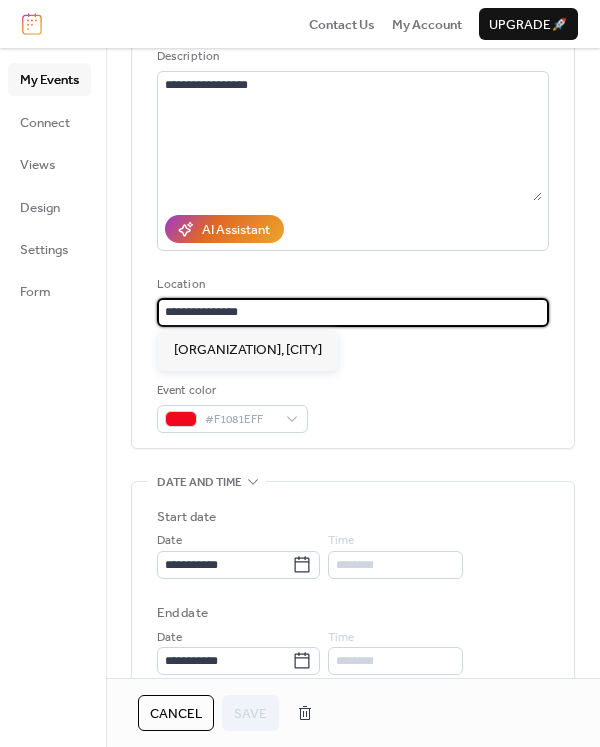 drag, startPoint x: 275, startPoint y: 303, endPoint x: 45, endPoint y: 323, distance: 230.86794 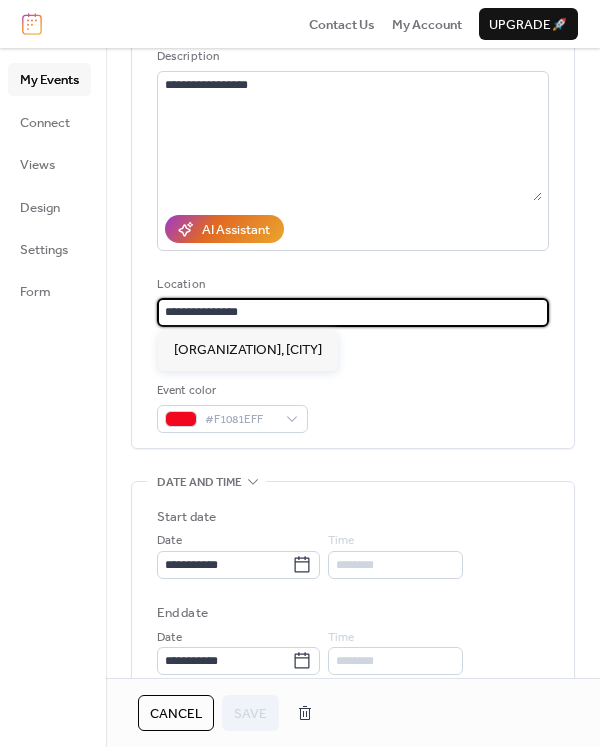 paste on "**********" 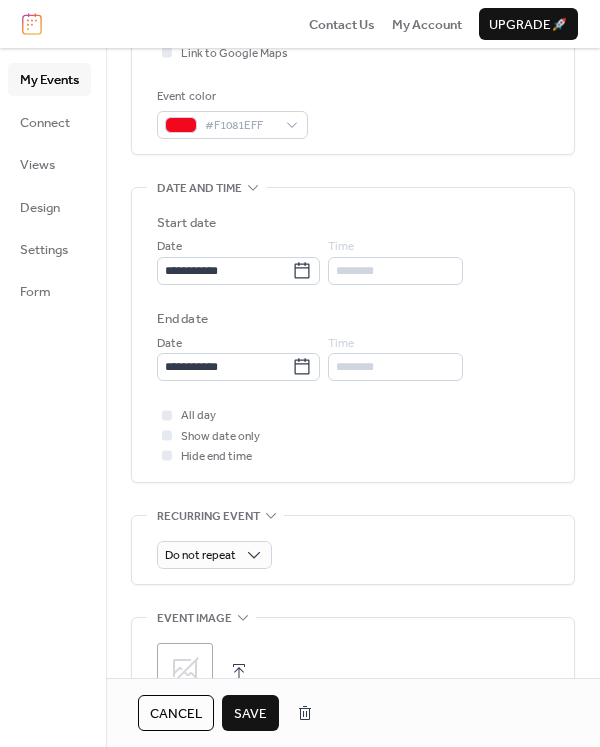 scroll, scrollTop: 500, scrollLeft: 0, axis: vertical 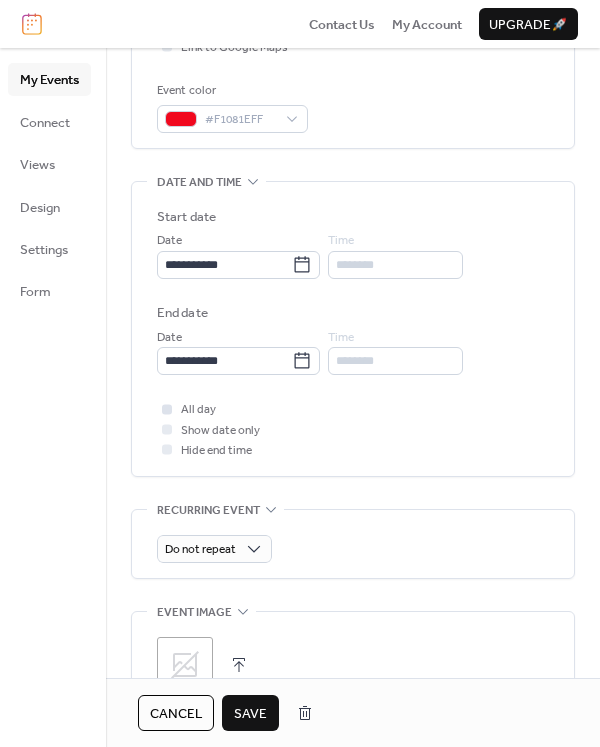 type on "**********" 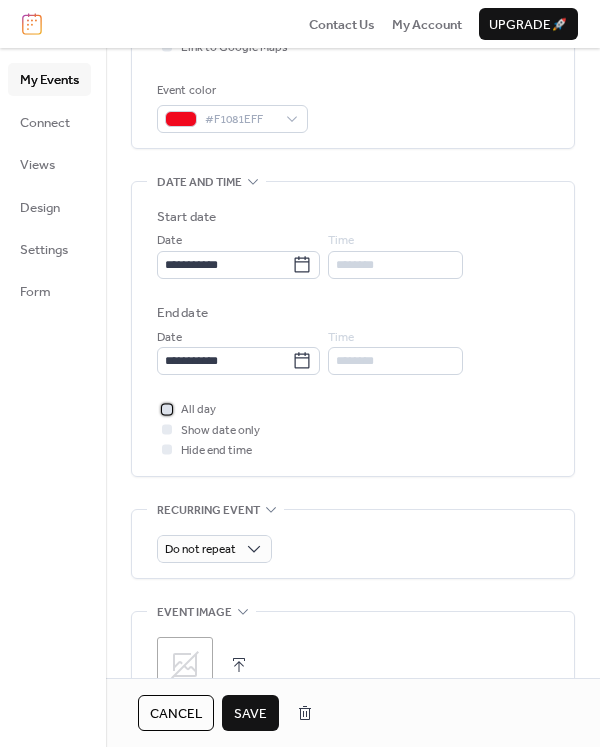 click at bounding box center (167, 409) 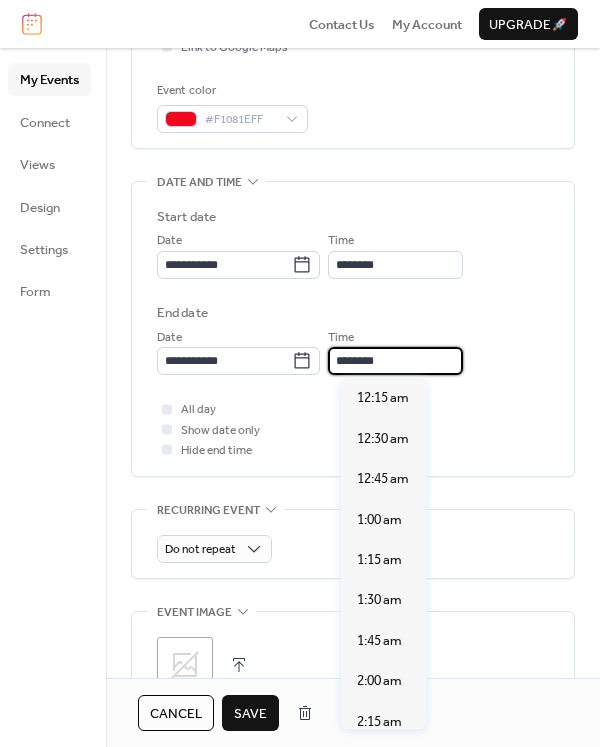 click on "********" at bounding box center (395, 361) 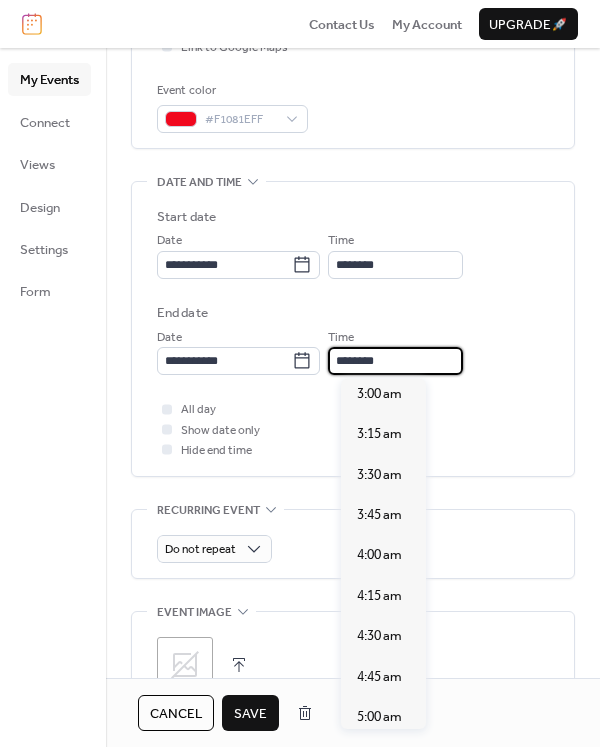 scroll, scrollTop: 500, scrollLeft: 0, axis: vertical 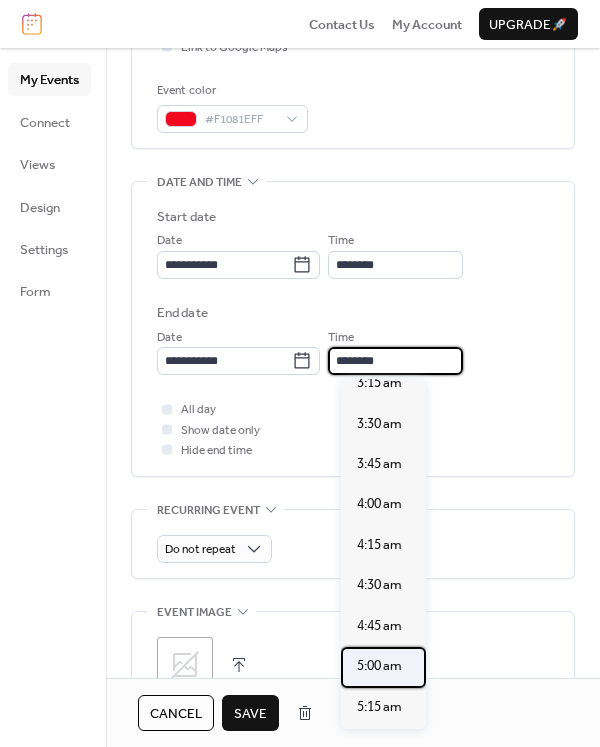 click on "5:00 am" at bounding box center [379, 666] 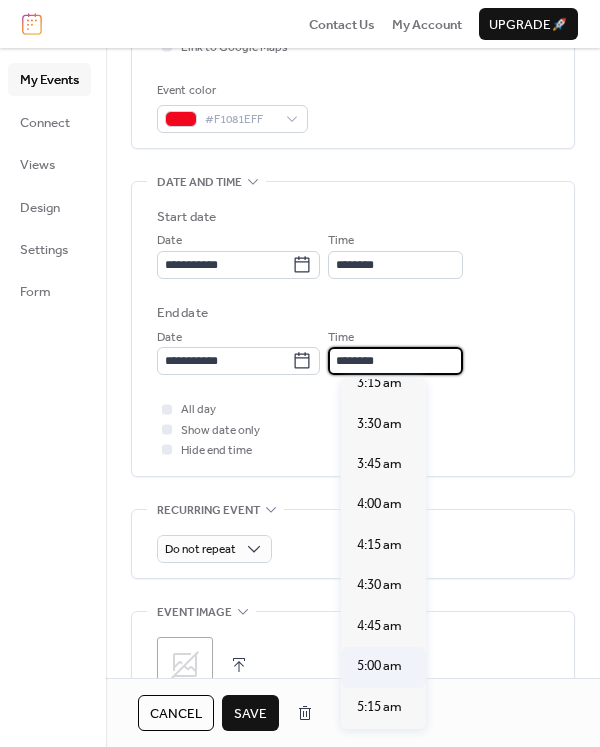 type on "*******" 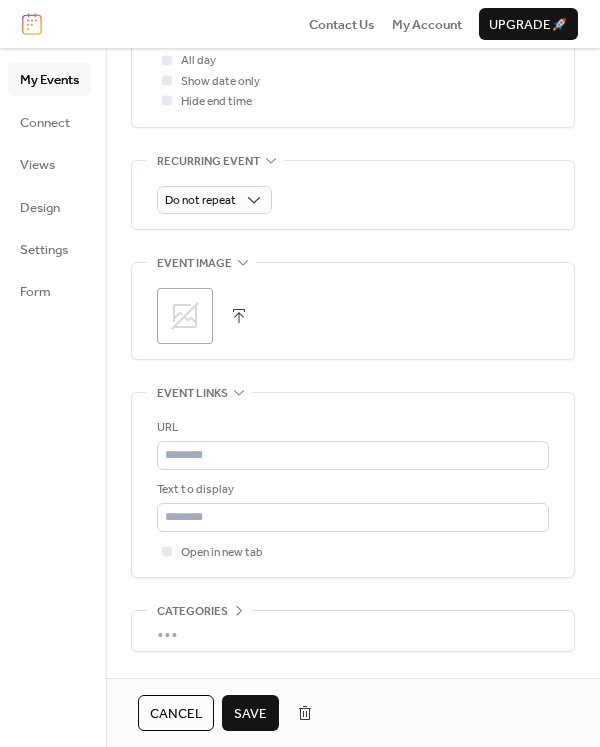 scroll, scrollTop: 917, scrollLeft: 0, axis: vertical 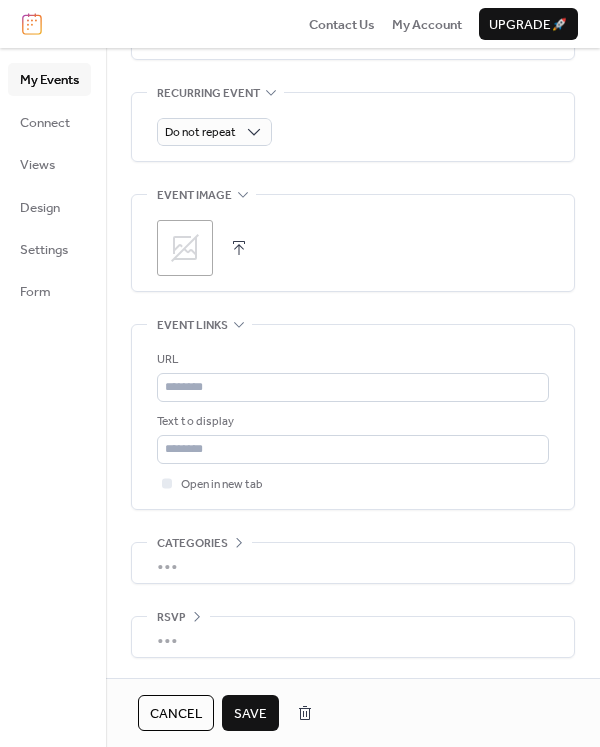 click 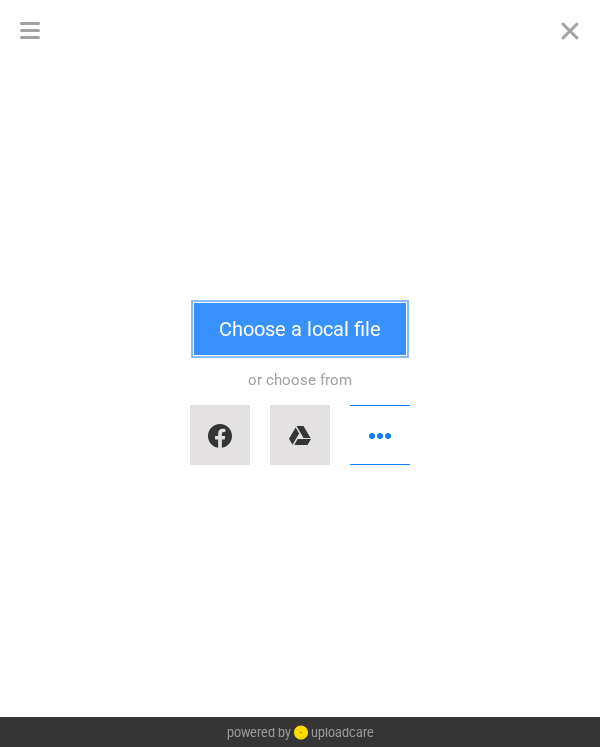 click on "Choose a local file" at bounding box center [300, 329] 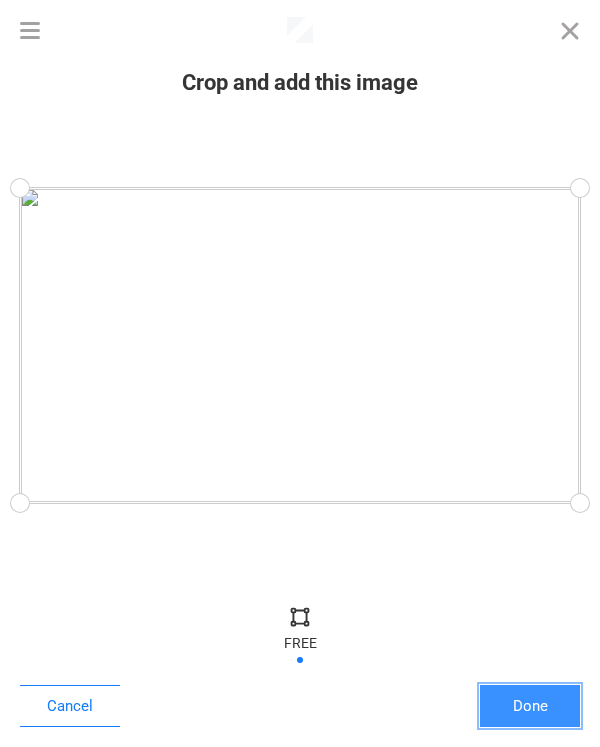 click on "Done" at bounding box center (530, 706) 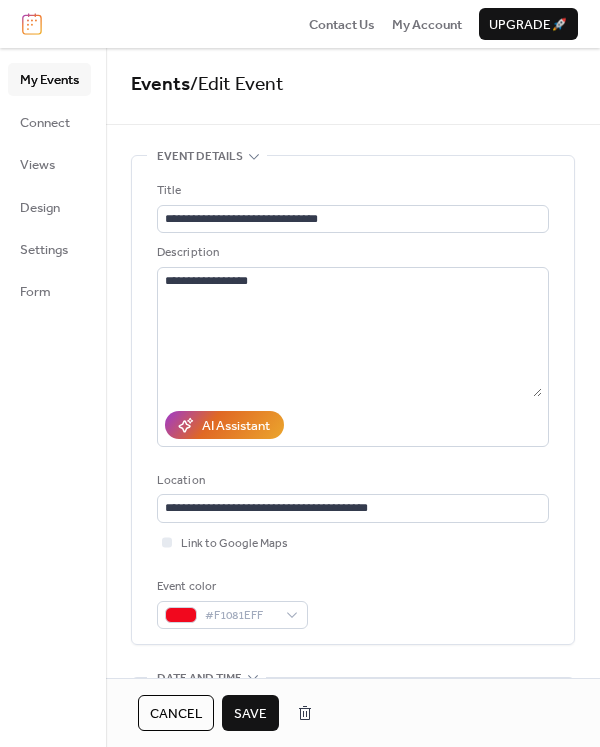 scroll, scrollTop: 0, scrollLeft: 0, axis: both 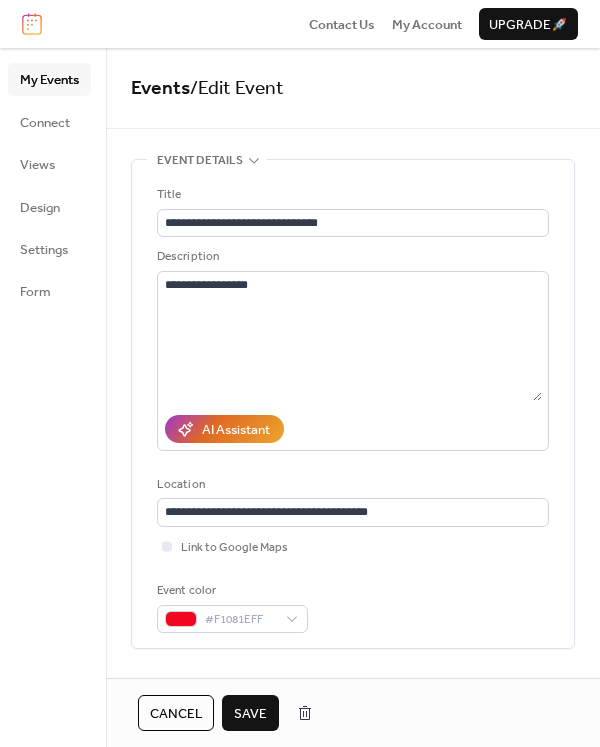 click on "Save" at bounding box center (250, 714) 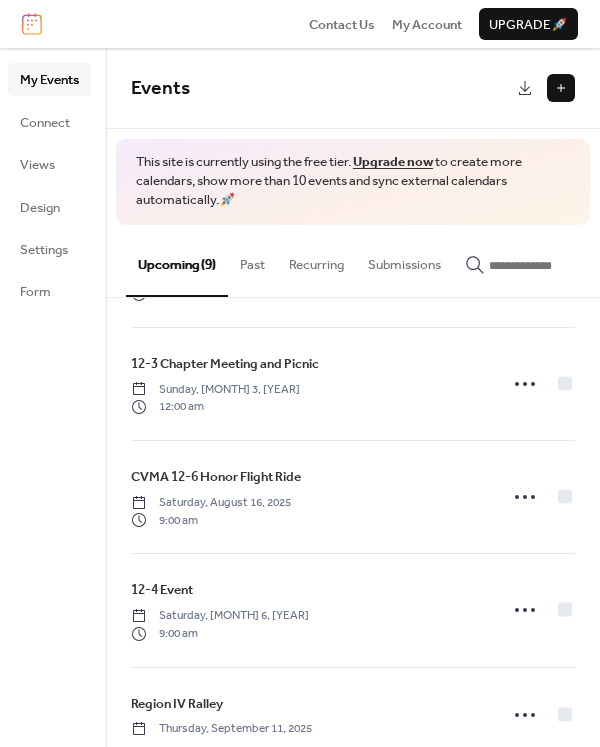 scroll, scrollTop: 300, scrollLeft: 0, axis: vertical 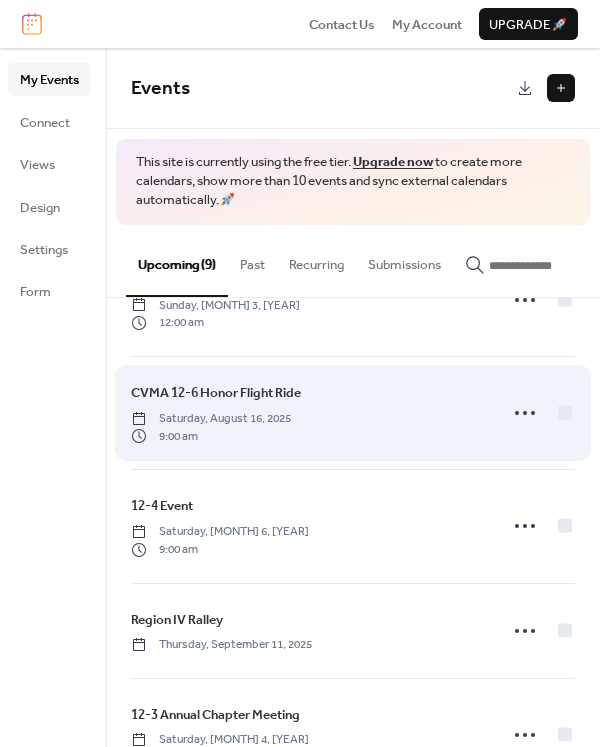 click on "CVMA 12-6 Honor Flight Ride" at bounding box center (216, 393) 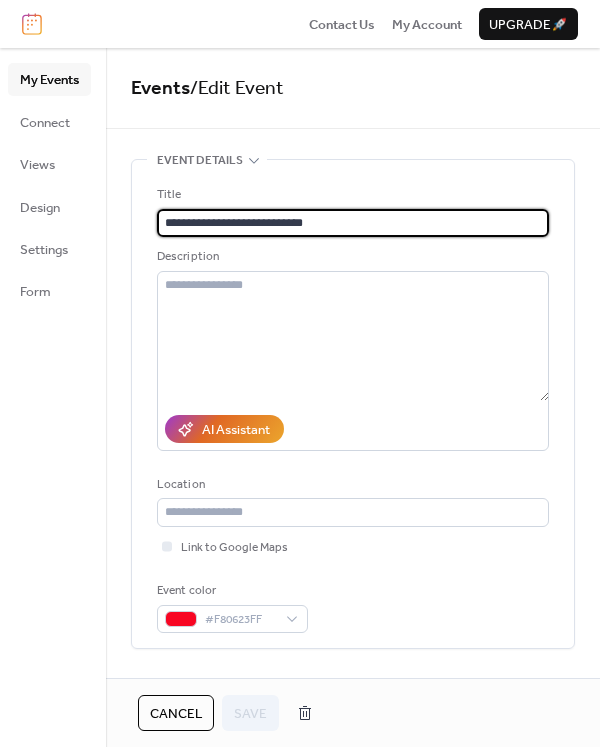 click on "**********" at bounding box center [353, 223] 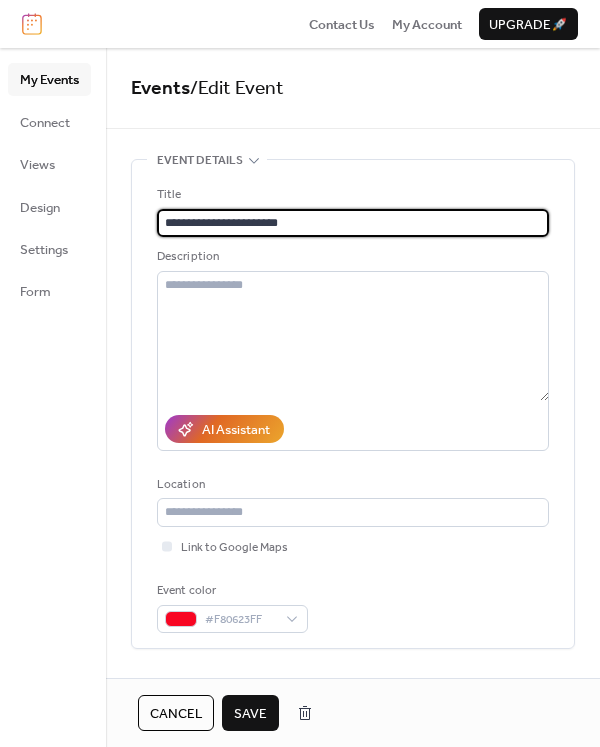 type on "**********" 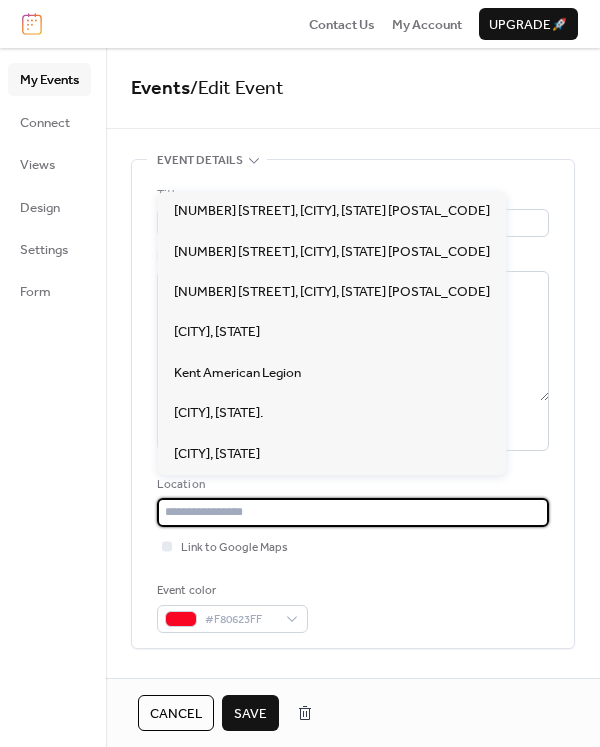 click at bounding box center [353, 512] 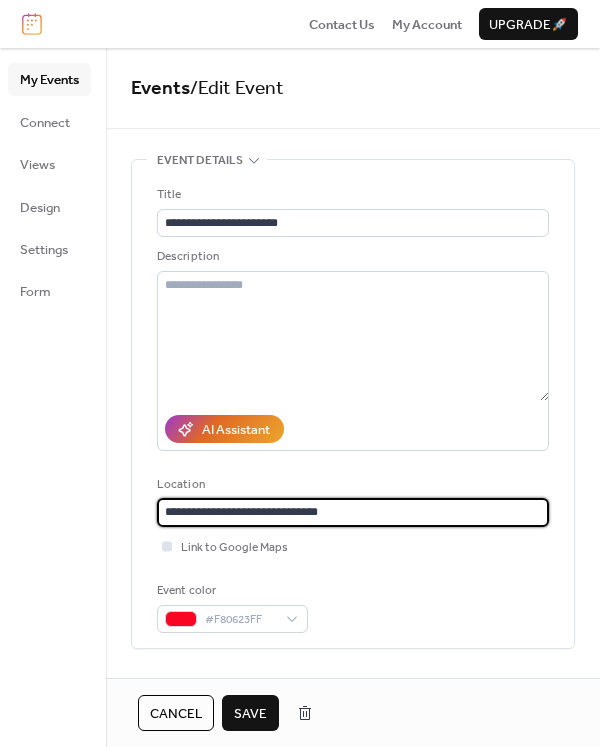 type on "**********" 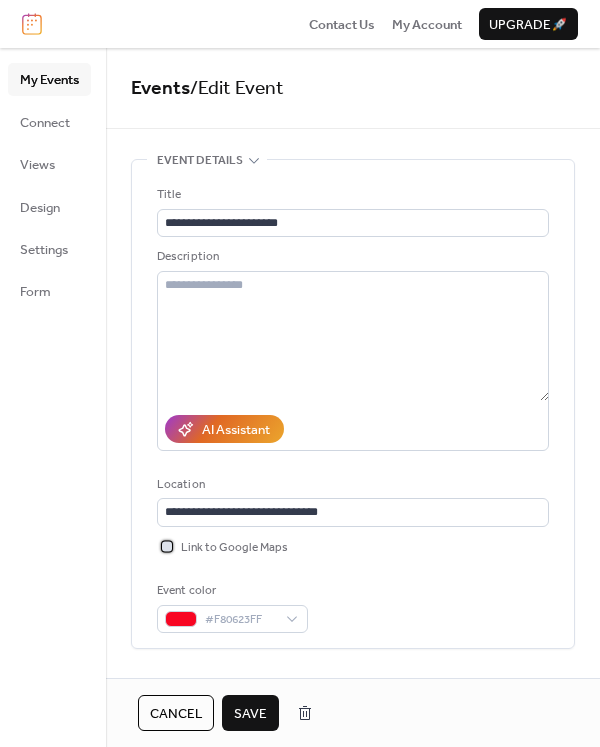 click at bounding box center [167, 546] 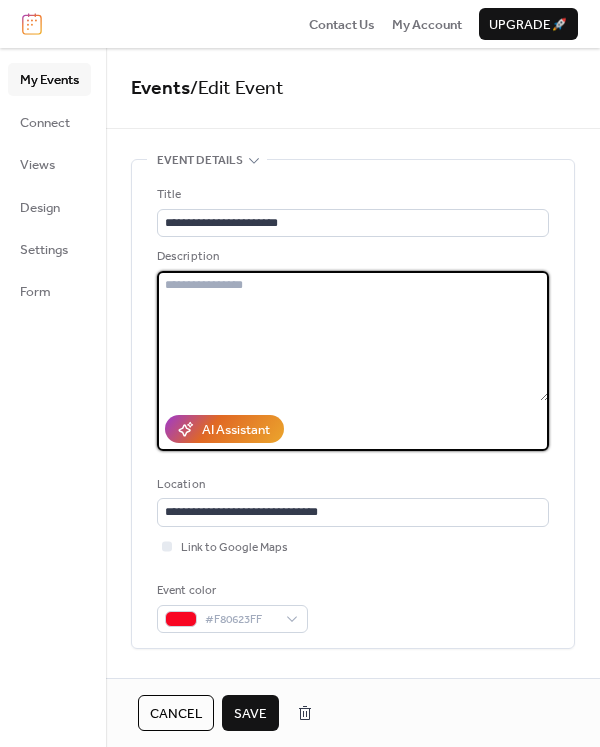 click at bounding box center (353, 336) 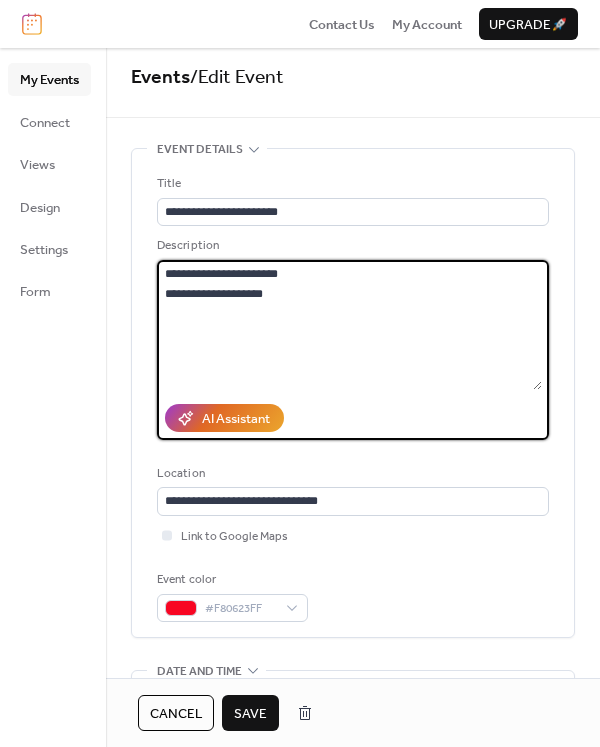 scroll, scrollTop: 0, scrollLeft: 0, axis: both 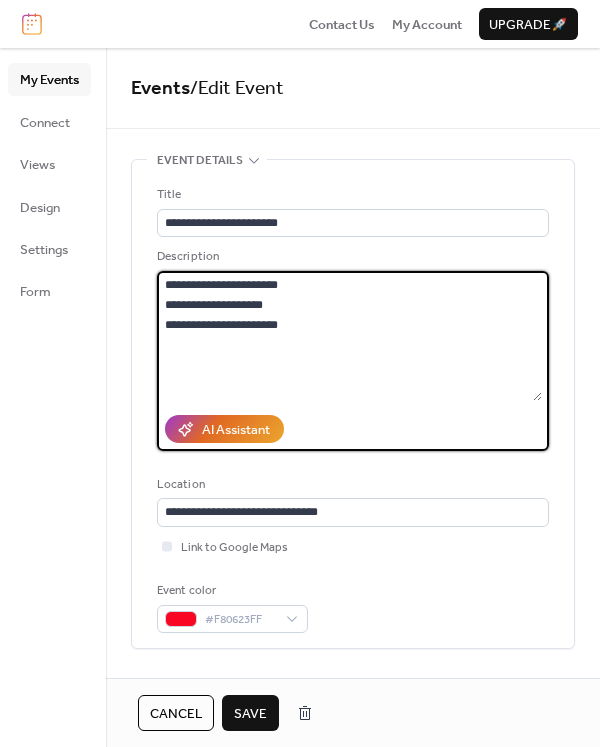 drag, startPoint x: 304, startPoint y: 327, endPoint x: 214, endPoint y: 322, distance: 90.13878 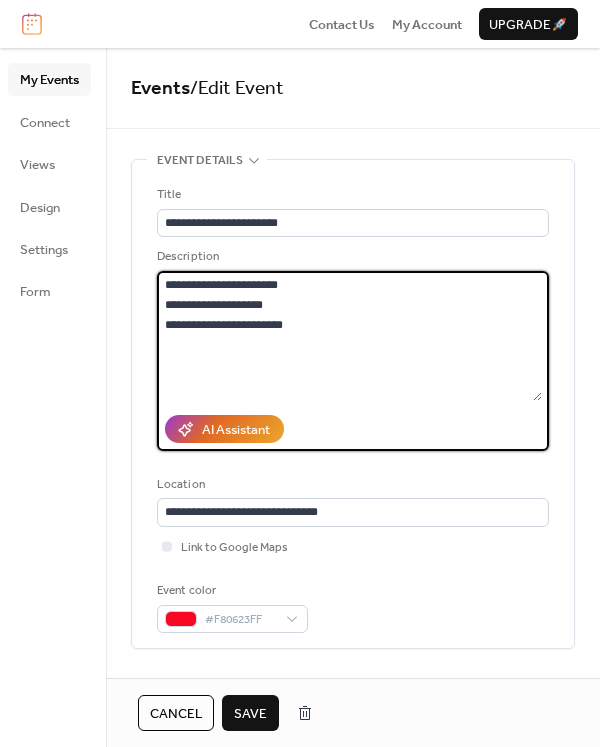 paste on "**********" 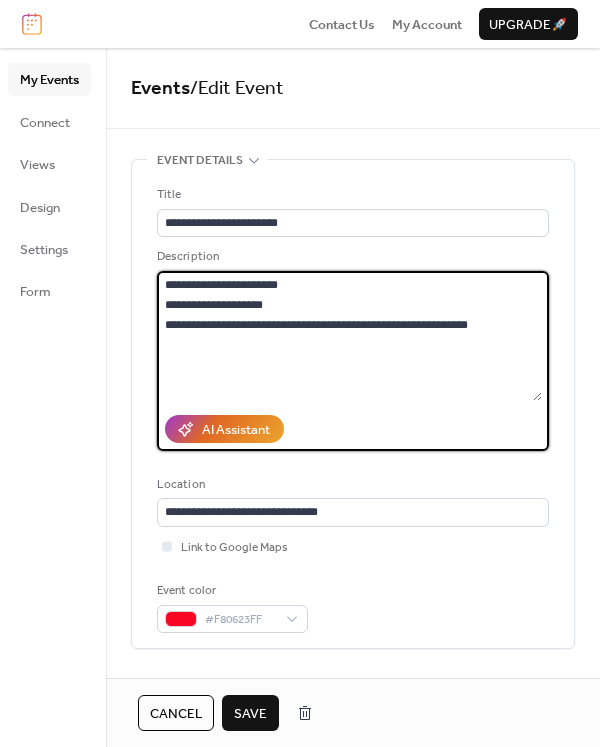 type on "**********" 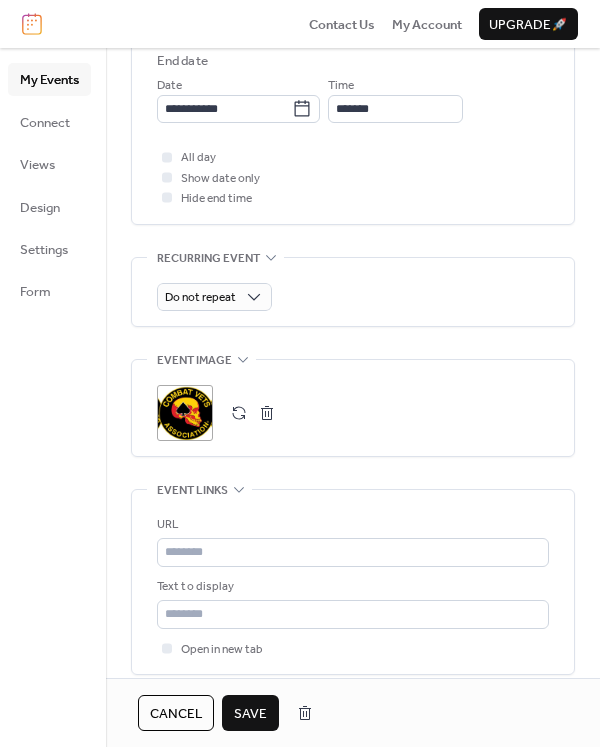 scroll, scrollTop: 800, scrollLeft: 0, axis: vertical 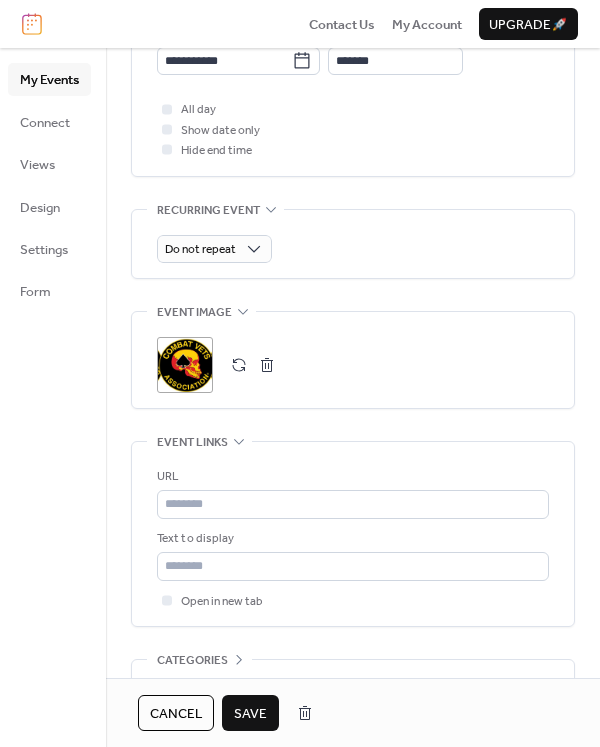 click at bounding box center [267, 365] 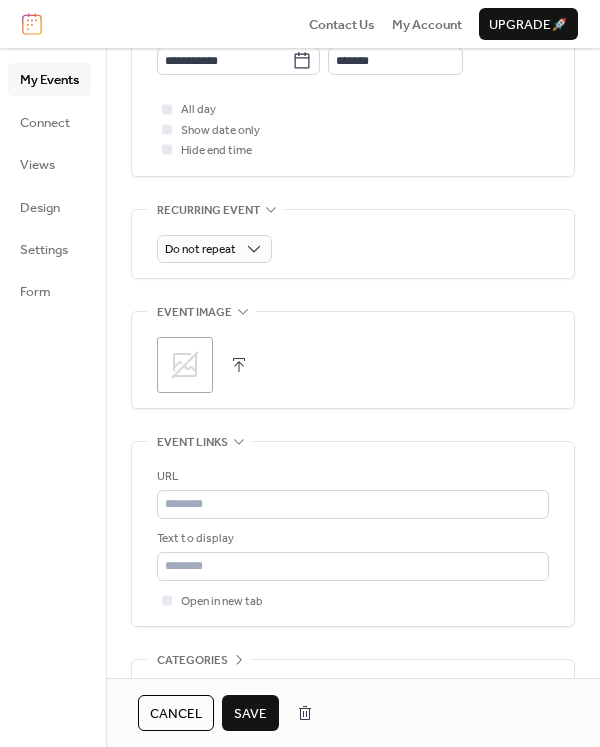click at bounding box center [239, 365] 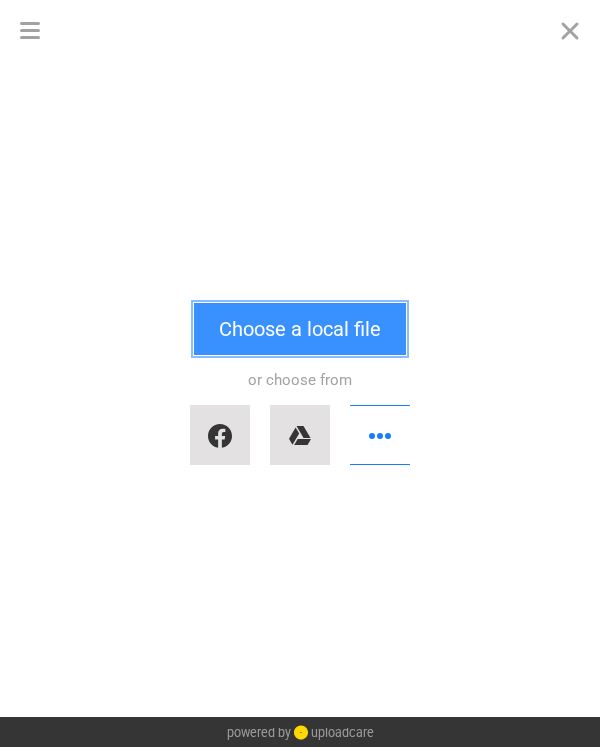 click on "Choose a local file" at bounding box center [300, 329] 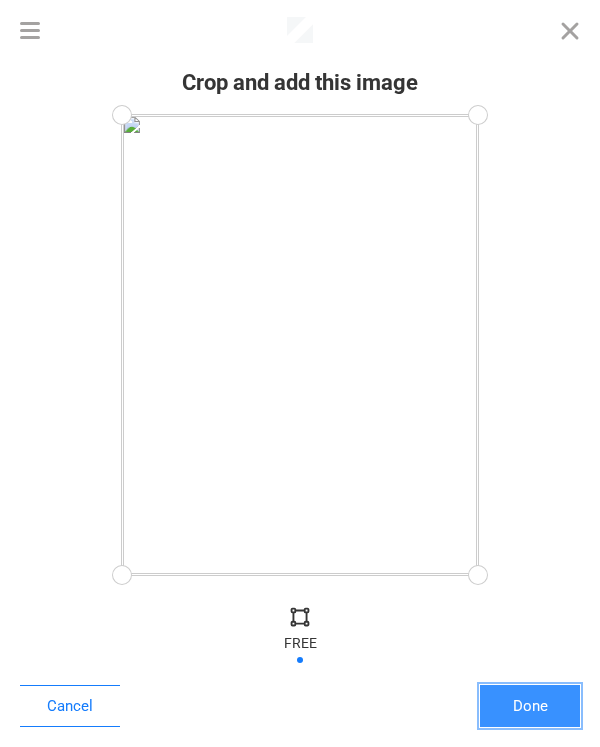 click on "Done" at bounding box center (530, 706) 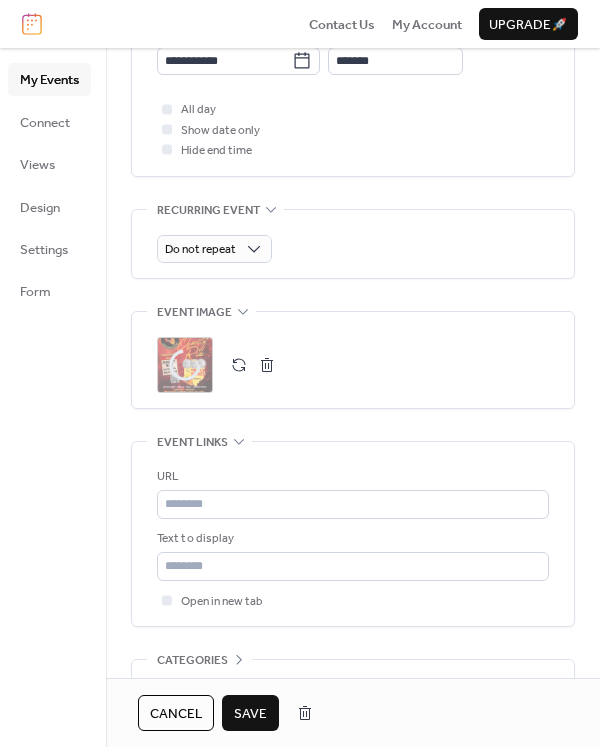 click on "Save" at bounding box center (250, 714) 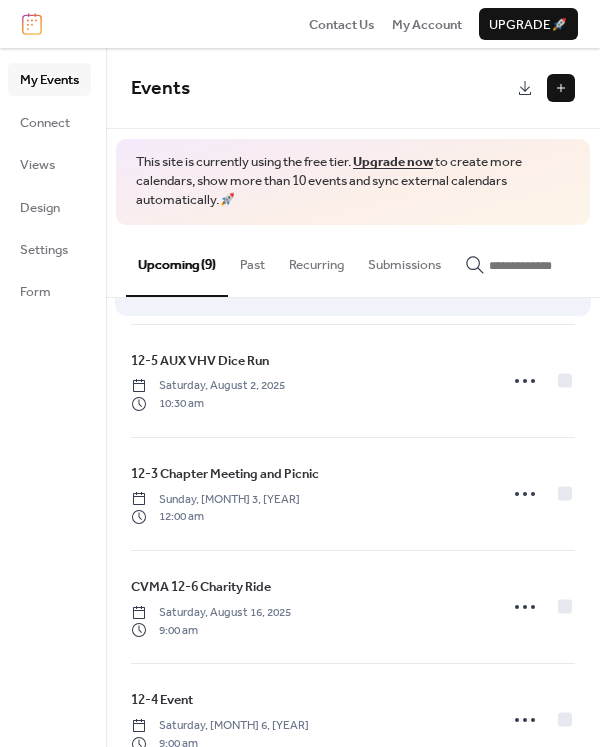 scroll, scrollTop: 200, scrollLeft: 0, axis: vertical 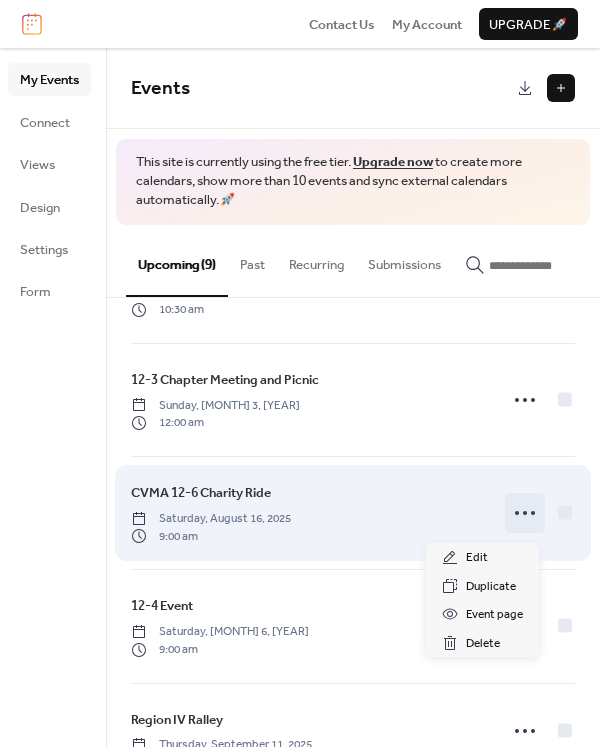 click 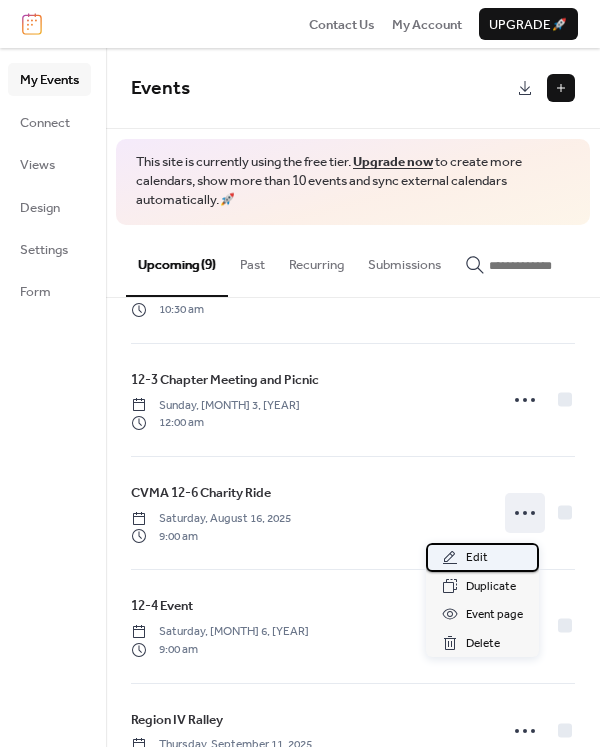 click on "Edit" at bounding box center [482, 557] 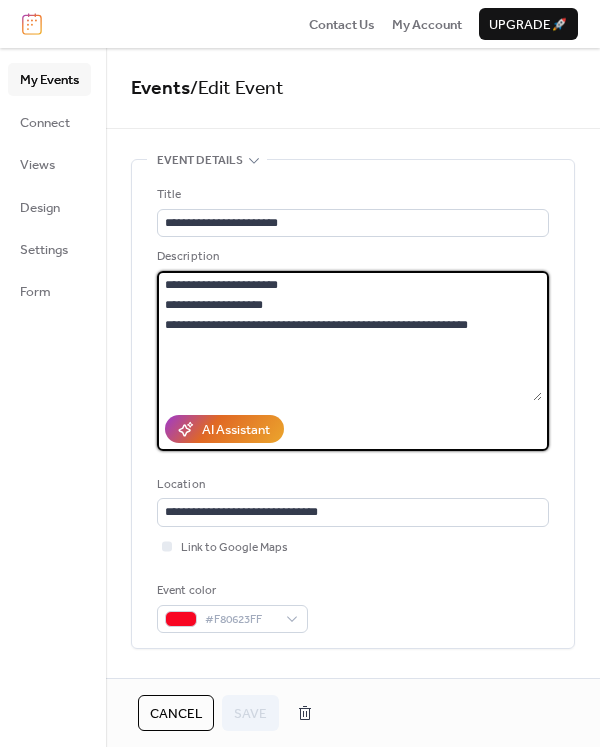 click on "**********" at bounding box center (349, 336) 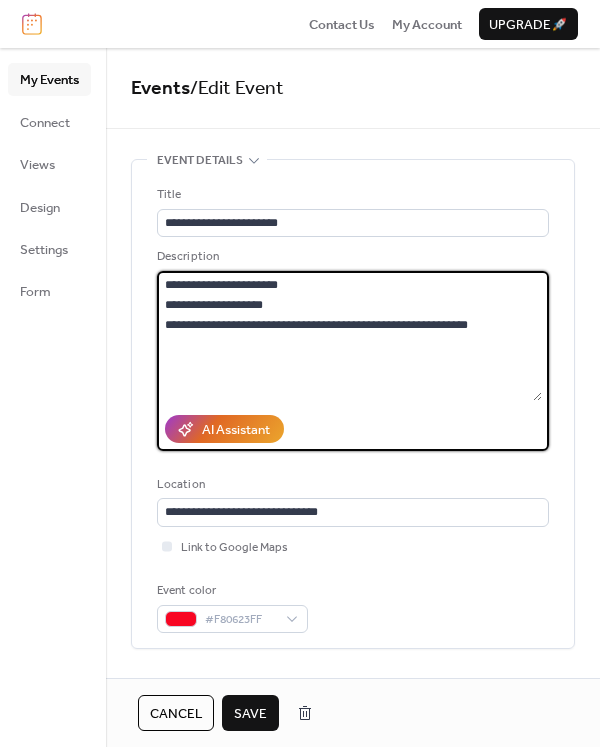 type on "**********" 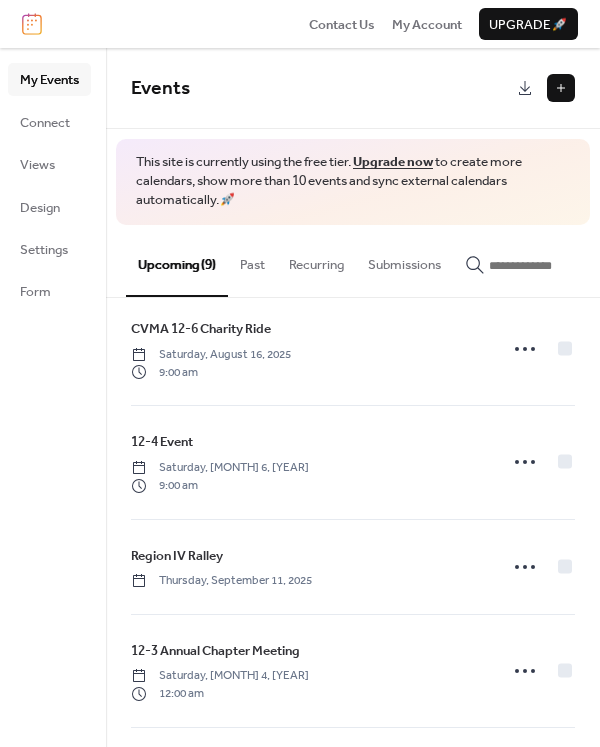scroll, scrollTop: 400, scrollLeft: 0, axis: vertical 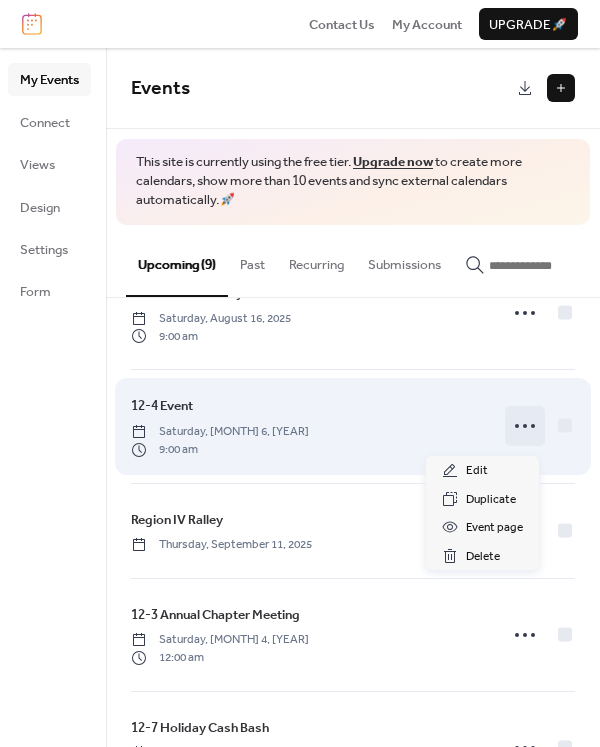 click 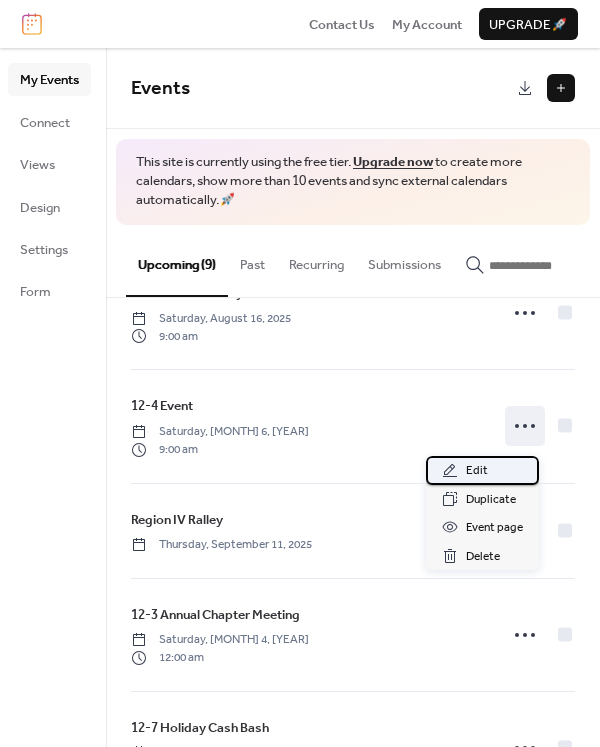 click on "Edit" at bounding box center [477, 471] 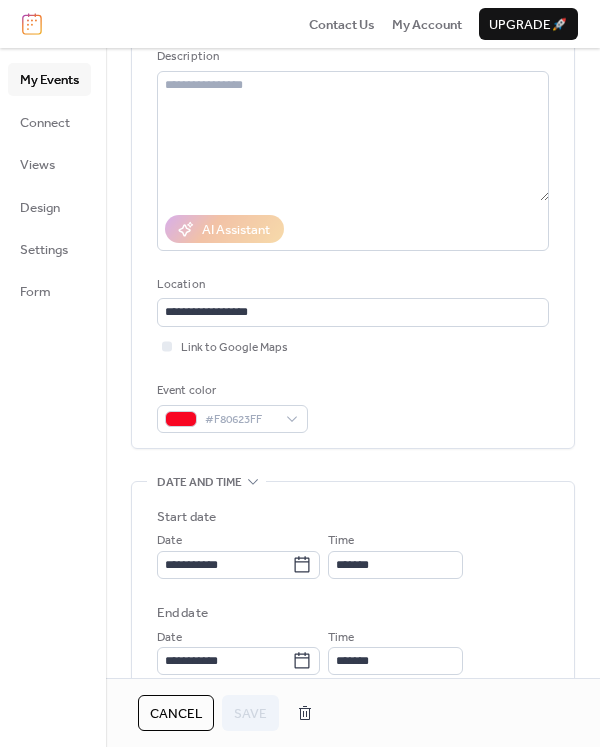 scroll, scrollTop: 300, scrollLeft: 0, axis: vertical 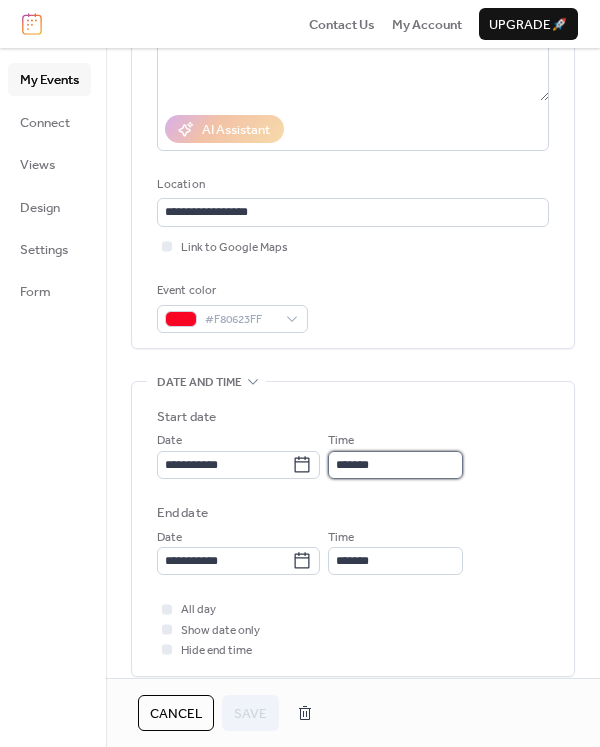 click on "*******" at bounding box center (395, 465) 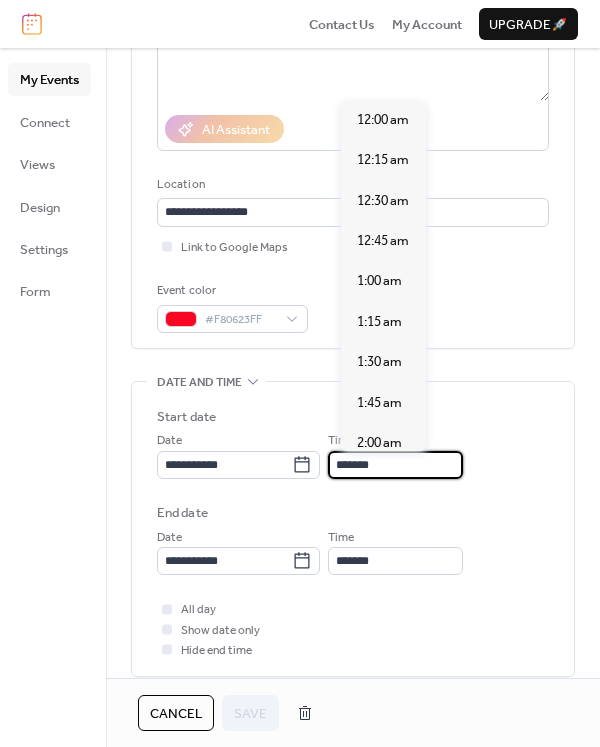 scroll, scrollTop: 1455, scrollLeft: 0, axis: vertical 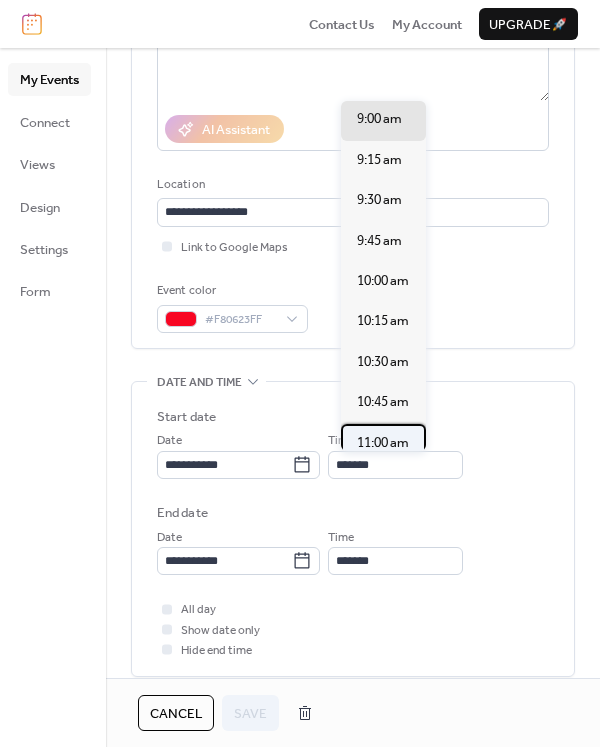 click on "11:00 am" at bounding box center (383, 443) 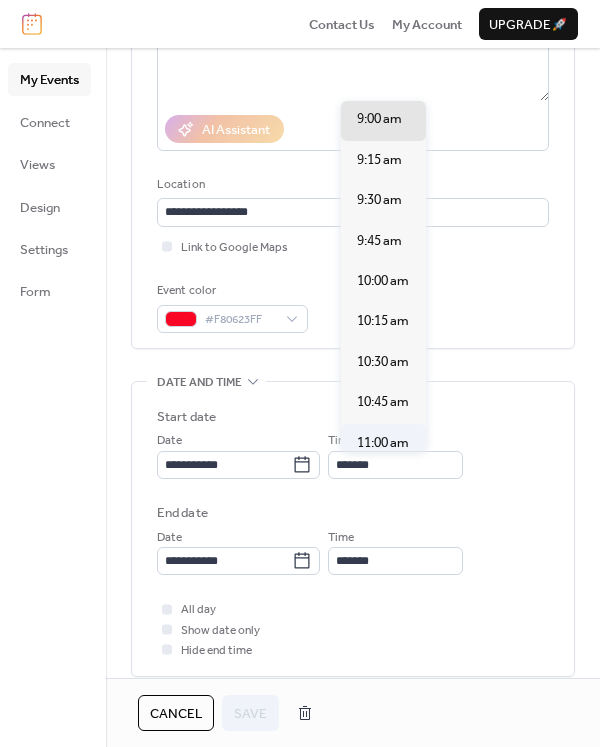 type on "********" 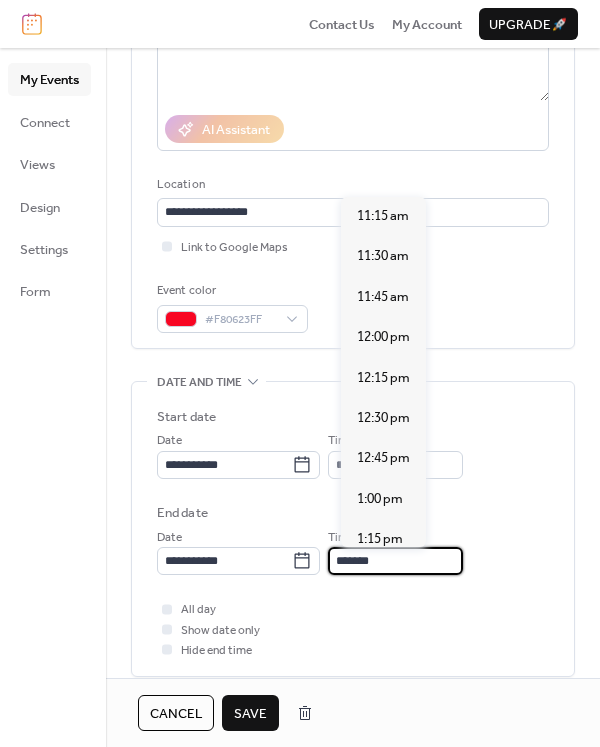 click on "*******" at bounding box center [395, 561] 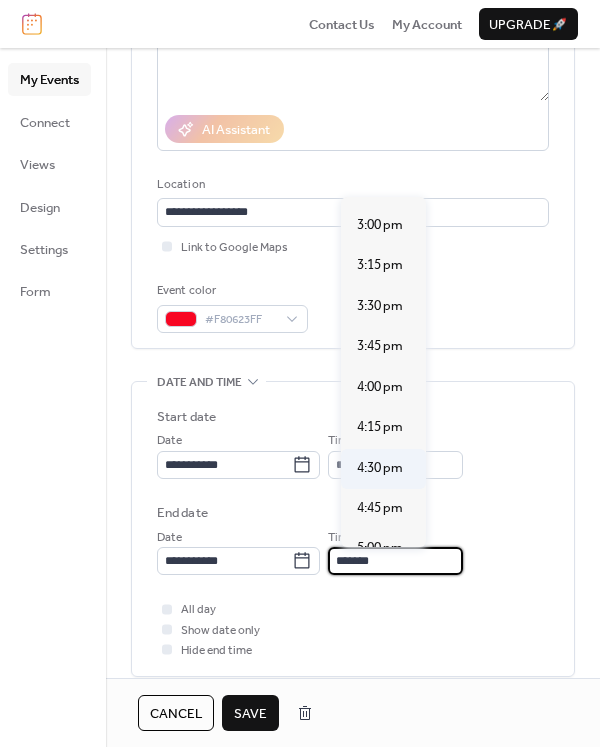 scroll, scrollTop: 591, scrollLeft: 0, axis: vertical 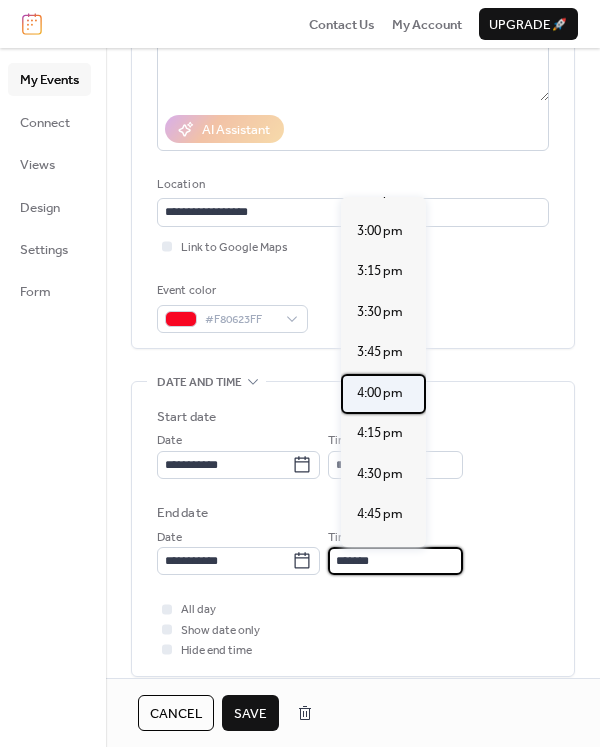click on "4:00 pm" at bounding box center [380, 393] 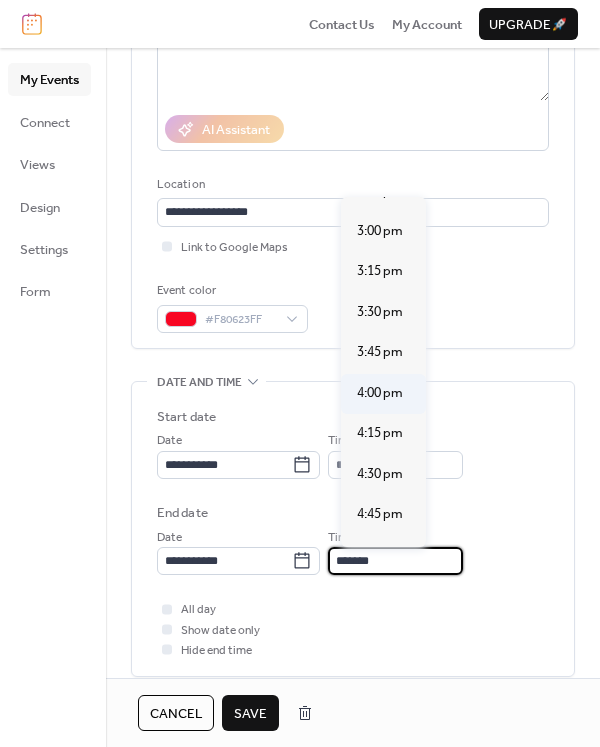 type on "*******" 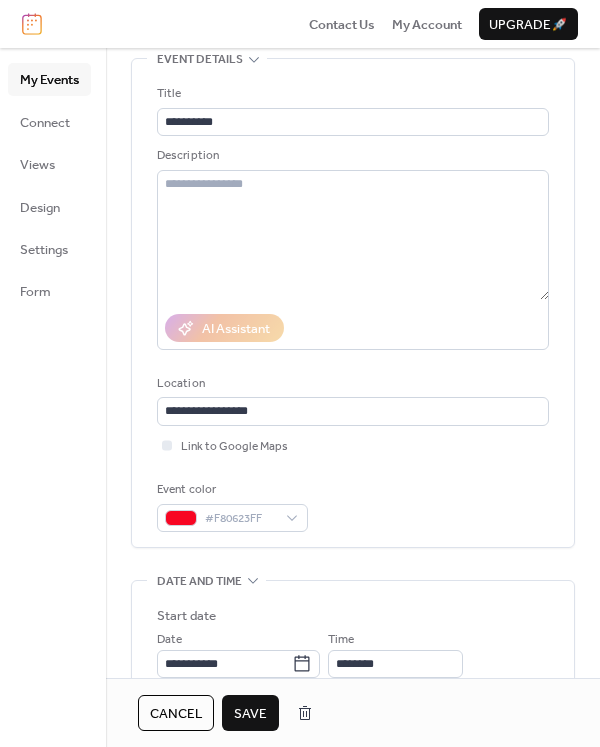 scroll, scrollTop: 100, scrollLeft: 0, axis: vertical 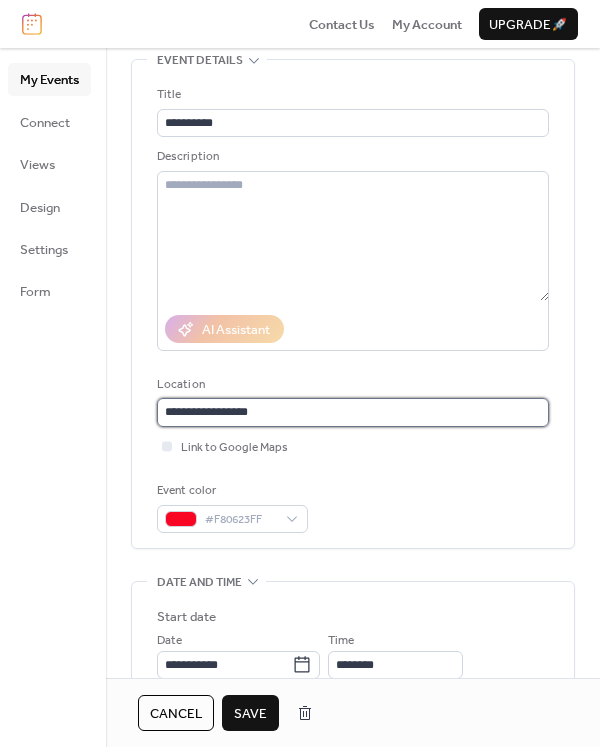 click on "**********" at bounding box center (353, 412) 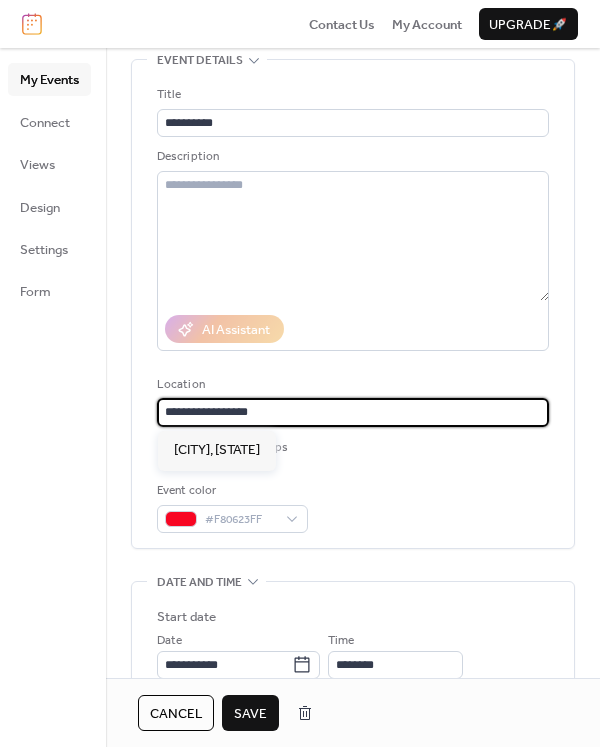 drag, startPoint x: 296, startPoint y: 416, endPoint x: 53, endPoint y: 410, distance: 243.07407 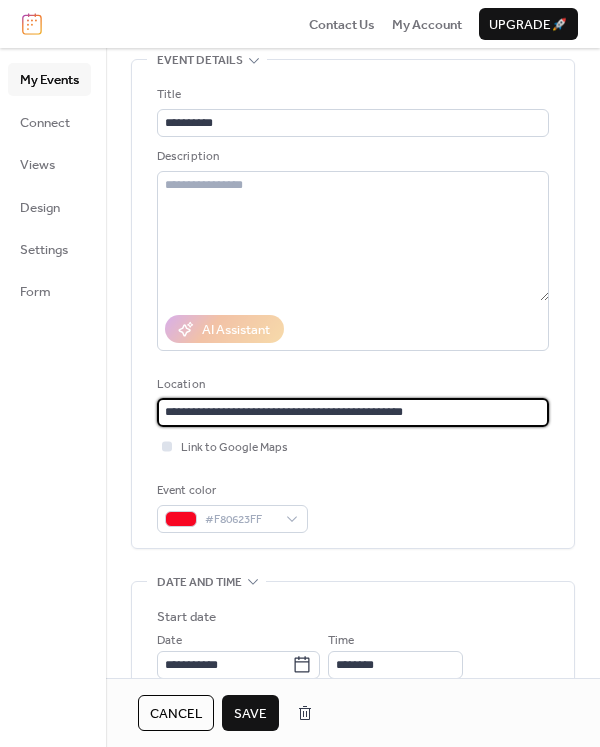 type on "**********" 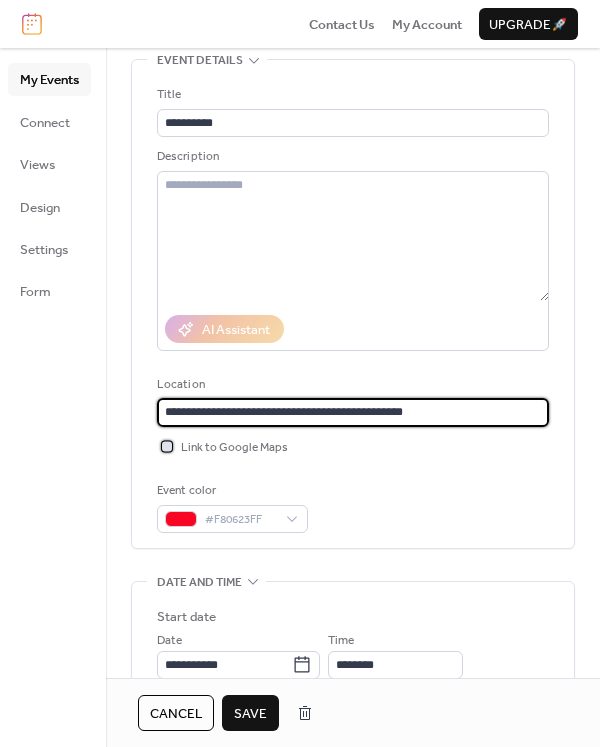 click at bounding box center [167, 446] 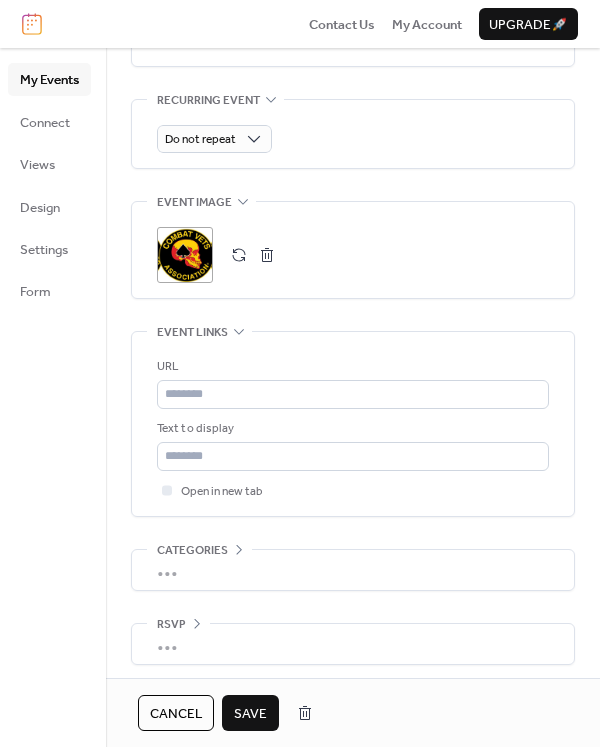 scroll, scrollTop: 917, scrollLeft: 0, axis: vertical 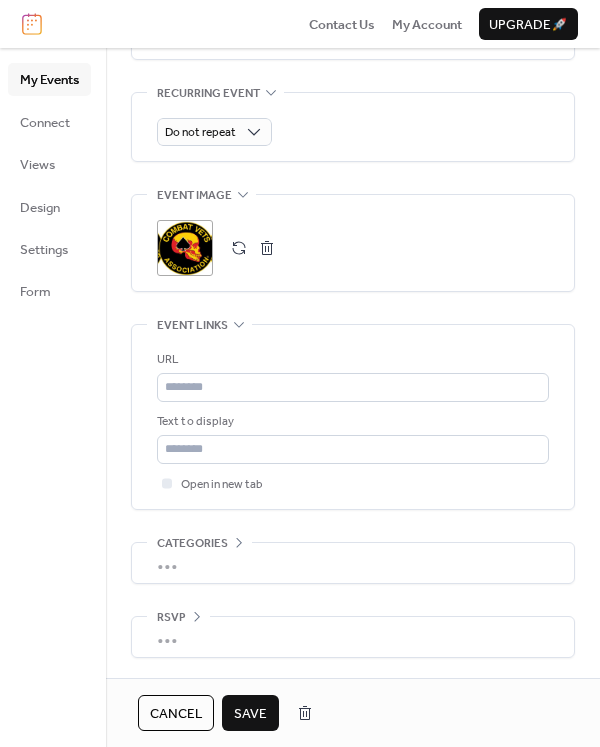 click on "Save" at bounding box center (250, 714) 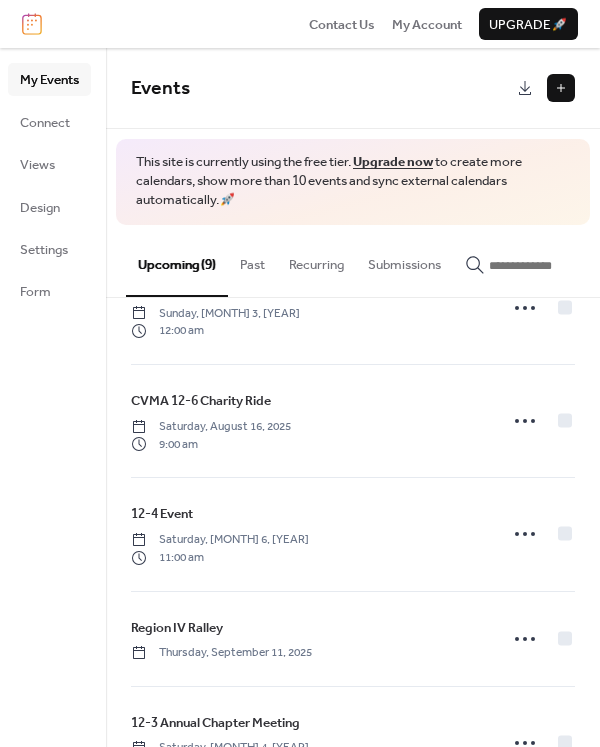 scroll, scrollTop: 300, scrollLeft: 0, axis: vertical 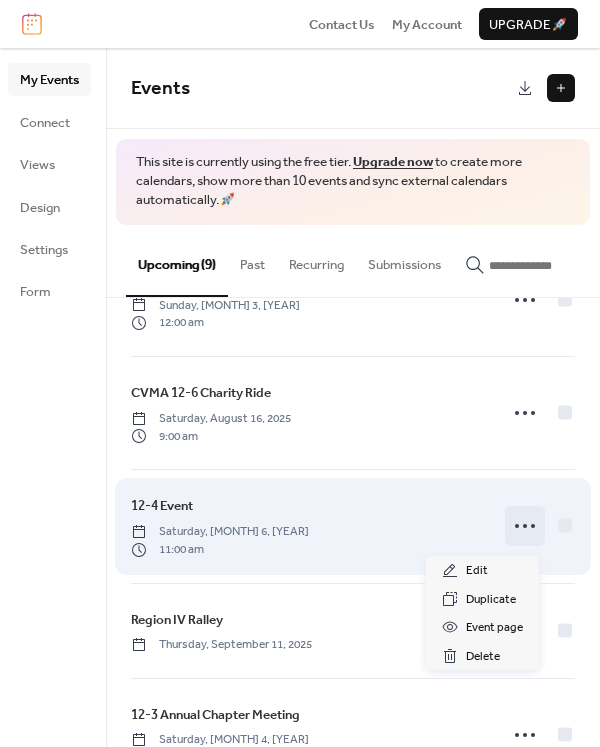 click 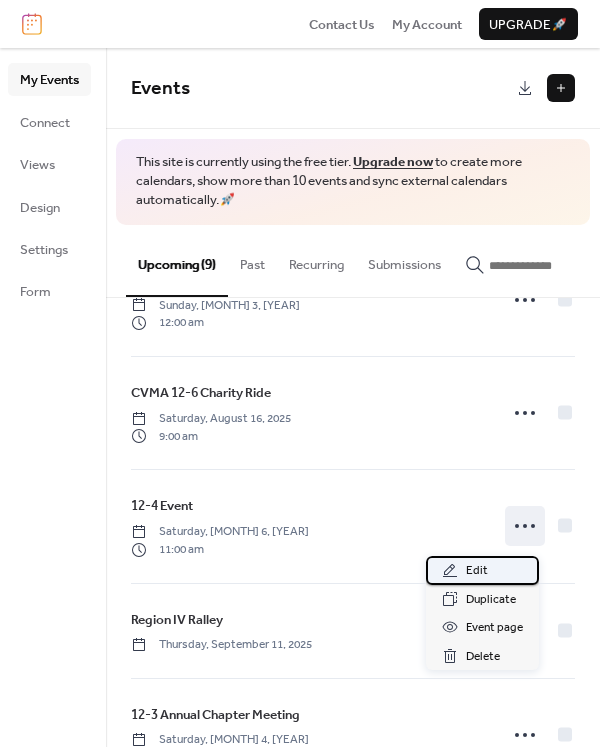 click on "Edit" at bounding box center (477, 571) 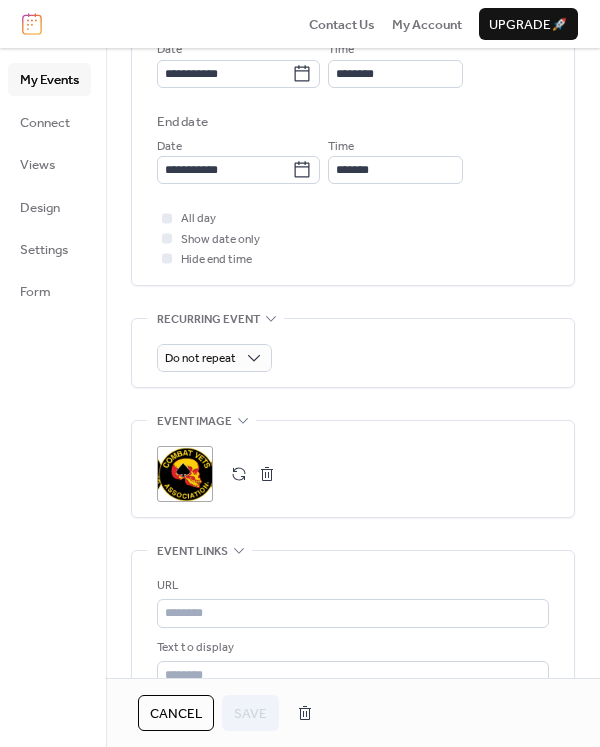 scroll, scrollTop: 700, scrollLeft: 0, axis: vertical 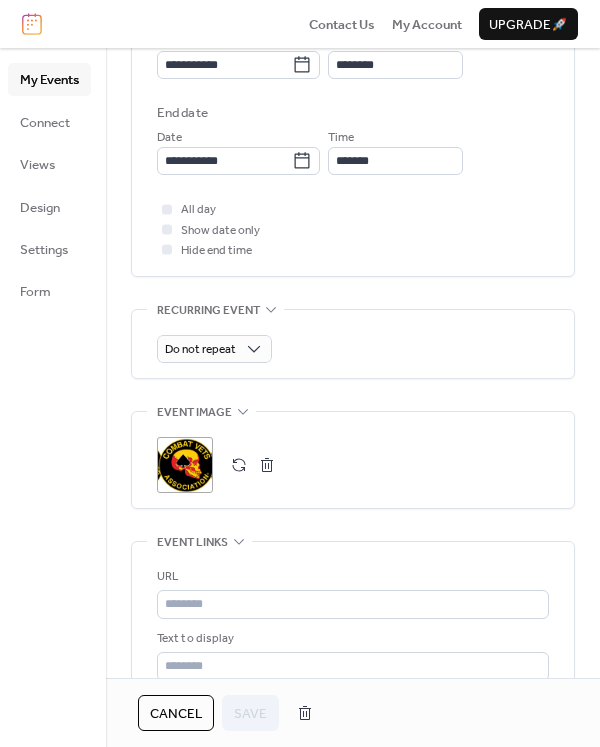 click on "Cancel Save" at bounding box center [230, 713] 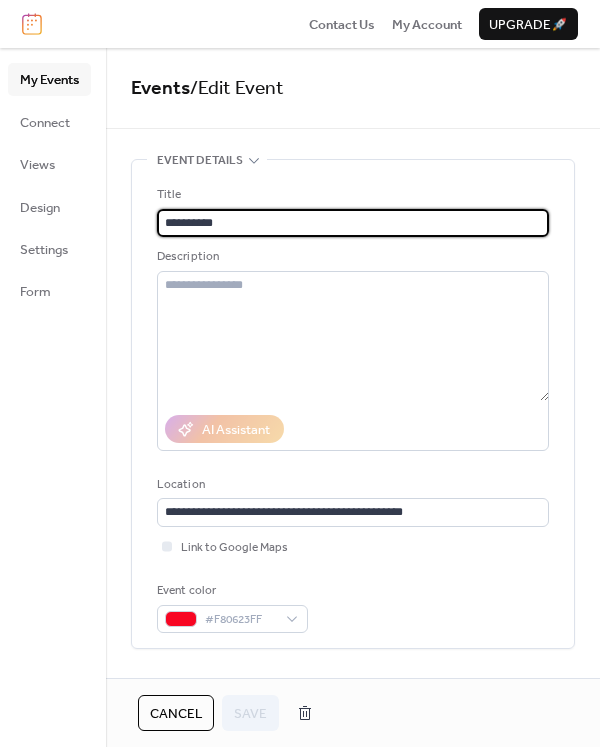 click on "**********" at bounding box center [353, 223] 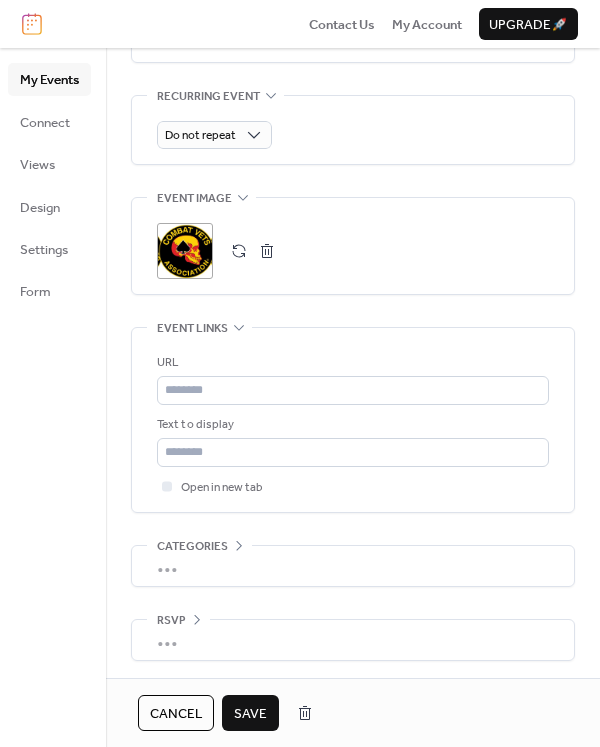 scroll, scrollTop: 917, scrollLeft: 0, axis: vertical 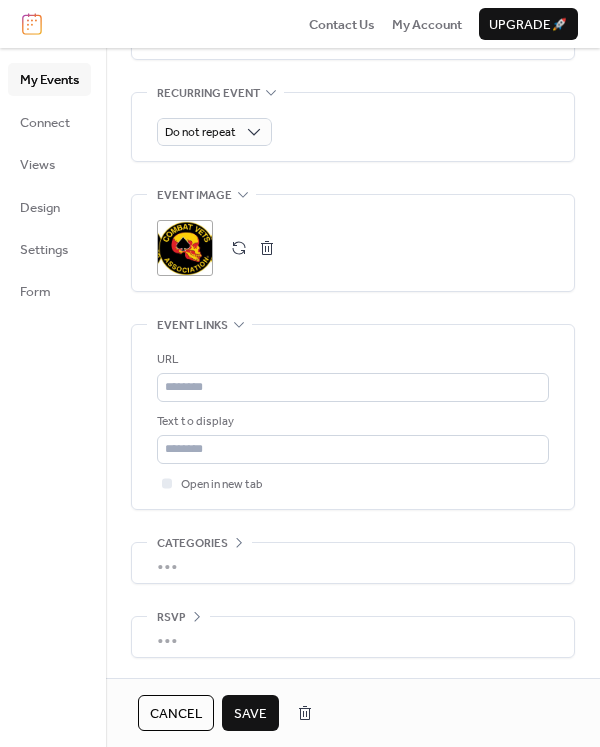 type on "**********" 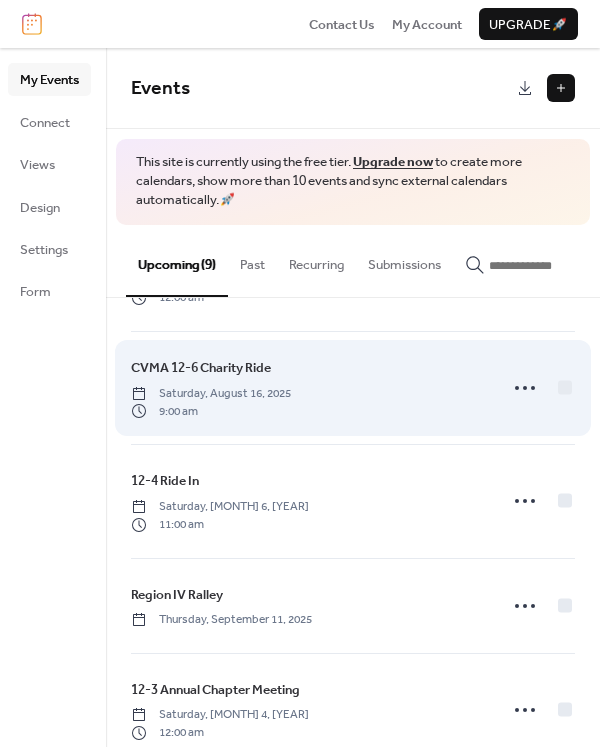 scroll, scrollTop: 400, scrollLeft: 0, axis: vertical 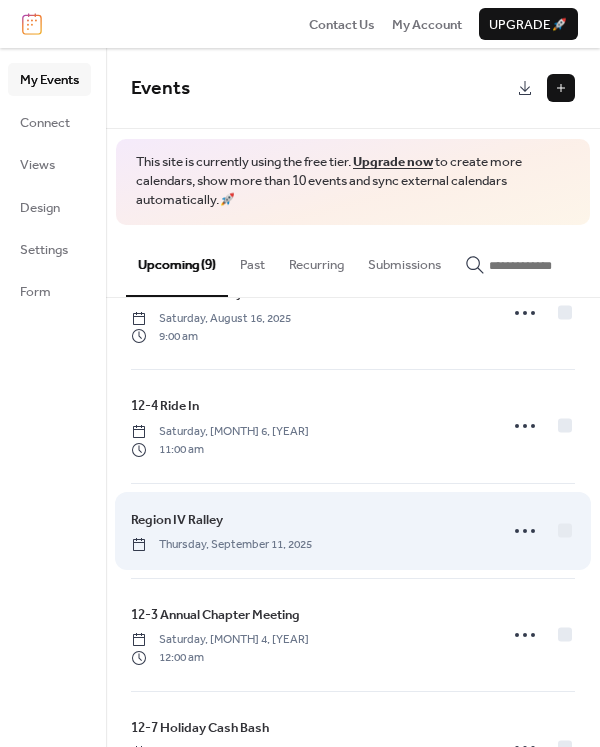 click on "Region IV Ralley" at bounding box center [177, 520] 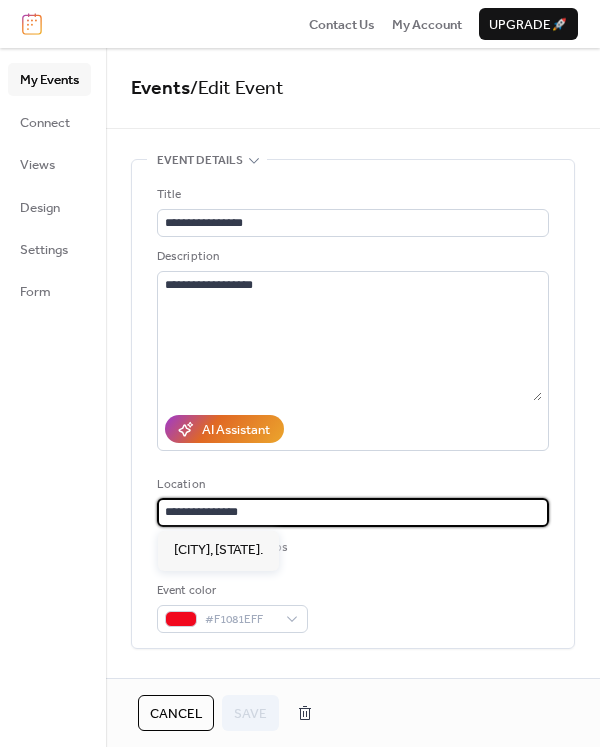 drag, startPoint x: 277, startPoint y: 509, endPoint x: 74, endPoint y: 515, distance: 203.08865 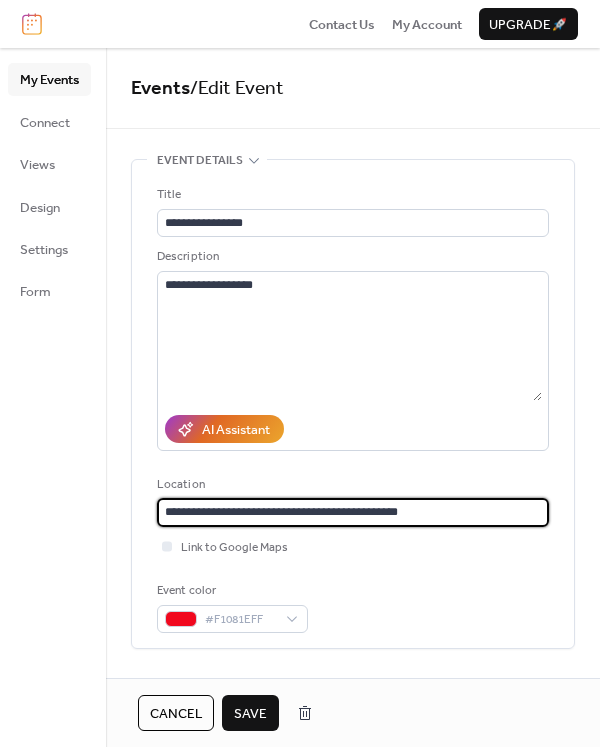 type on "**********" 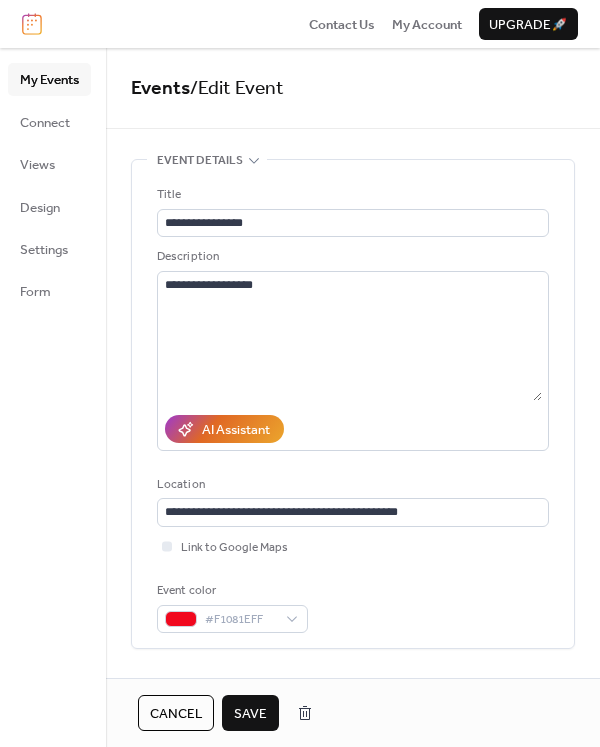 click on "Save" at bounding box center [250, 714] 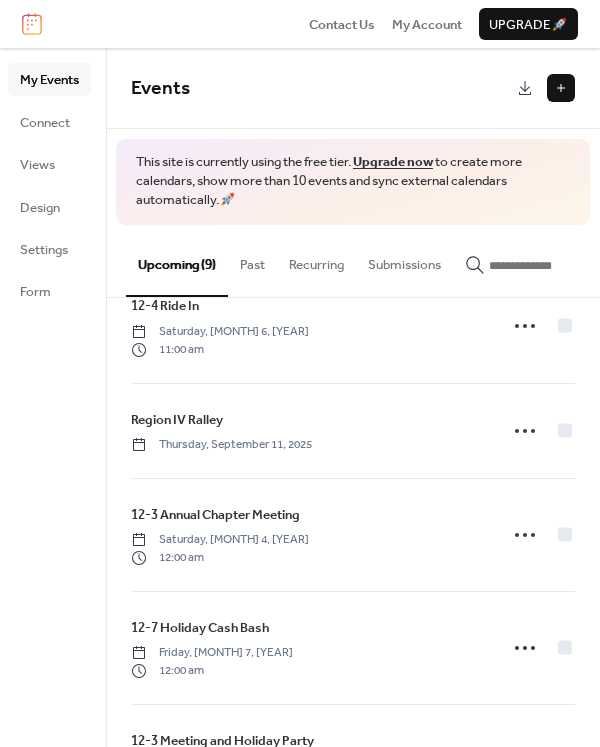 scroll, scrollTop: 596, scrollLeft: 0, axis: vertical 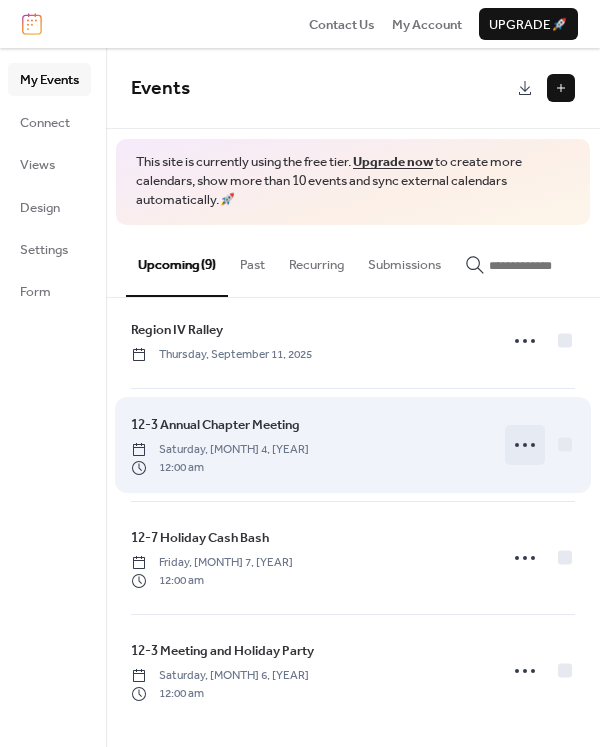 click 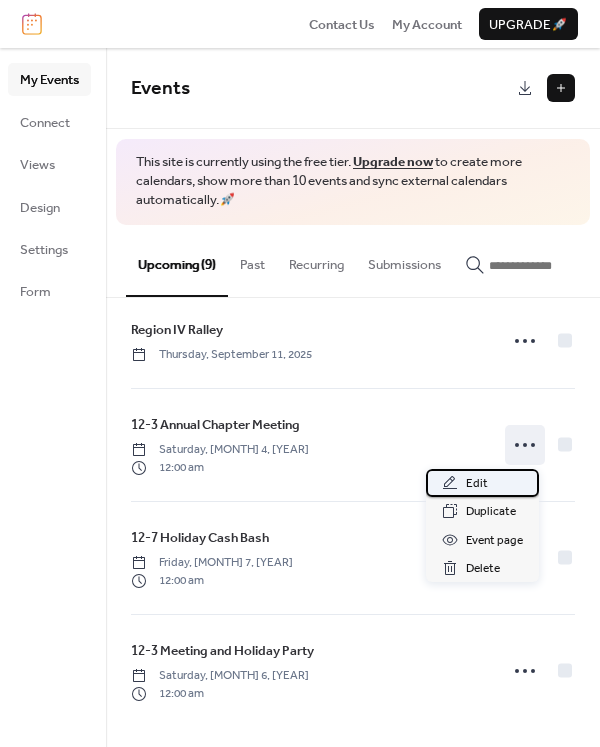 click on "Edit" at bounding box center (477, 484) 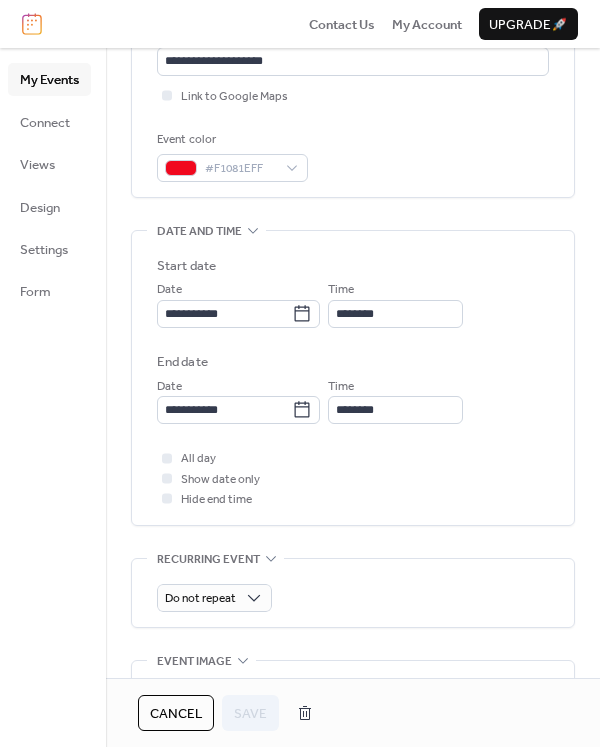 scroll, scrollTop: 500, scrollLeft: 0, axis: vertical 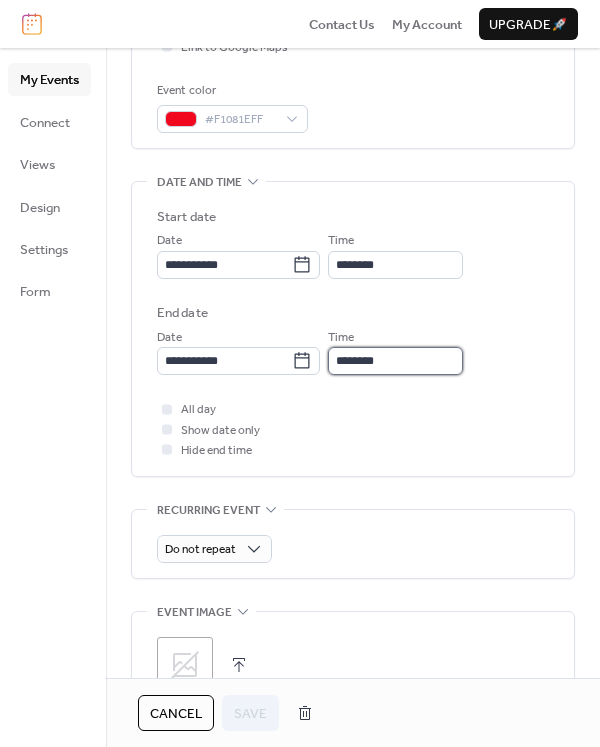click on "********" at bounding box center [395, 361] 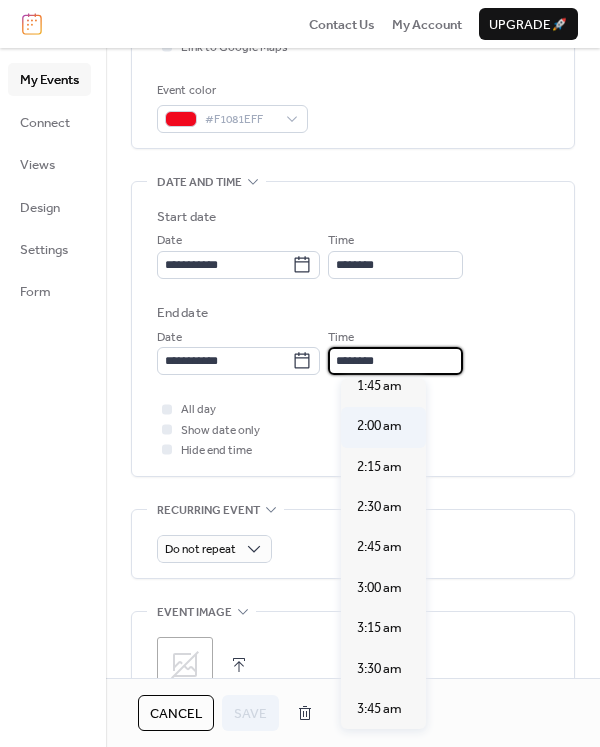 scroll, scrollTop: 300, scrollLeft: 0, axis: vertical 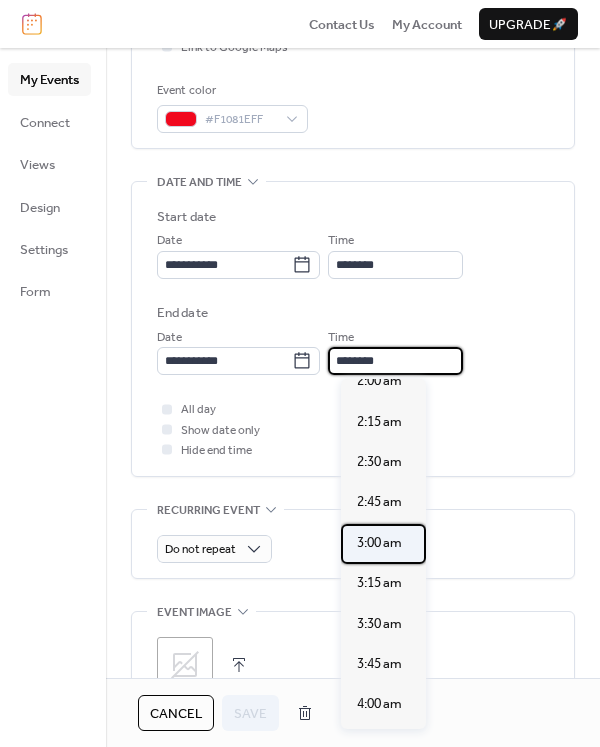 click on "3:00 am" at bounding box center (379, 543) 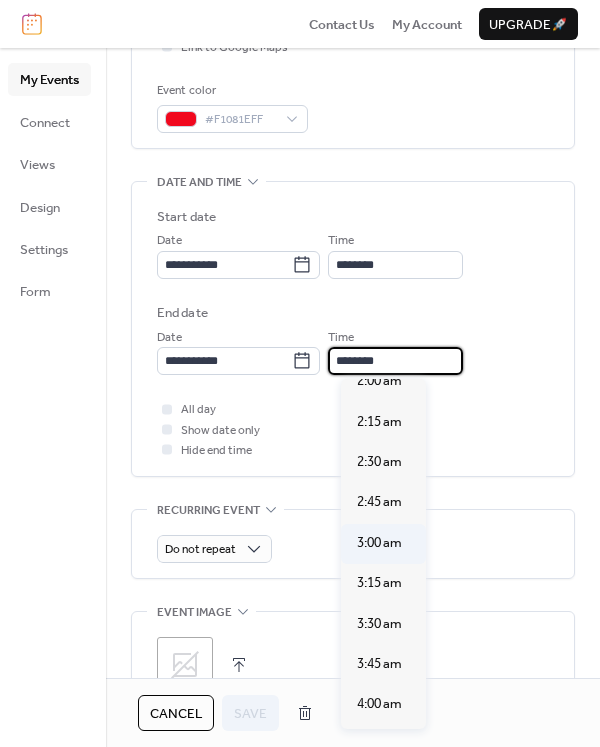 type on "*******" 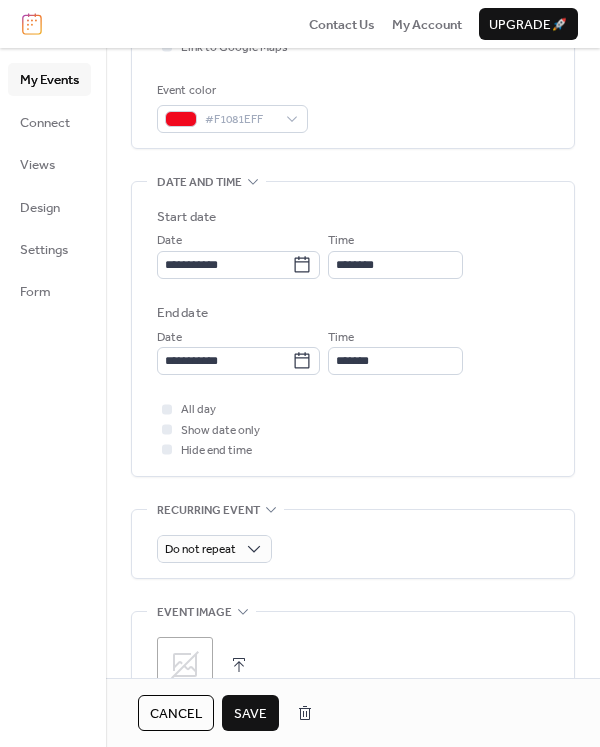 click at bounding box center (239, 665) 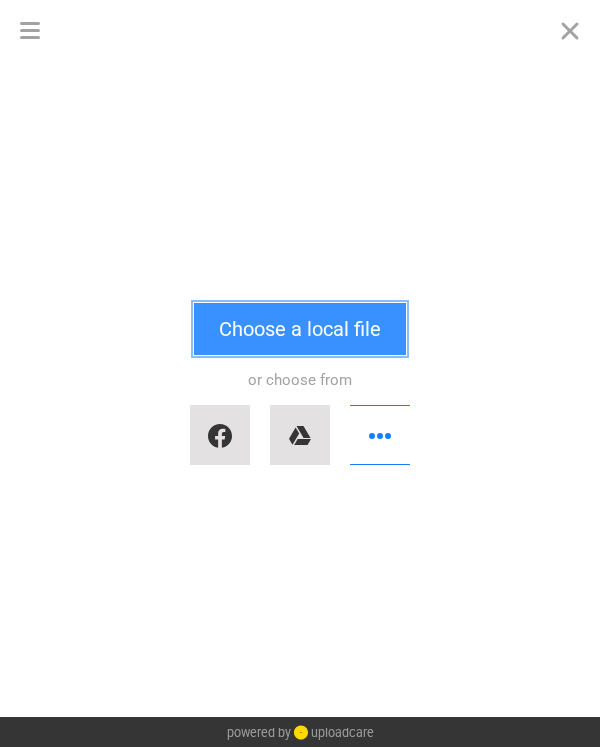 click on "Choose a local file" at bounding box center [300, 329] 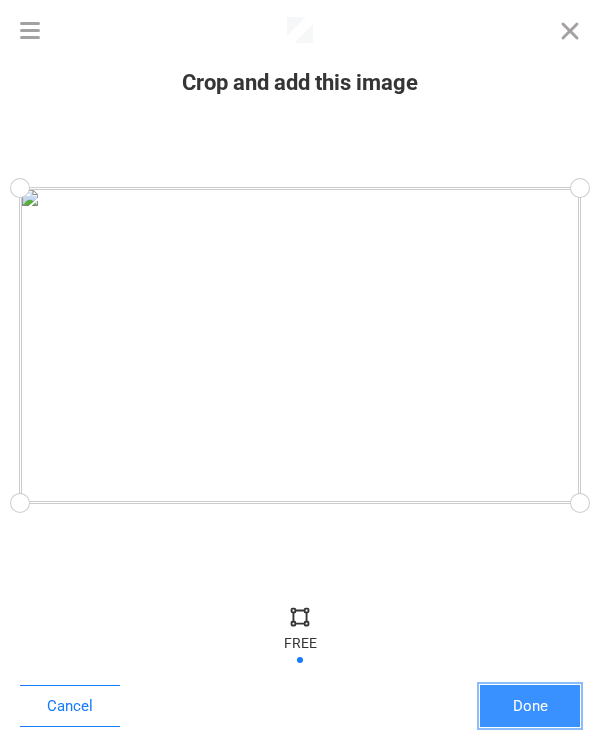 click on "Done" at bounding box center (530, 706) 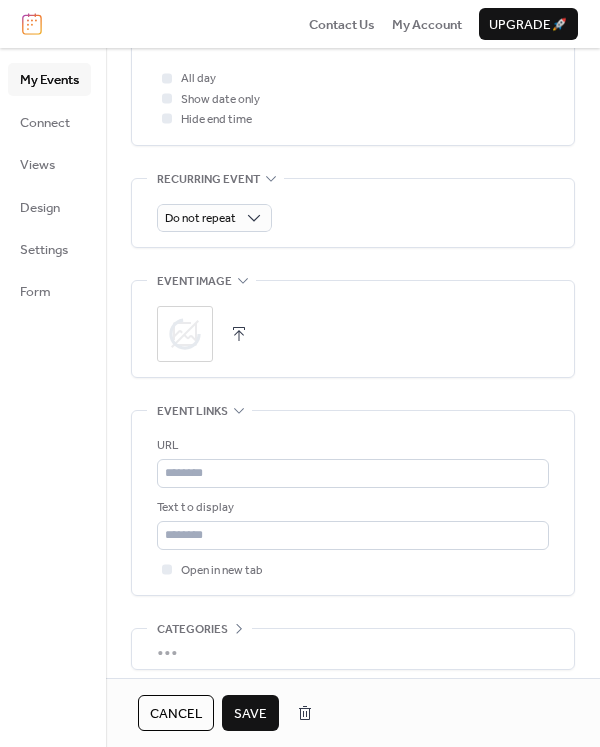 scroll, scrollTop: 901, scrollLeft: 0, axis: vertical 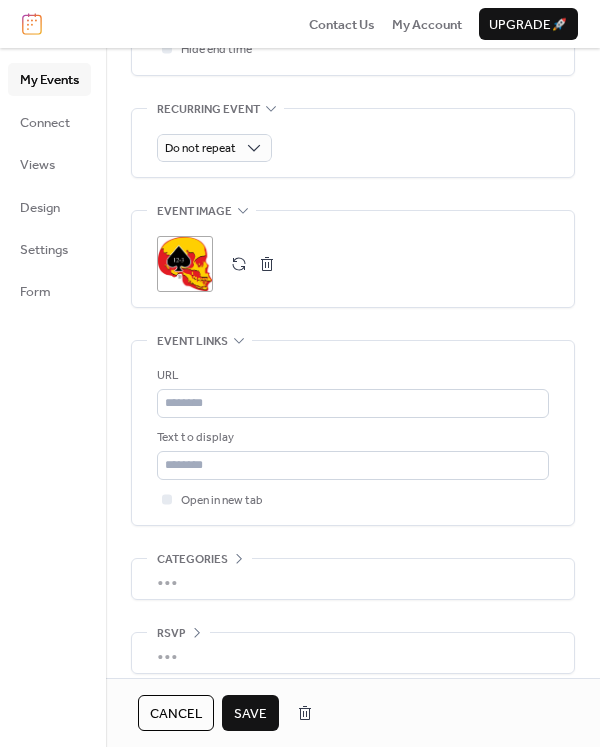click on "Save" at bounding box center [250, 714] 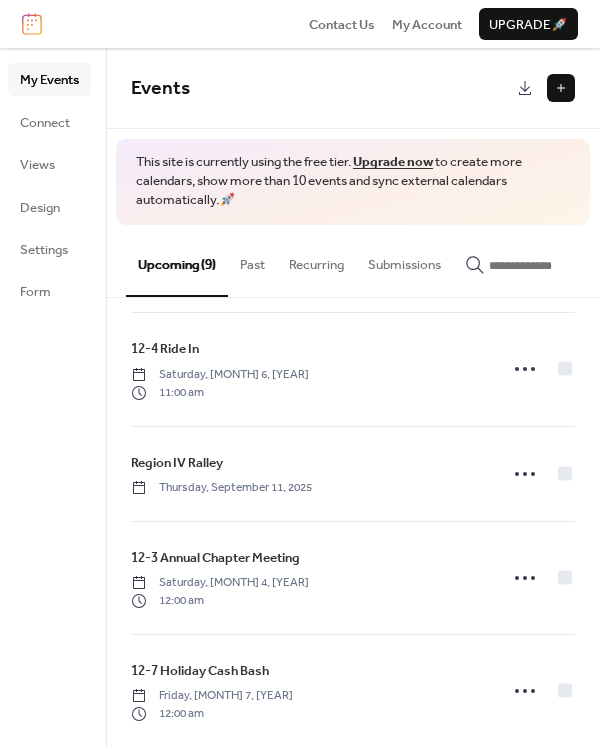 scroll, scrollTop: 596, scrollLeft: 0, axis: vertical 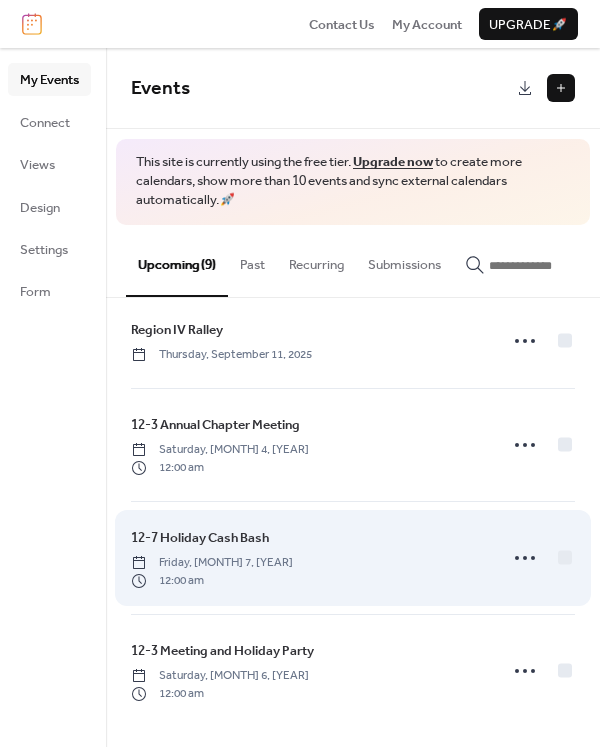 click on "12-7 Holiday Cash Bash" at bounding box center [200, 538] 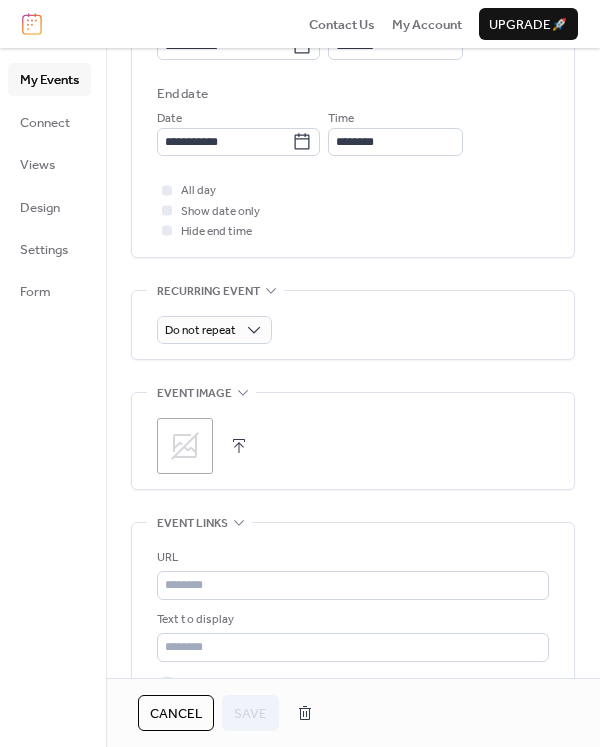 scroll, scrollTop: 317, scrollLeft: 0, axis: vertical 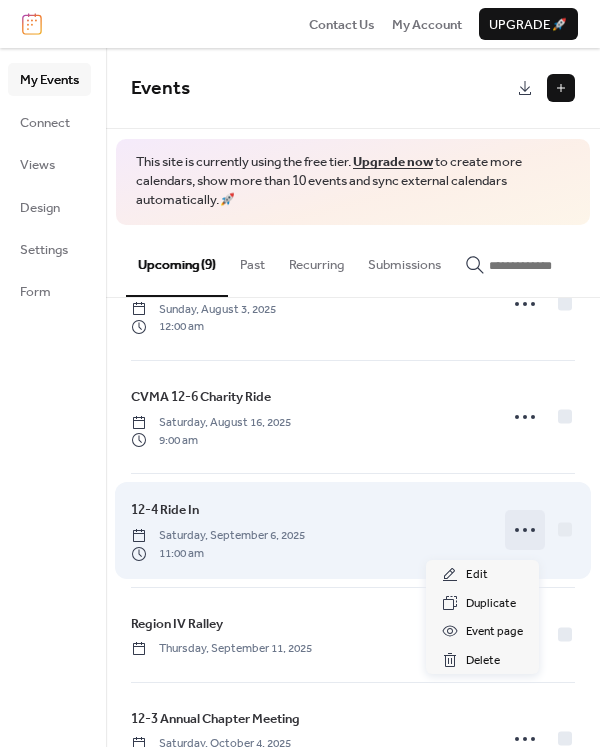 click at bounding box center (525, 530) 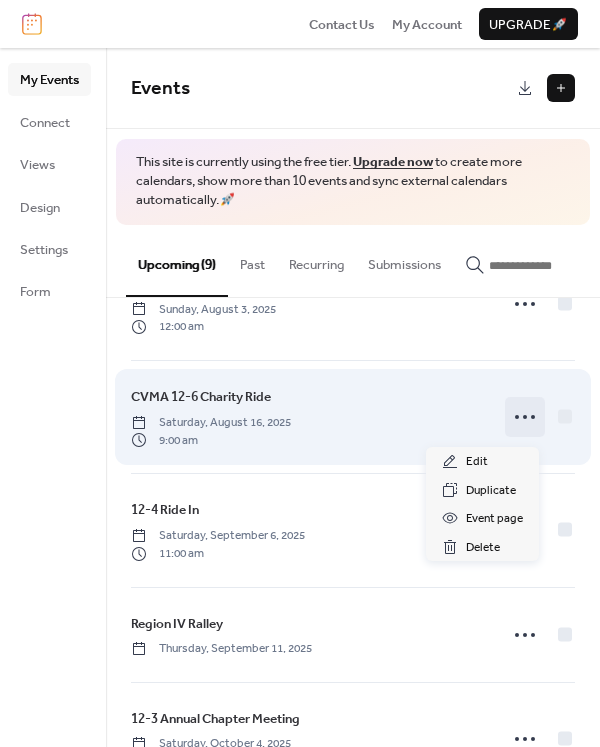 click 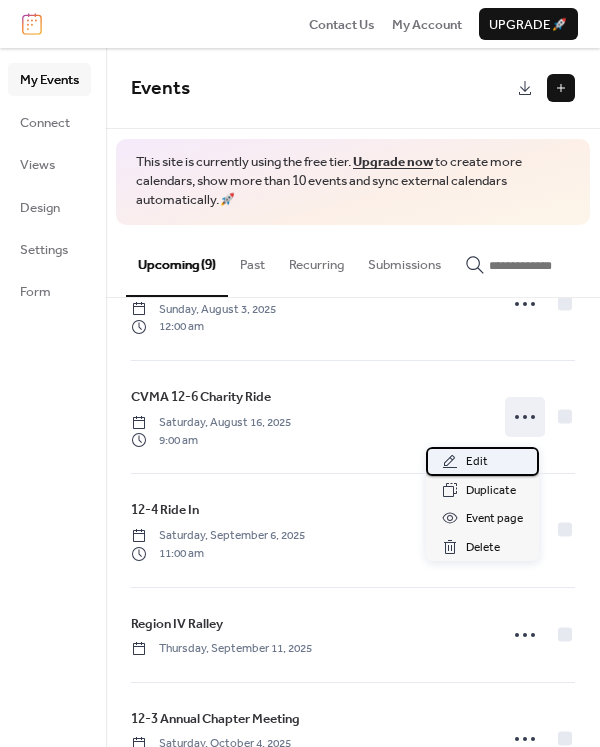 click on "Edit" at bounding box center (477, 462) 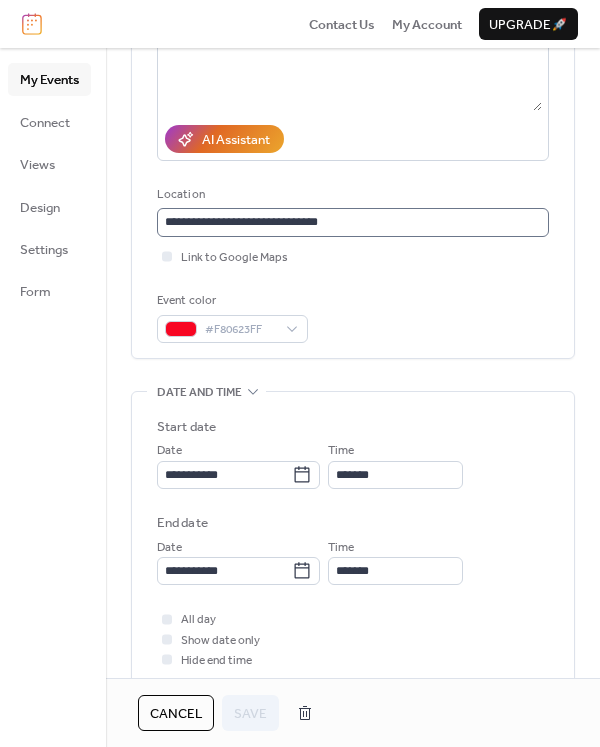 scroll, scrollTop: 0, scrollLeft: 0, axis: both 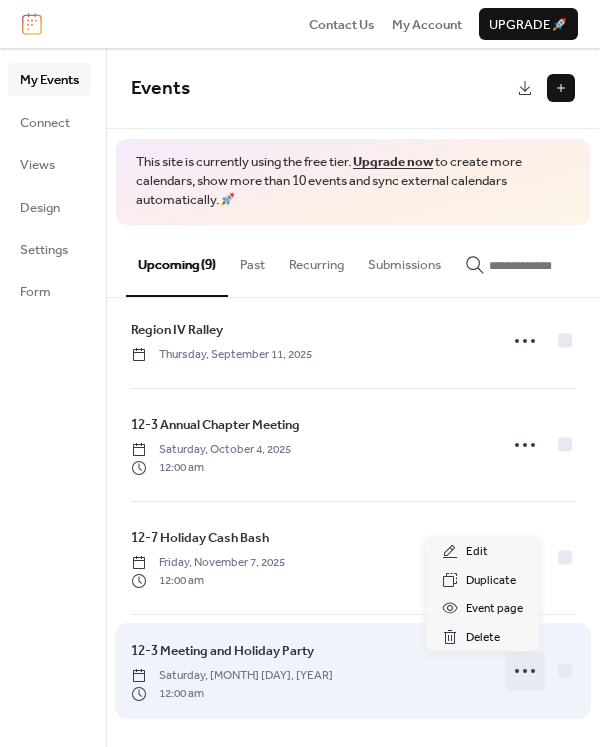 click 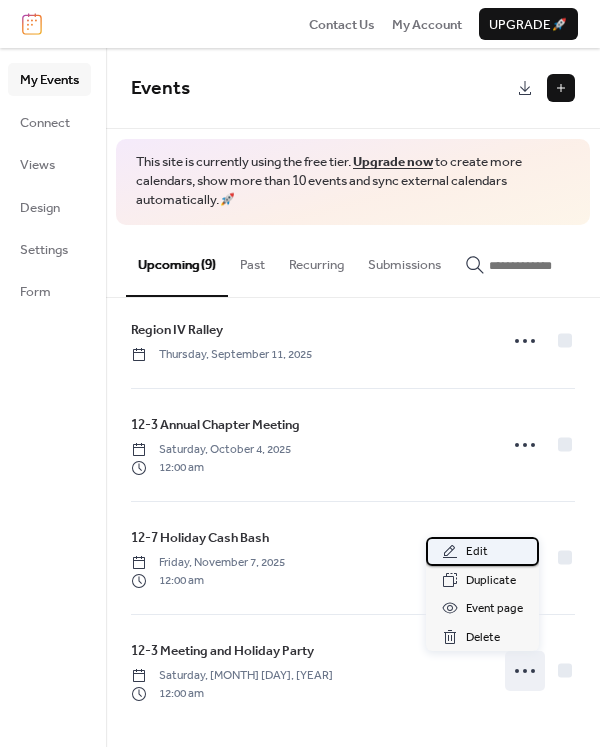 click on "Edit" at bounding box center (477, 552) 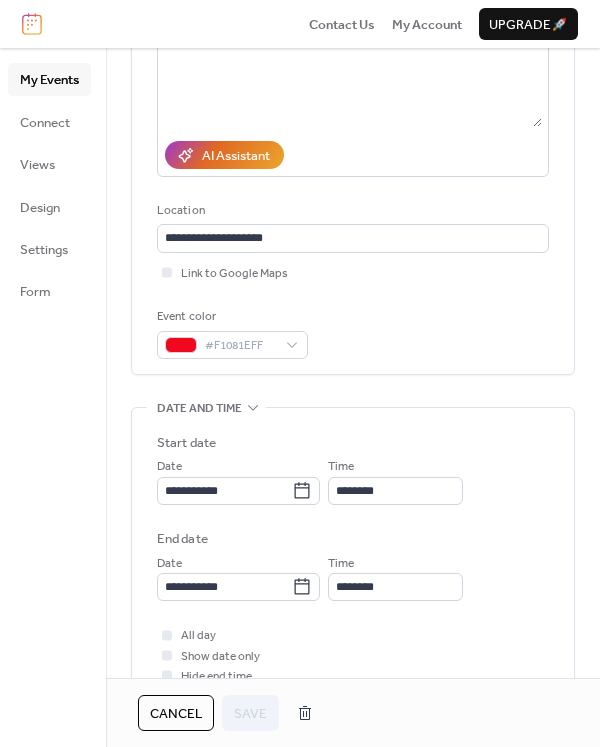 scroll, scrollTop: 300, scrollLeft: 0, axis: vertical 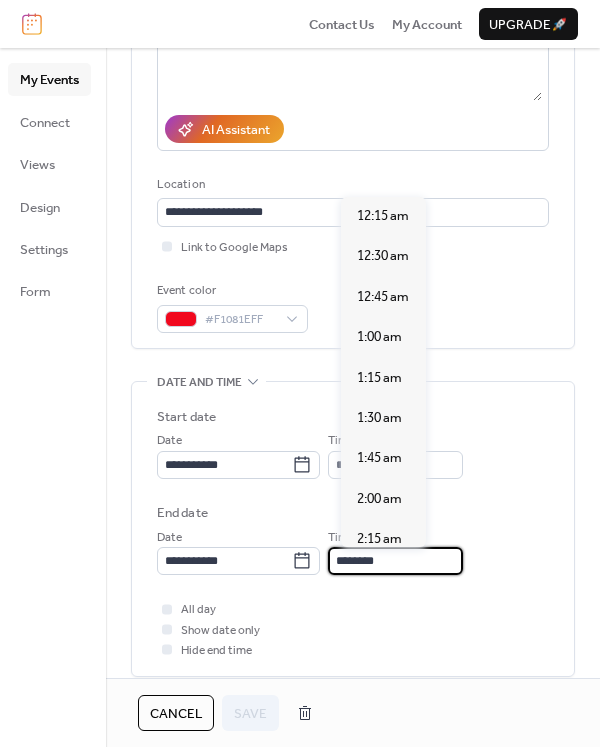 click on "********" at bounding box center [395, 561] 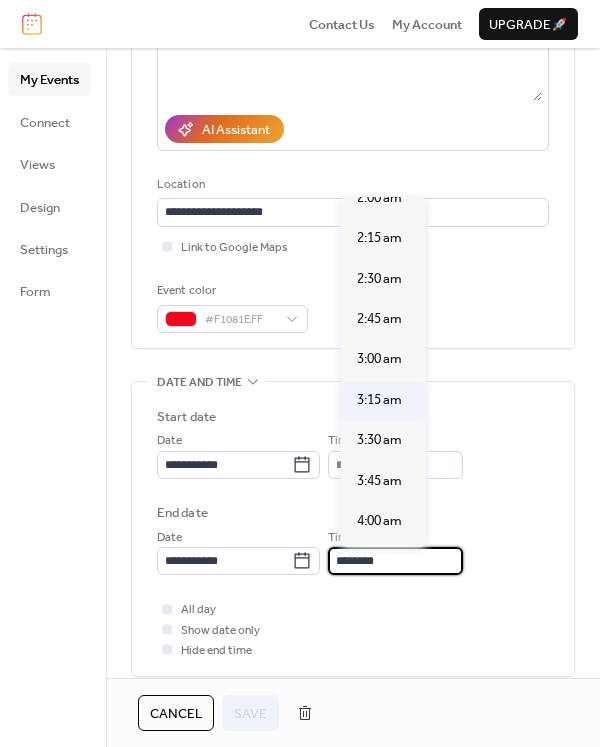 scroll, scrollTop: 400, scrollLeft: 0, axis: vertical 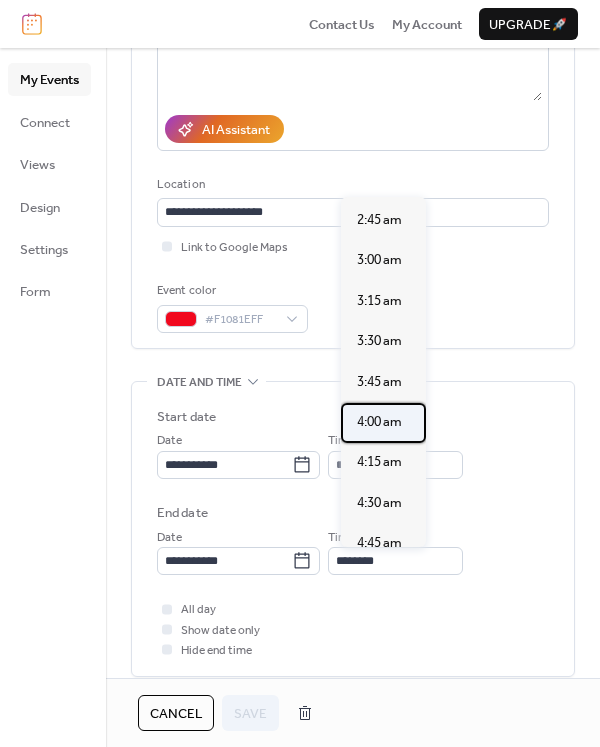 click on "4:00 am" at bounding box center [379, 422] 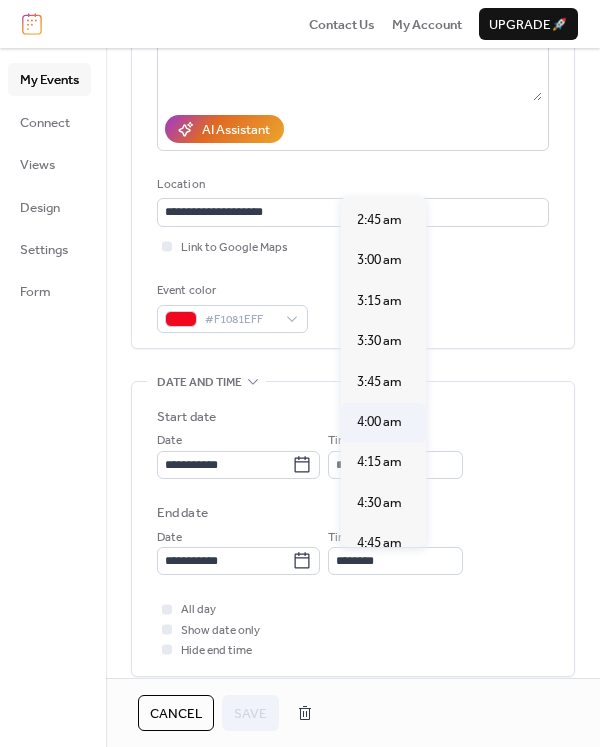 type on "*******" 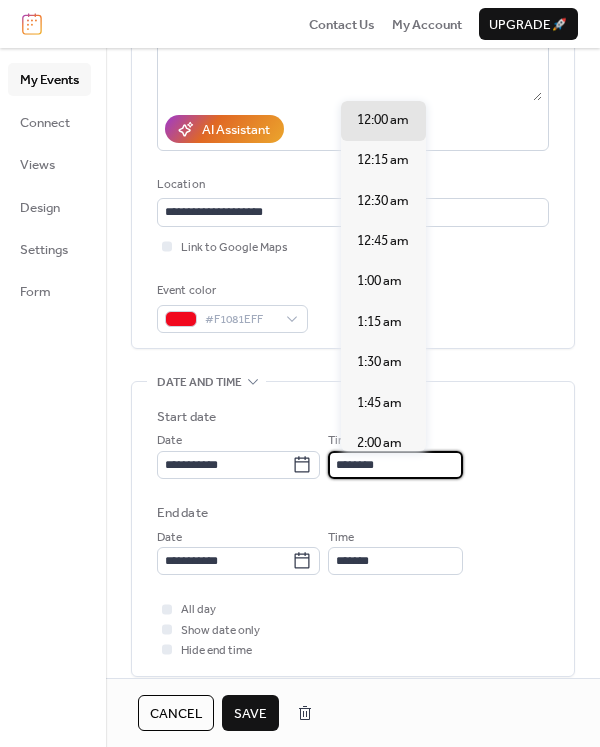 click on "********" at bounding box center (395, 465) 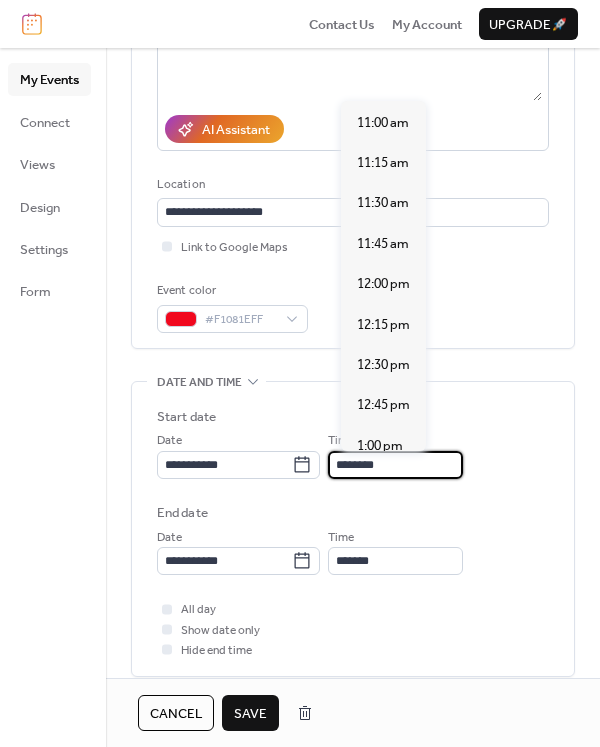 scroll, scrollTop: 1800, scrollLeft: 0, axis: vertical 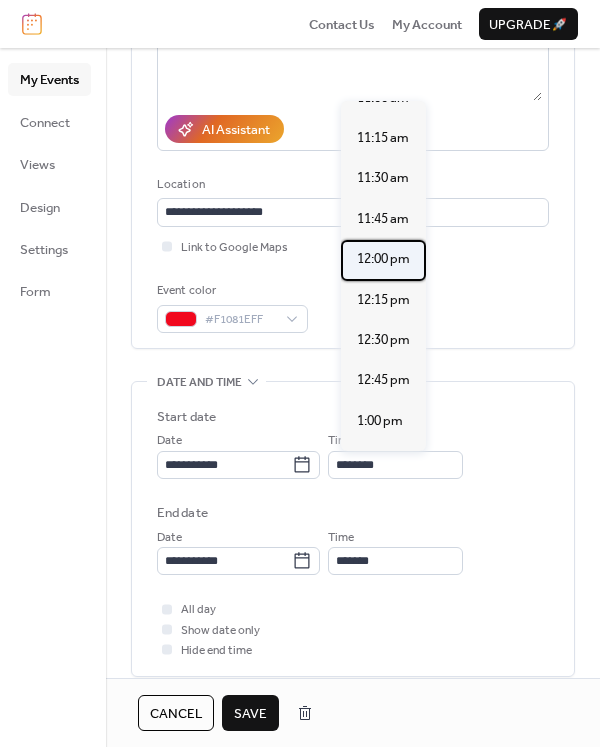click on "12:00 pm" at bounding box center [383, 259] 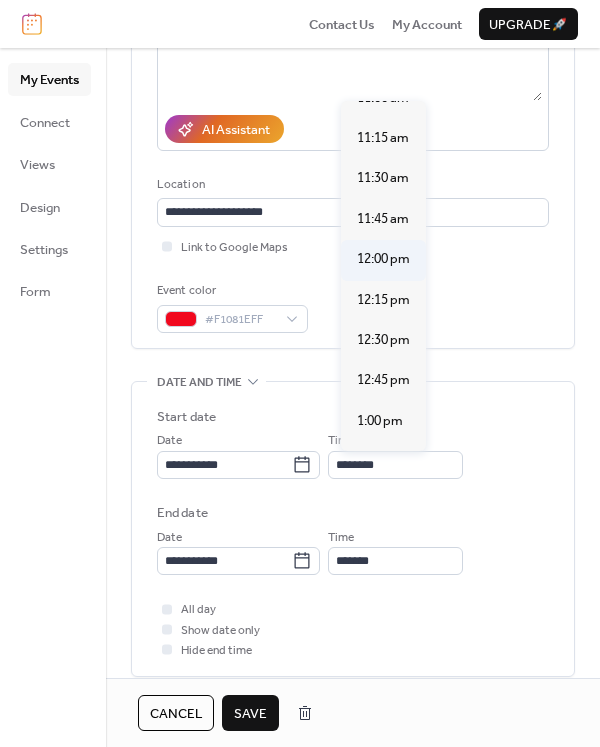 type on "********" 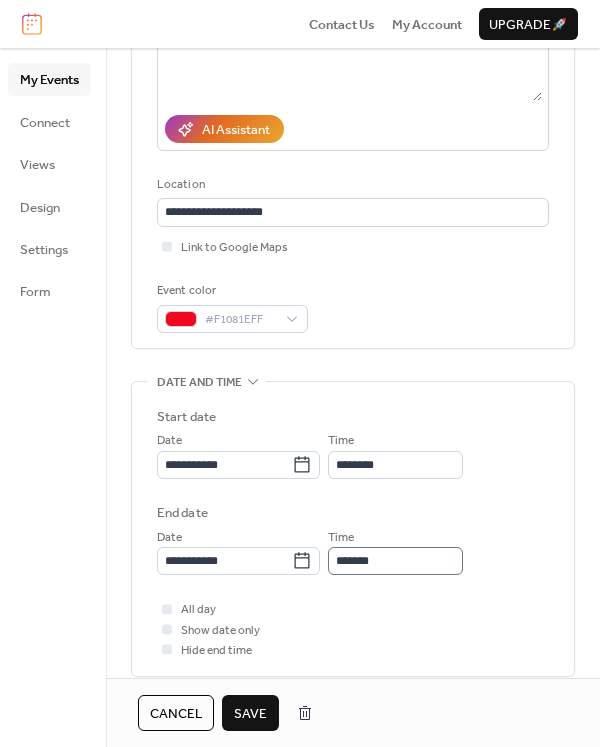 scroll, scrollTop: 1, scrollLeft: 0, axis: vertical 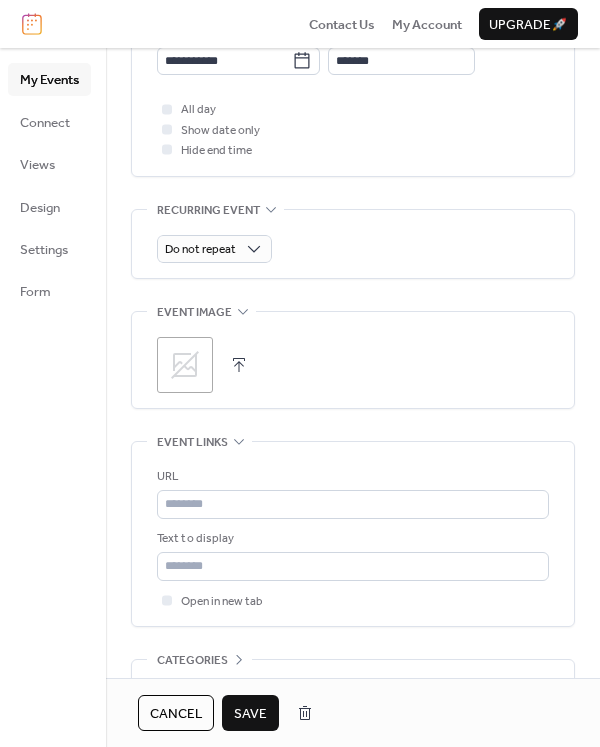 click at bounding box center [239, 365] 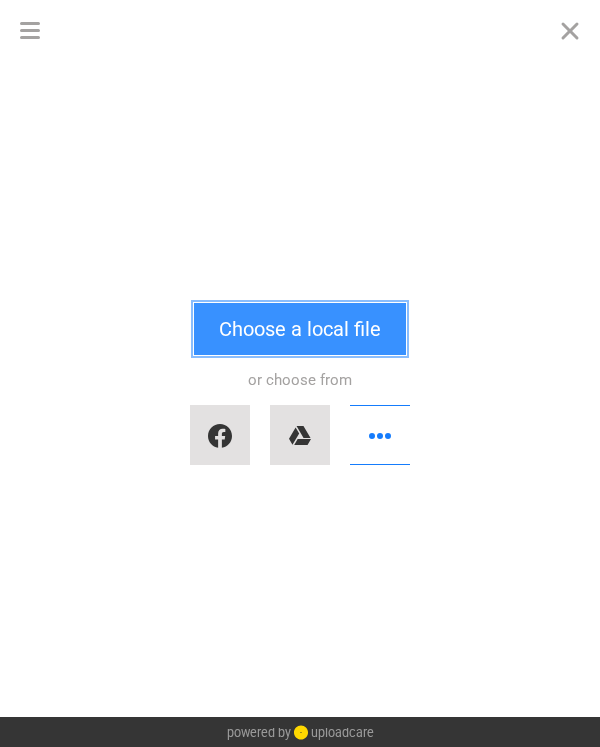 click on "Choose a local file" at bounding box center (300, 329) 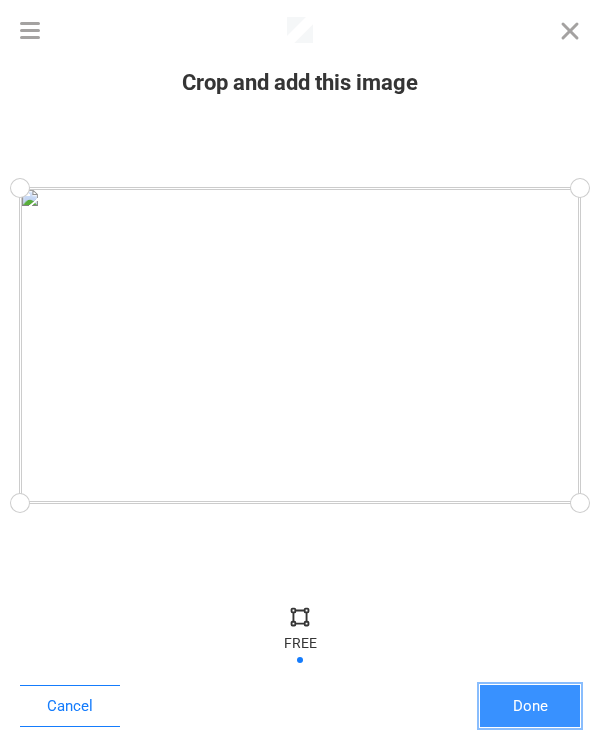 click on "Done" at bounding box center [530, 706] 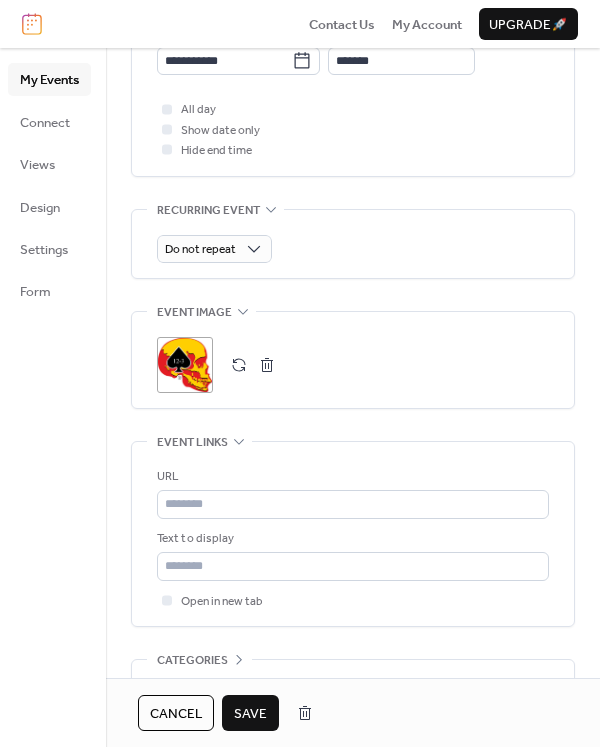 click on "Save" at bounding box center (250, 714) 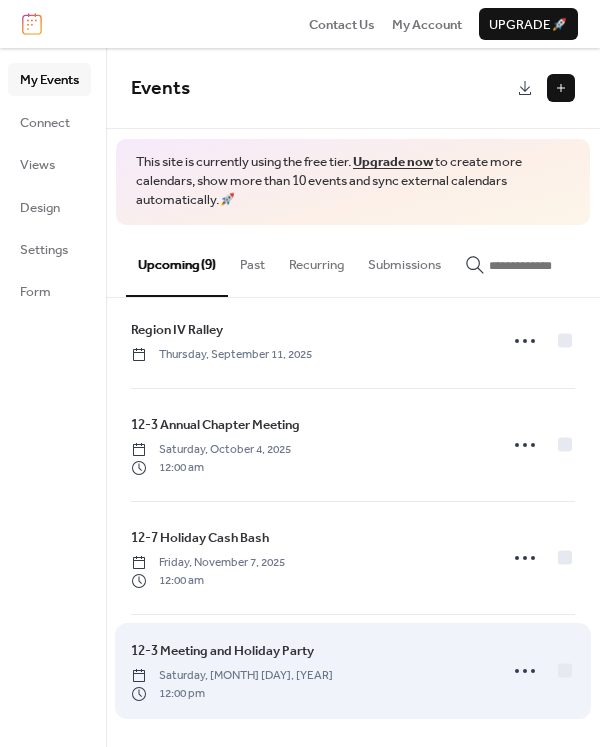 scroll, scrollTop: 496, scrollLeft: 0, axis: vertical 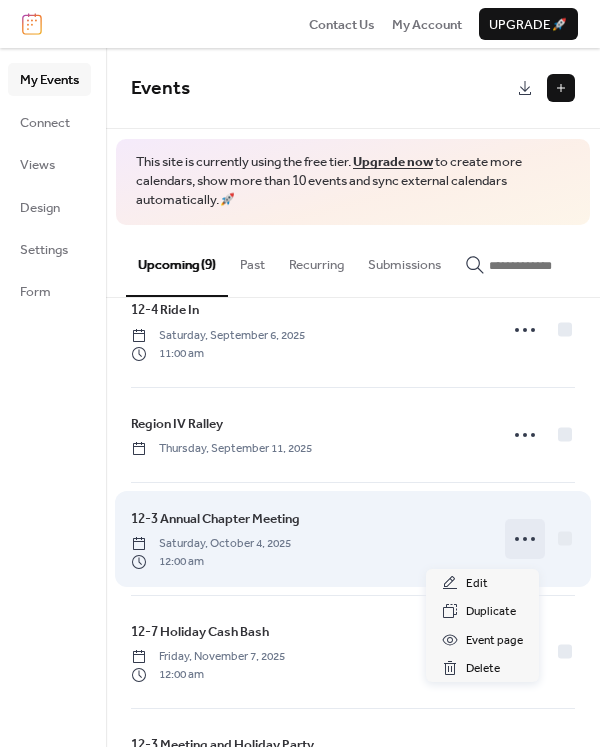 click 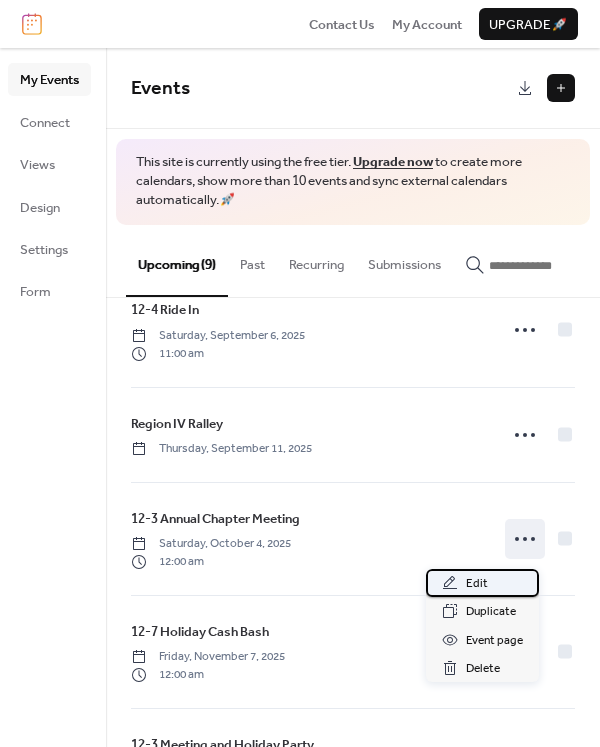 click on "Edit" at bounding box center [477, 584] 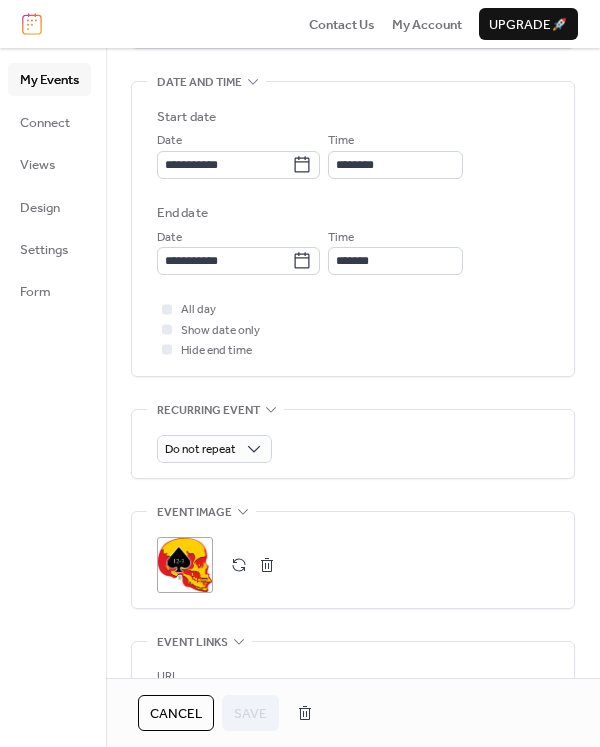 scroll, scrollTop: 400, scrollLeft: 0, axis: vertical 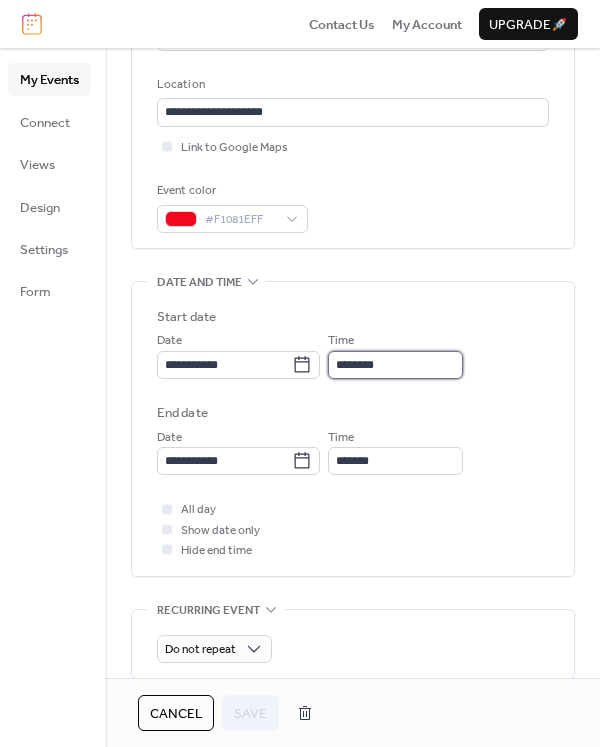 click on "********" at bounding box center [395, 365] 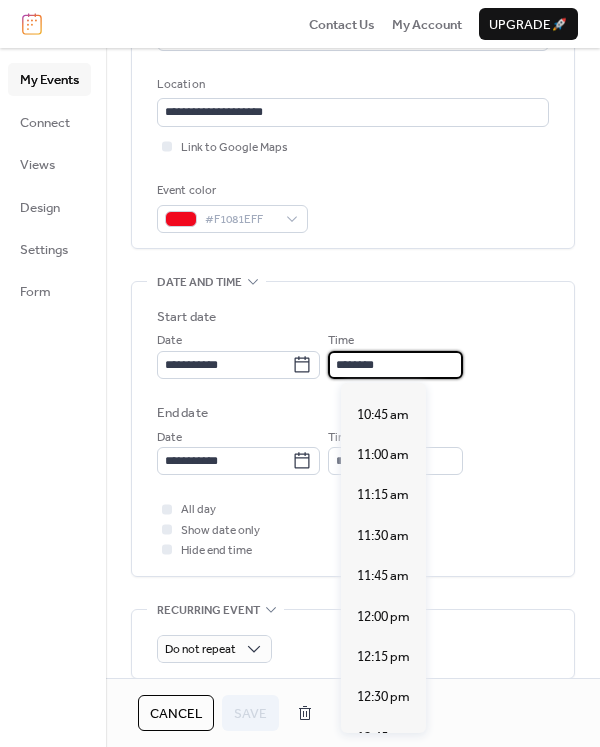 scroll, scrollTop: 1800, scrollLeft: 0, axis: vertical 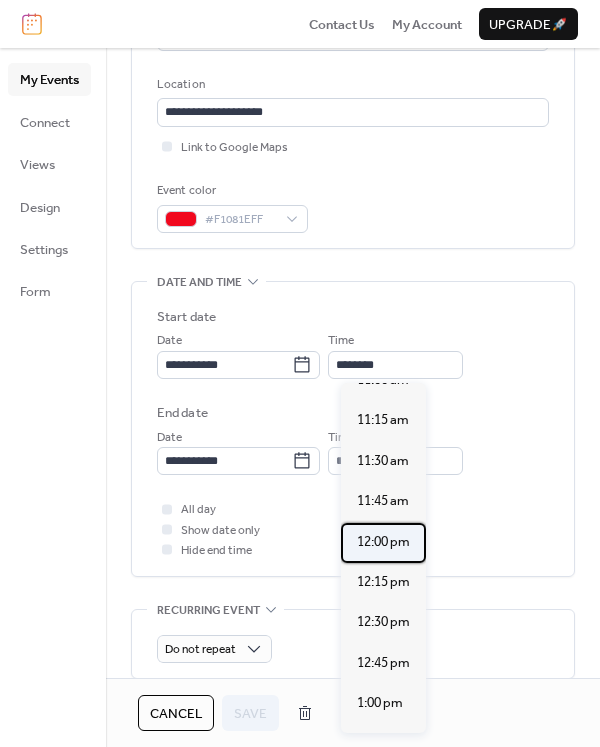 click on "12:00 pm" at bounding box center (383, 542) 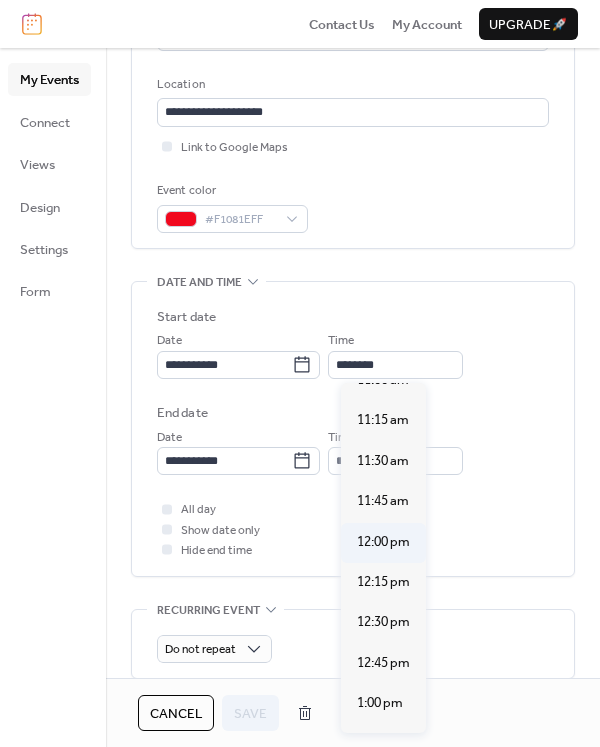 type on "********" 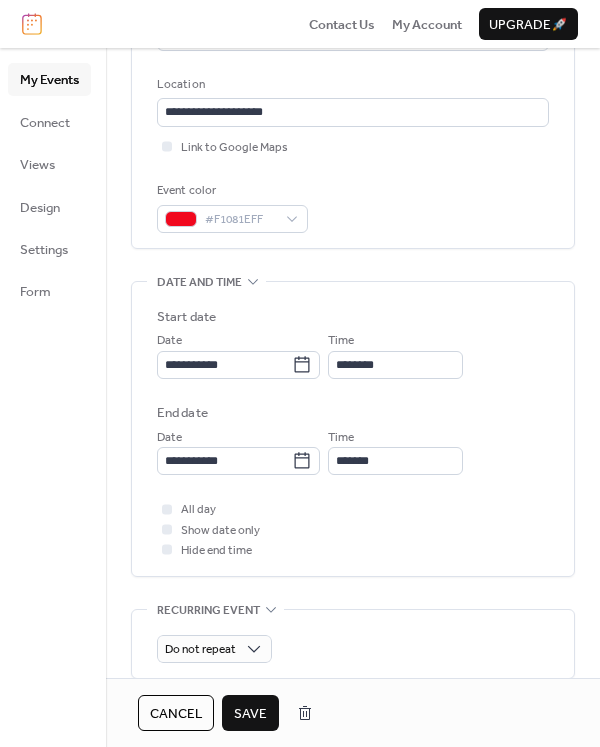 click on "Save" at bounding box center [250, 714] 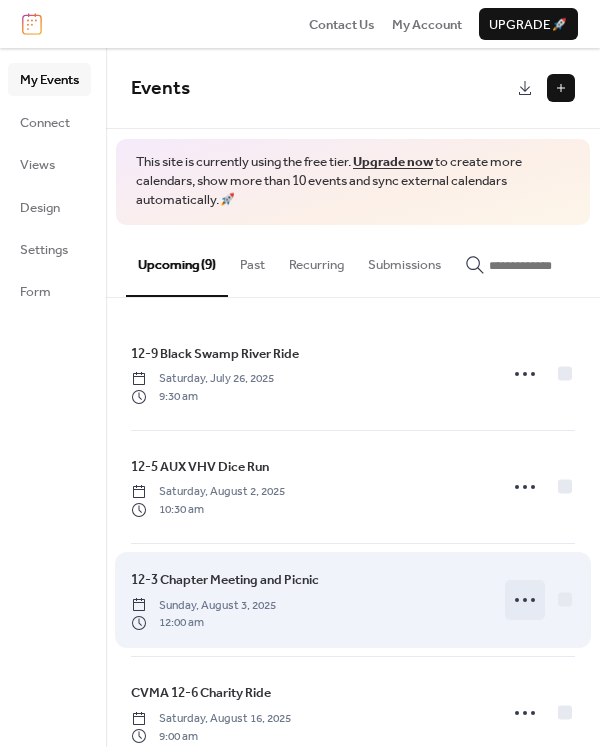 click 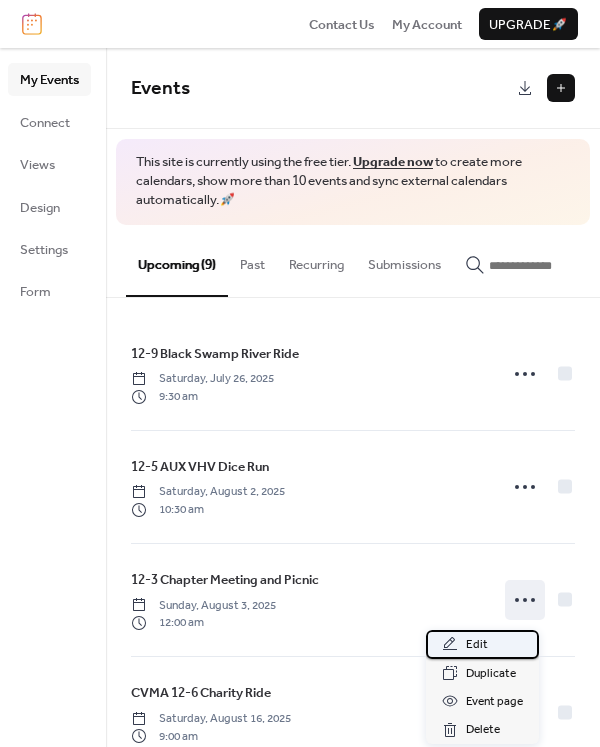click on "Edit" at bounding box center (482, 644) 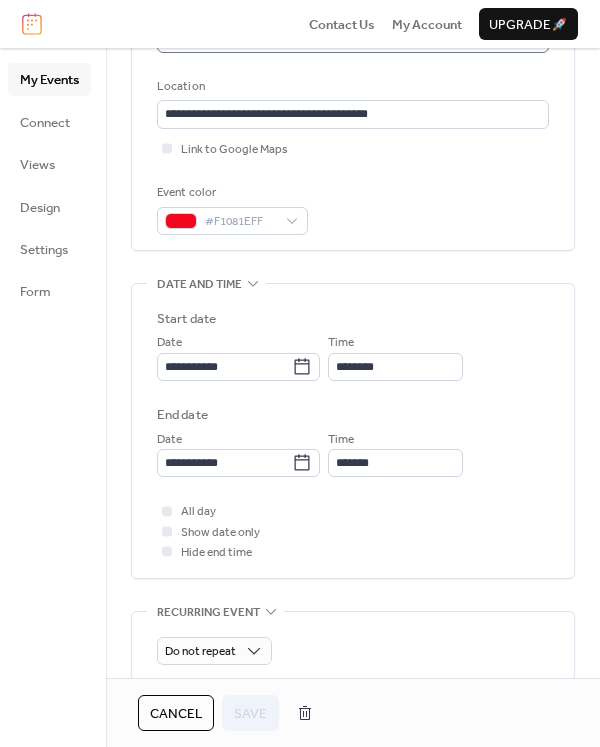 scroll, scrollTop: 500, scrollLeft: 0, axis: vertical 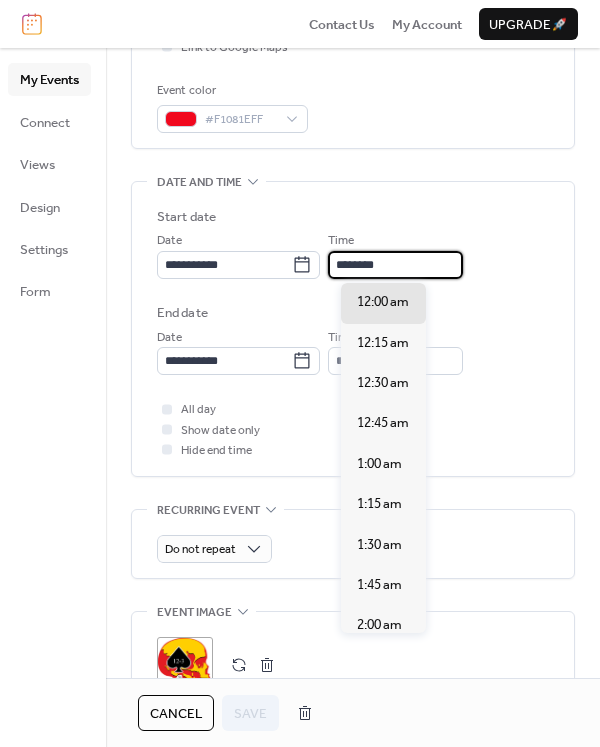click on "********" at bounding box center [395, 265] 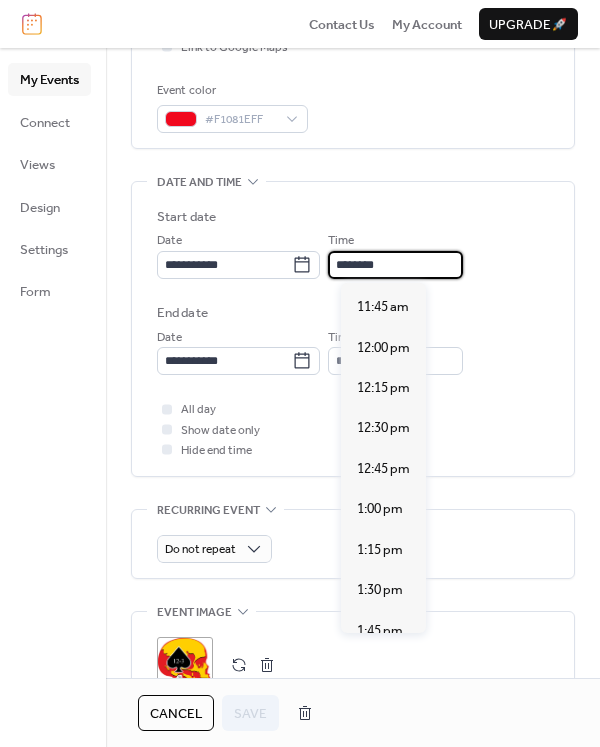 scroll, scrollTop: 1900, scrollLeft: 0, axis: vertical 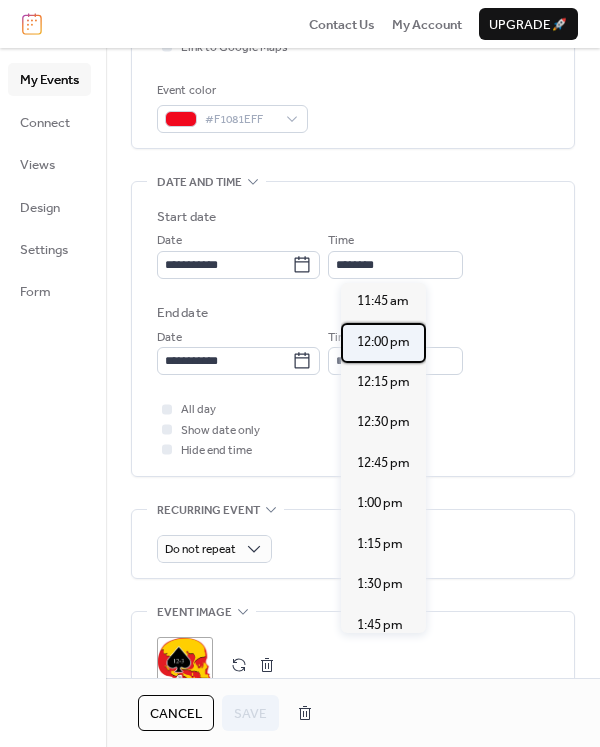 click on "12:00 pm" at bounding box center [383, 342] 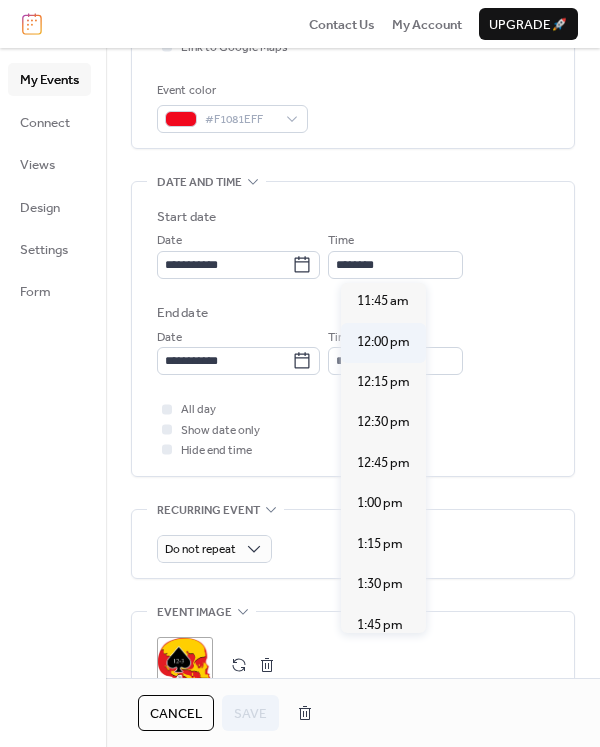type on "********" 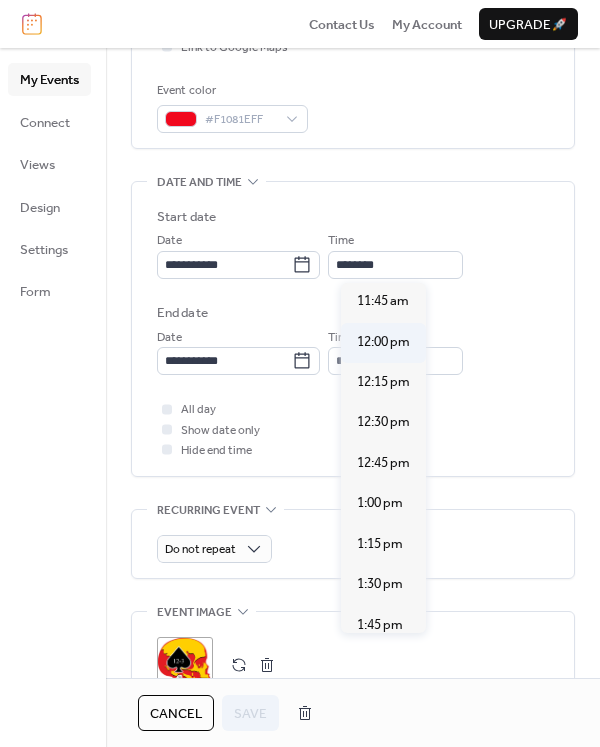type on "*******" 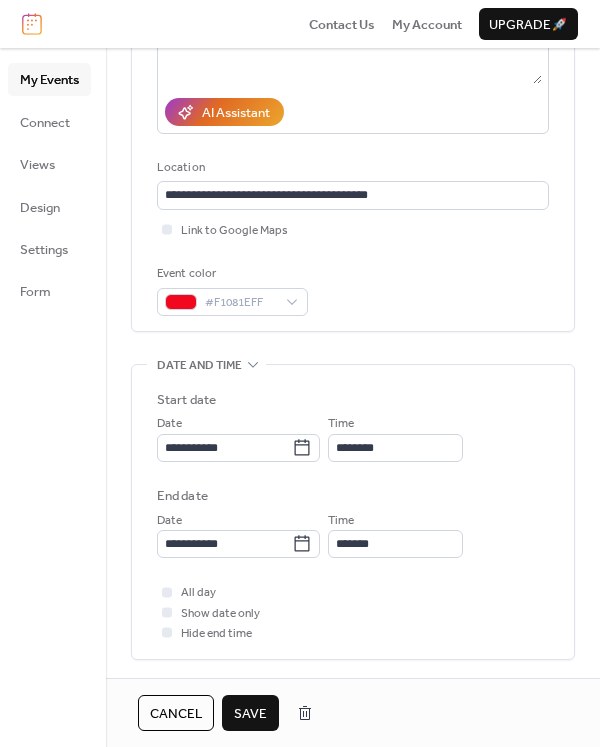 scroll, scrollTop: 400, scrollLeft: 0, axis: vertical 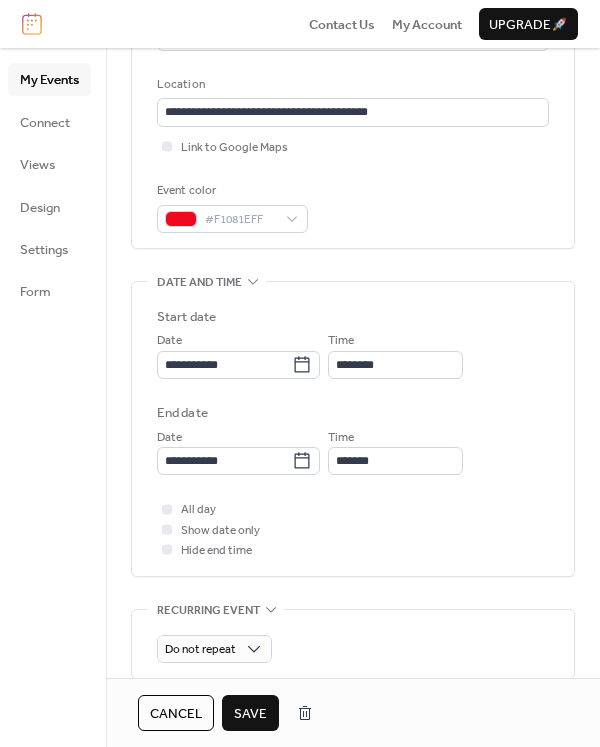click on "Save" at bounding box center [250, 714] 